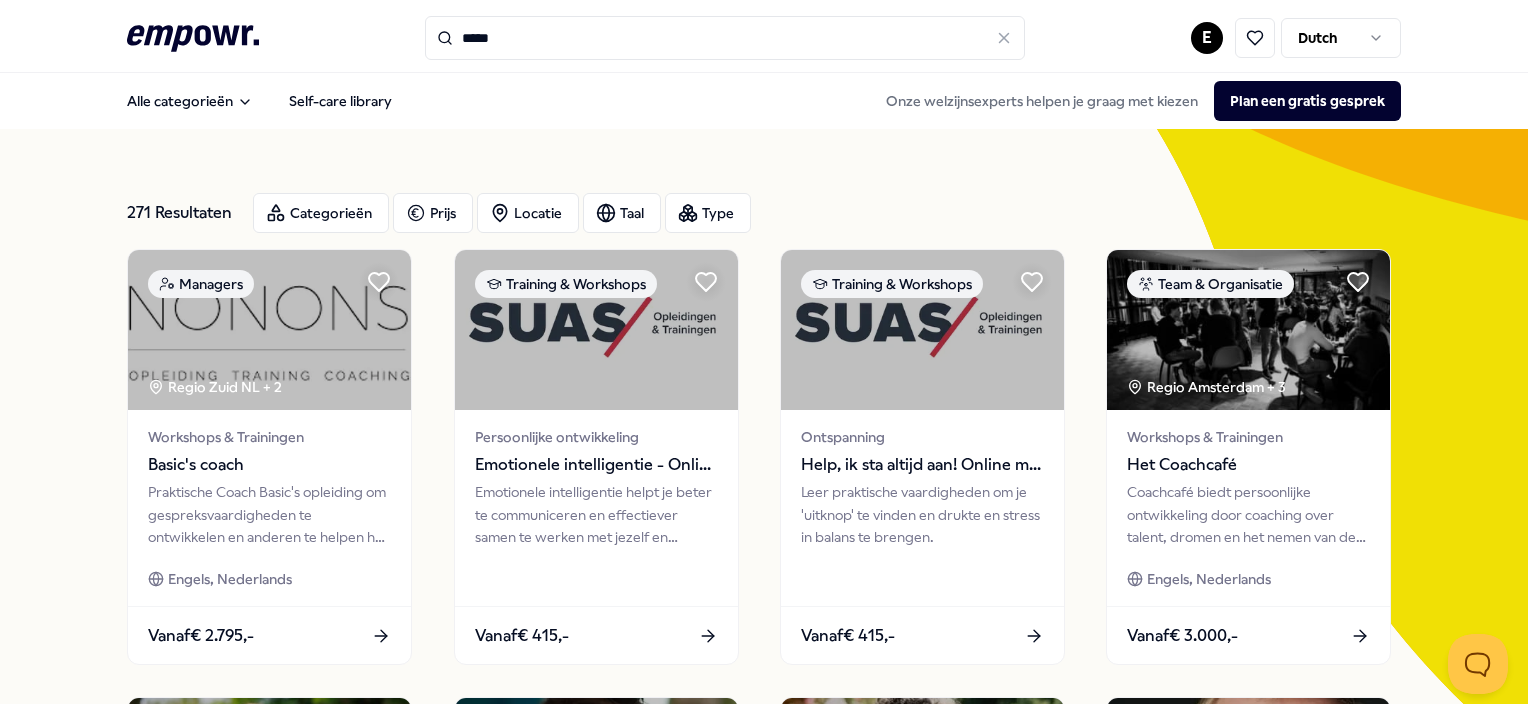 scroll, scrollTop: 0, scrollLeft: 0, axis: both 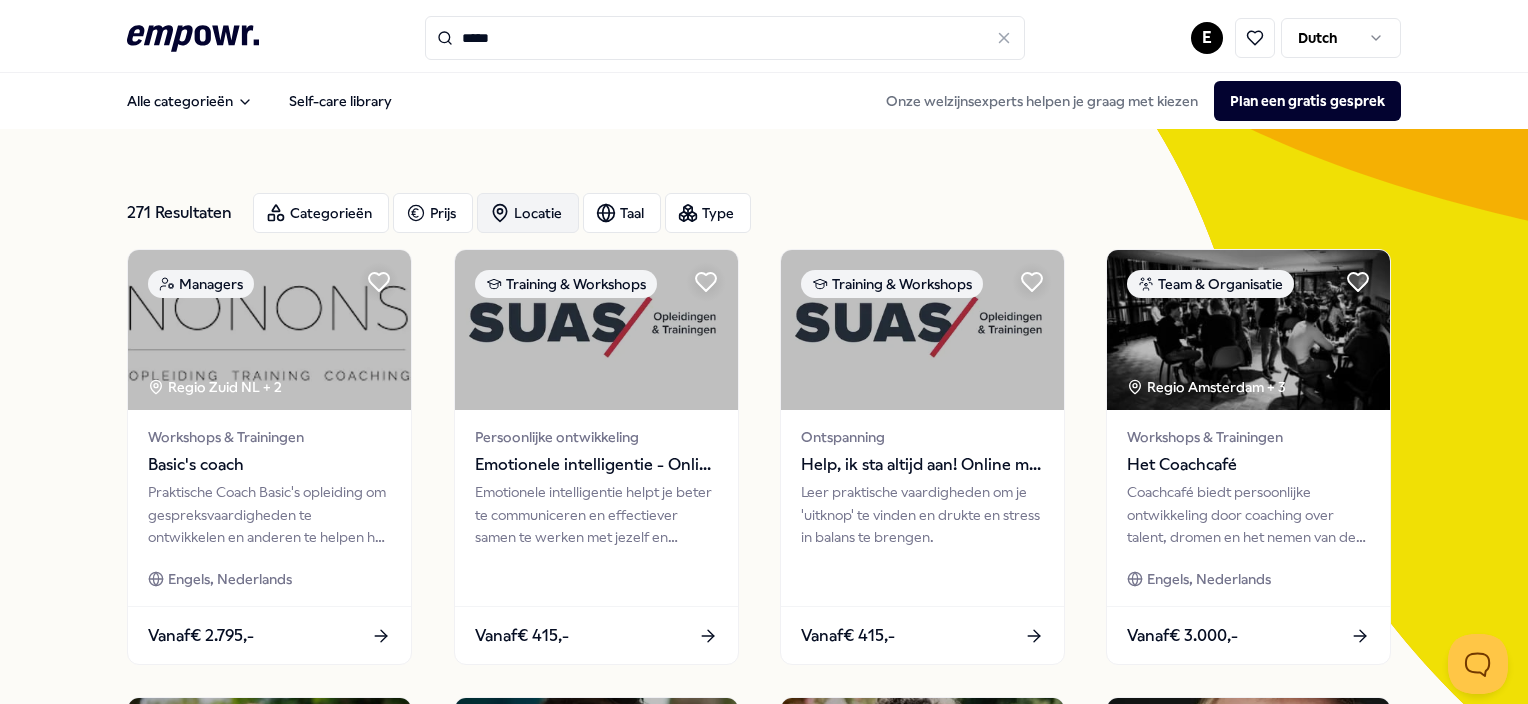 click on "Locatie" at bounding box center (528, 213) 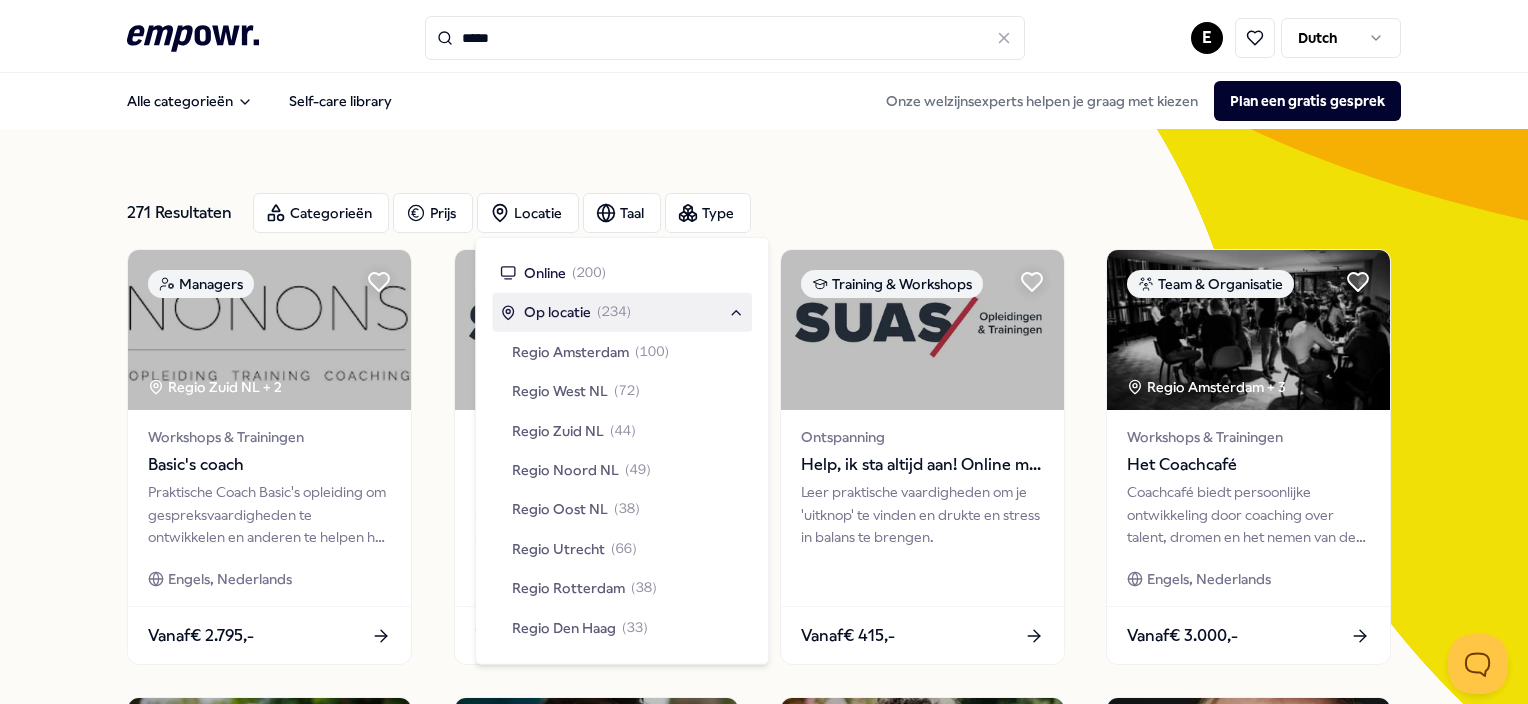 click on "Op locatie" at bounding box center (557, 312) 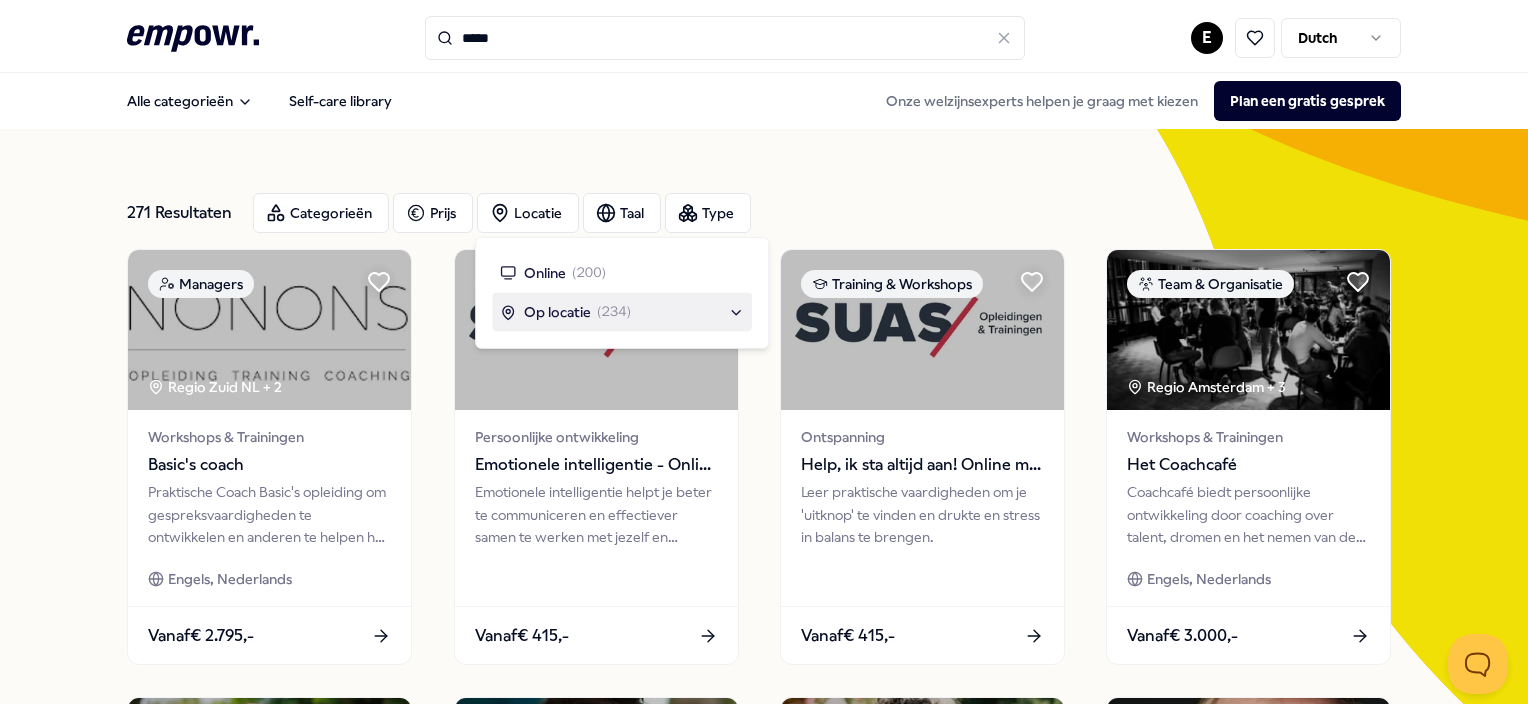 click on "Op locatie" at bounding box center [557, 312] 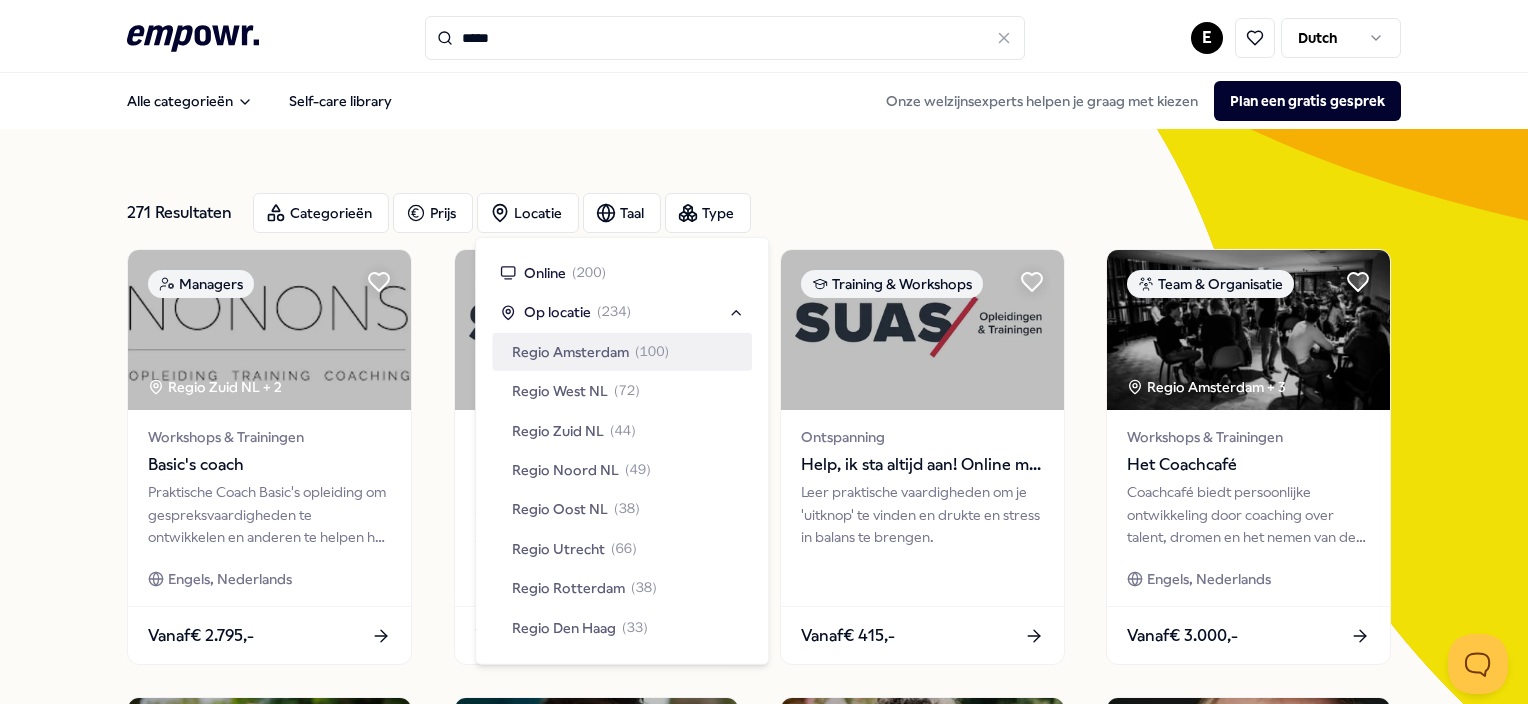 click on "Regio Amsterdam" at bounding box center (570, 352) 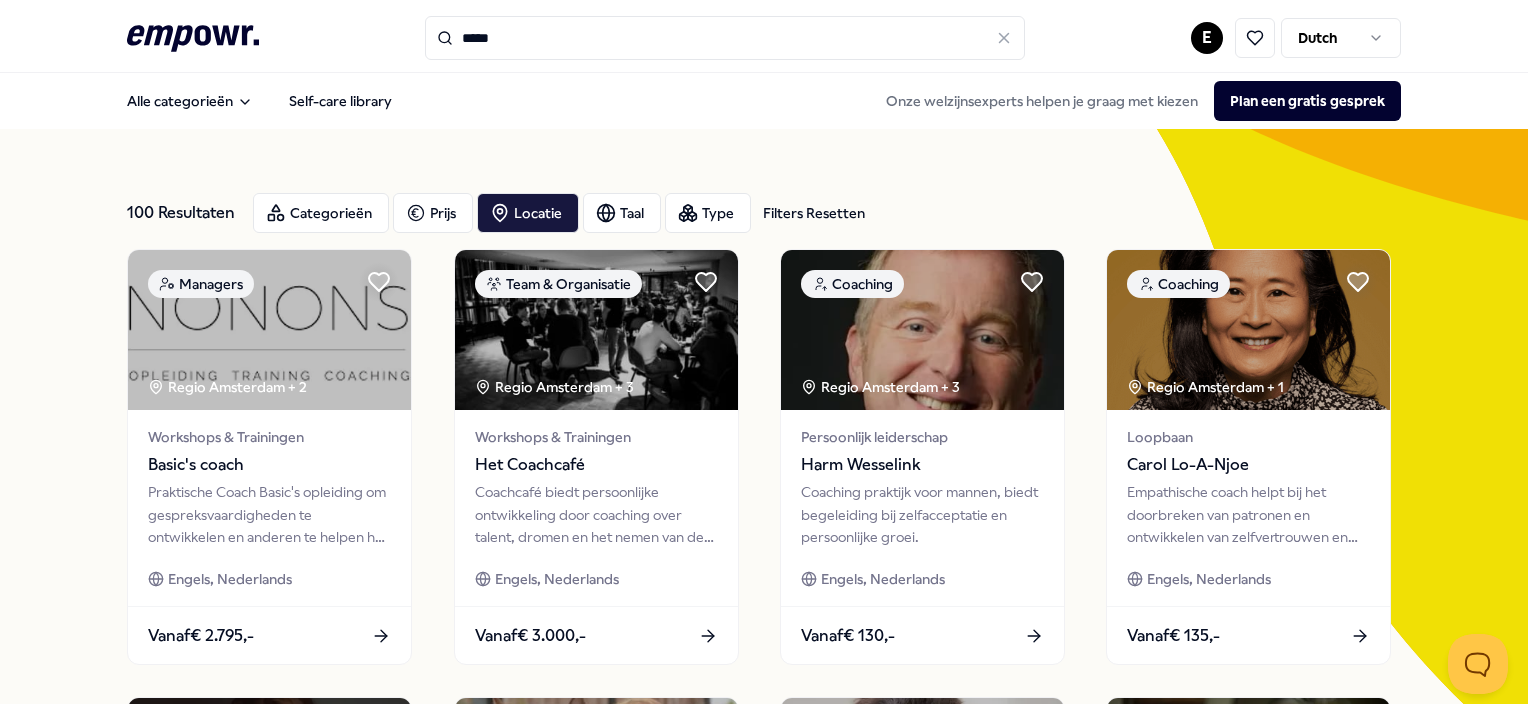 scroll, scrollTop: 0, scrollLeft: 0, axis: both 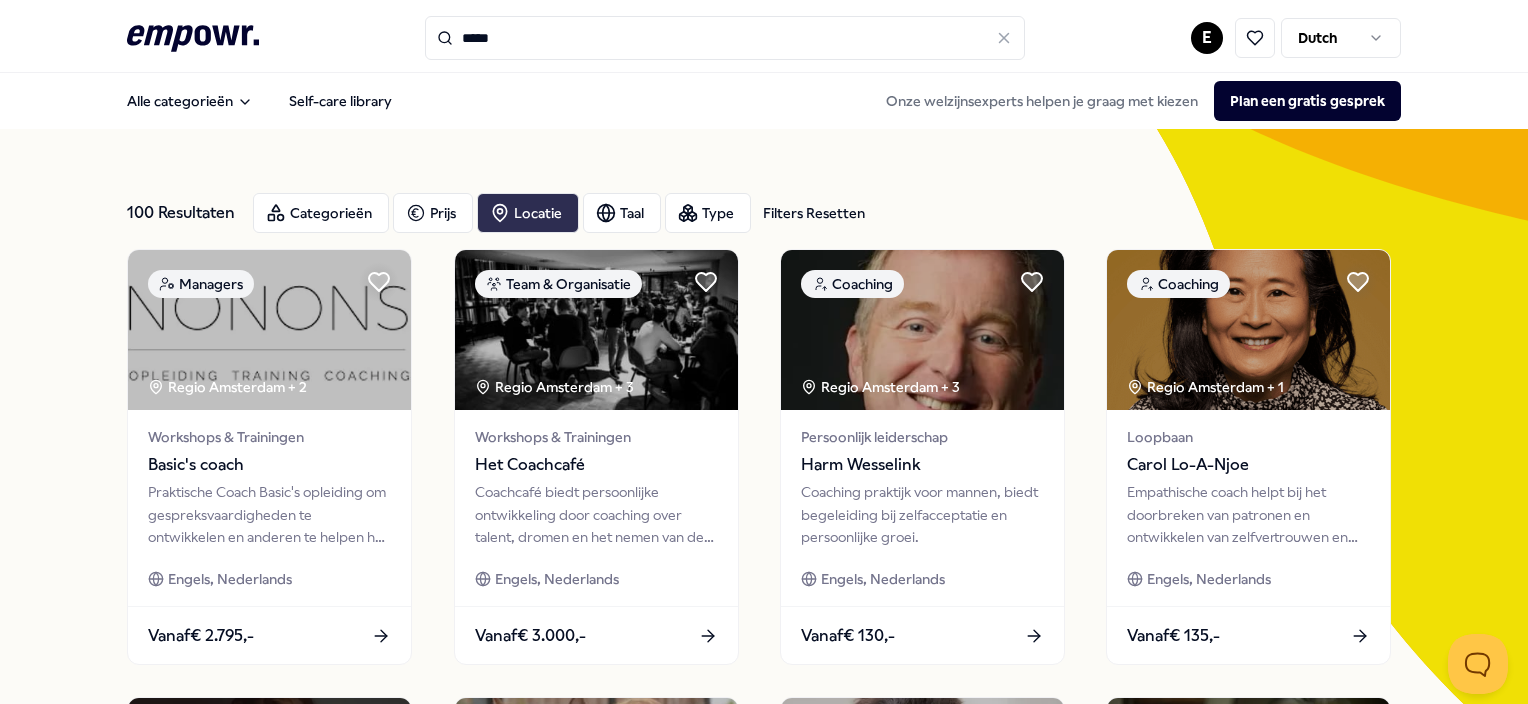 click on "Locatie" at bounding box center [528, 213] 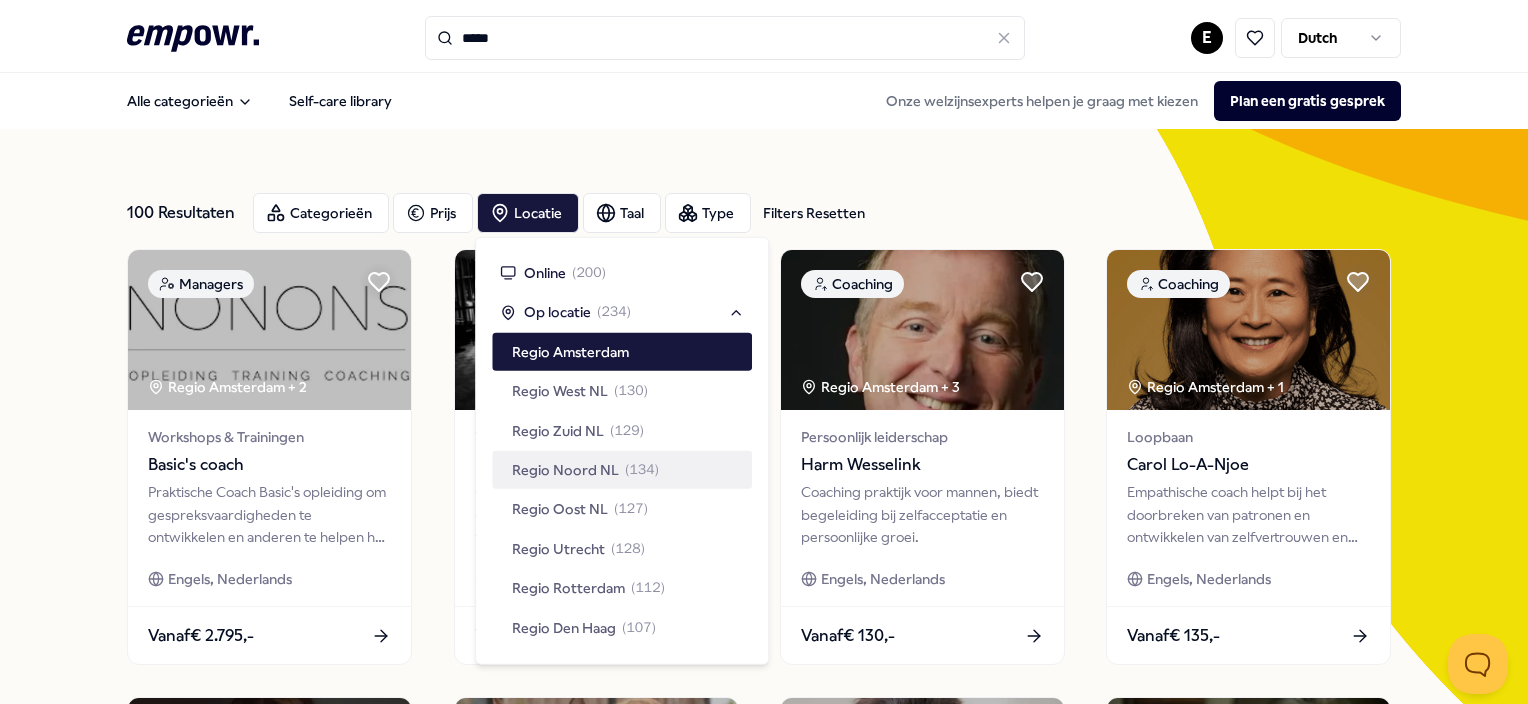 click on "Regio Noord NL ( 134 )" at bounding box center (622, 470) 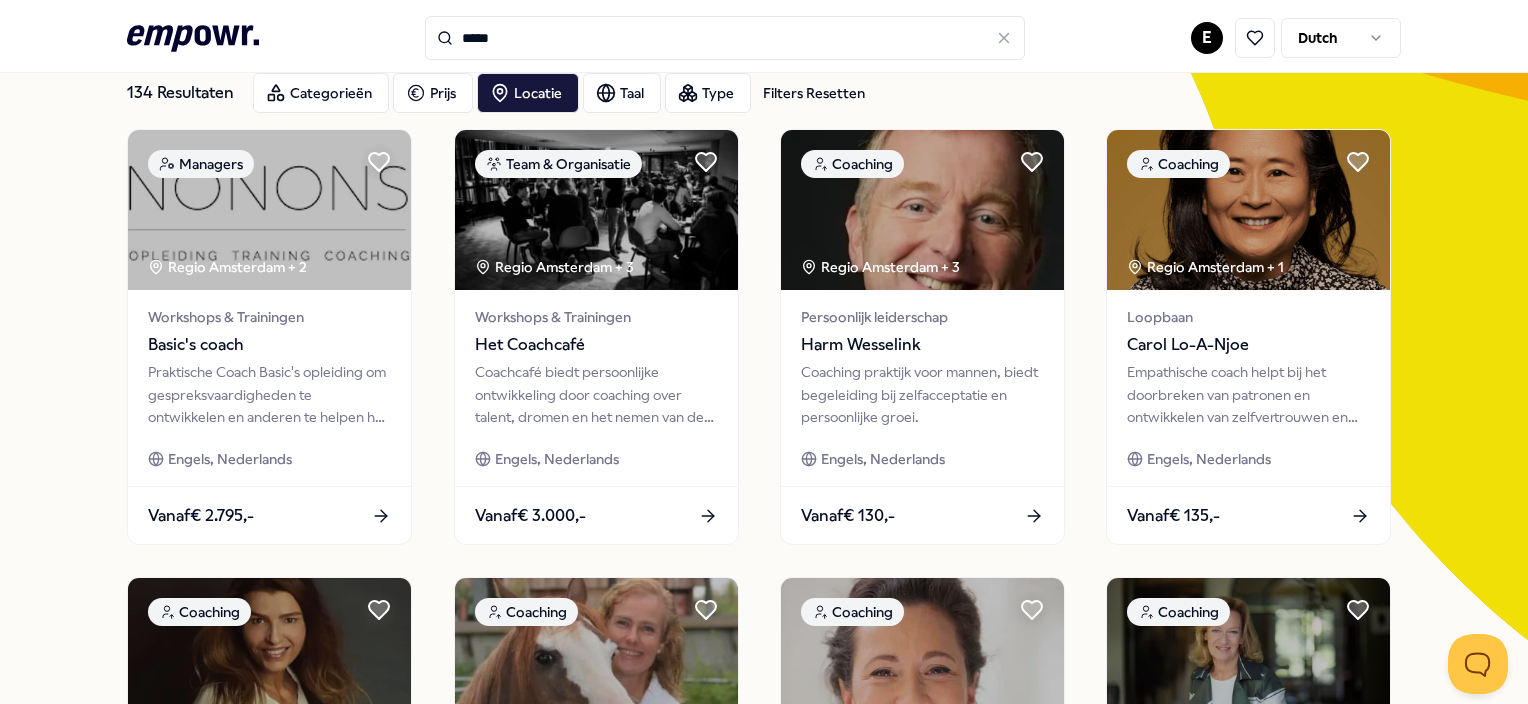 scroll, scrollTop: 108, scrollLeft: 0, axis: vertical 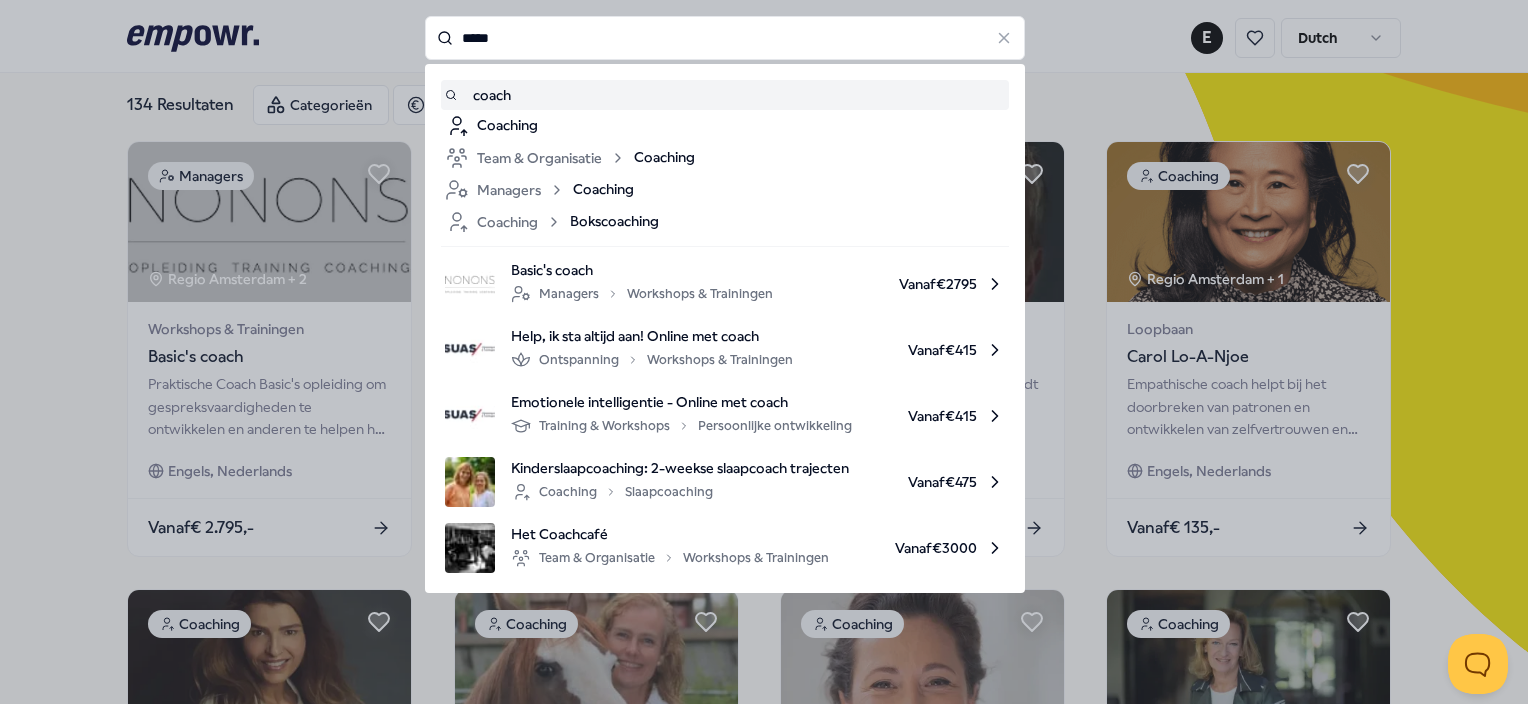 click on "*****" at bounding box center (725, 38) 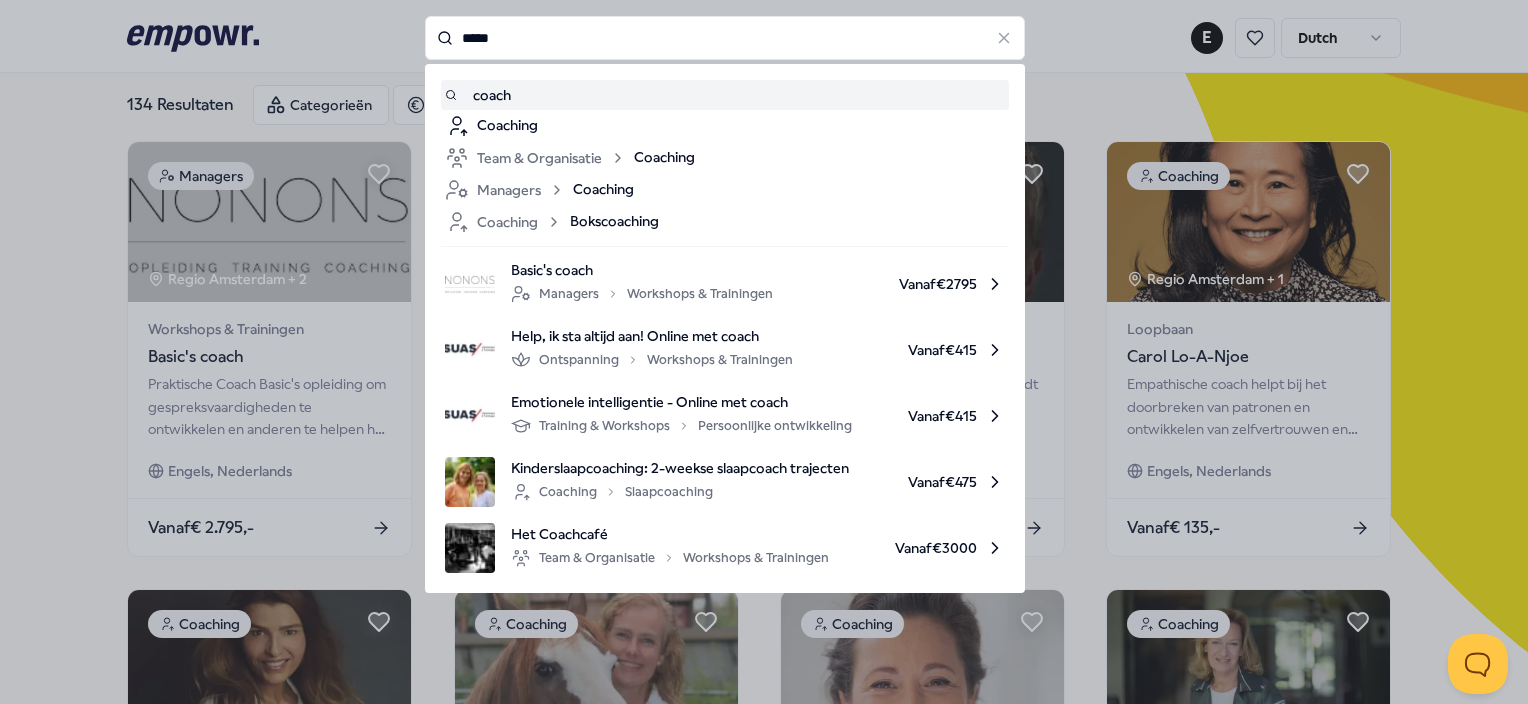 drag, startPoint x: 508, startPoint y: 34, endPoint x: 445, endPoint y: 42, distance: 63.505905 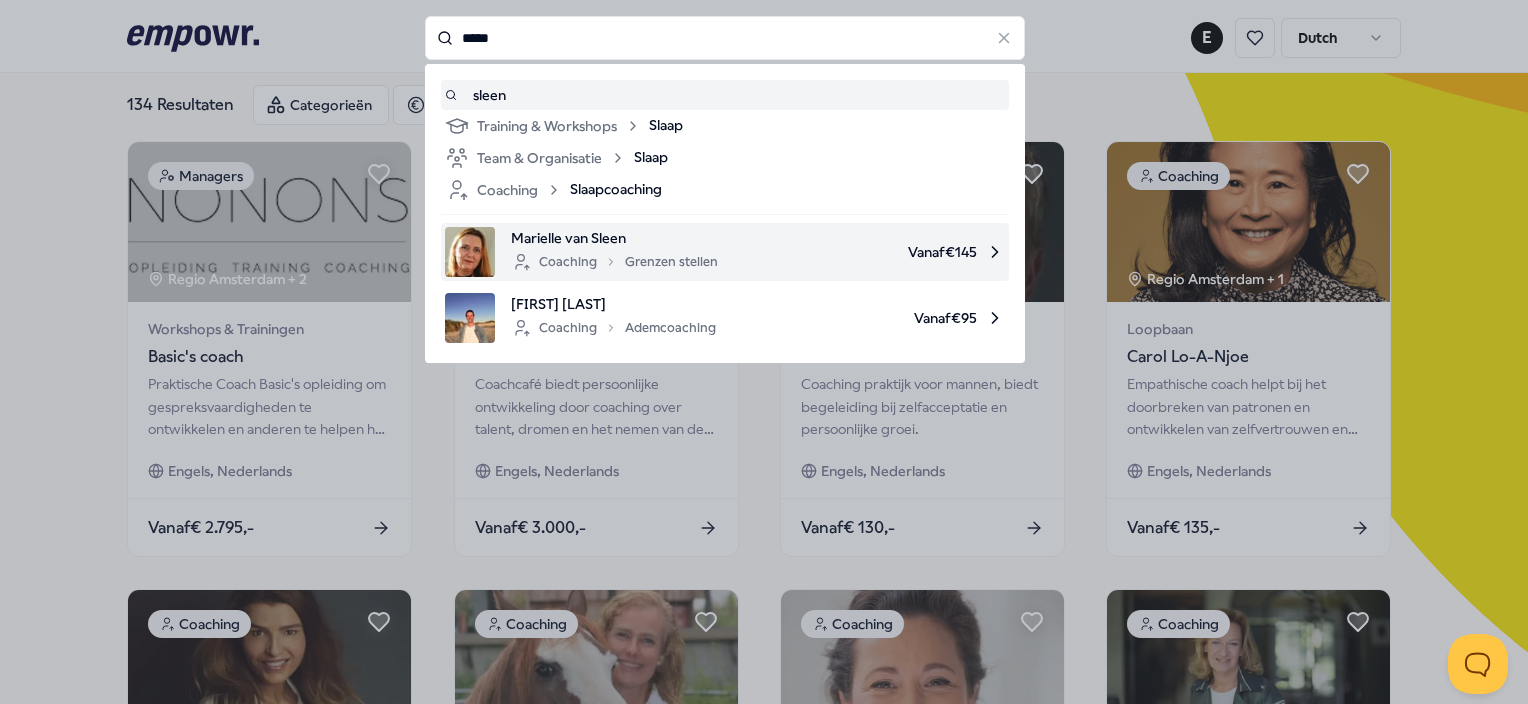 click on "Marielle van Sleen" at bounding box center [614, 238] 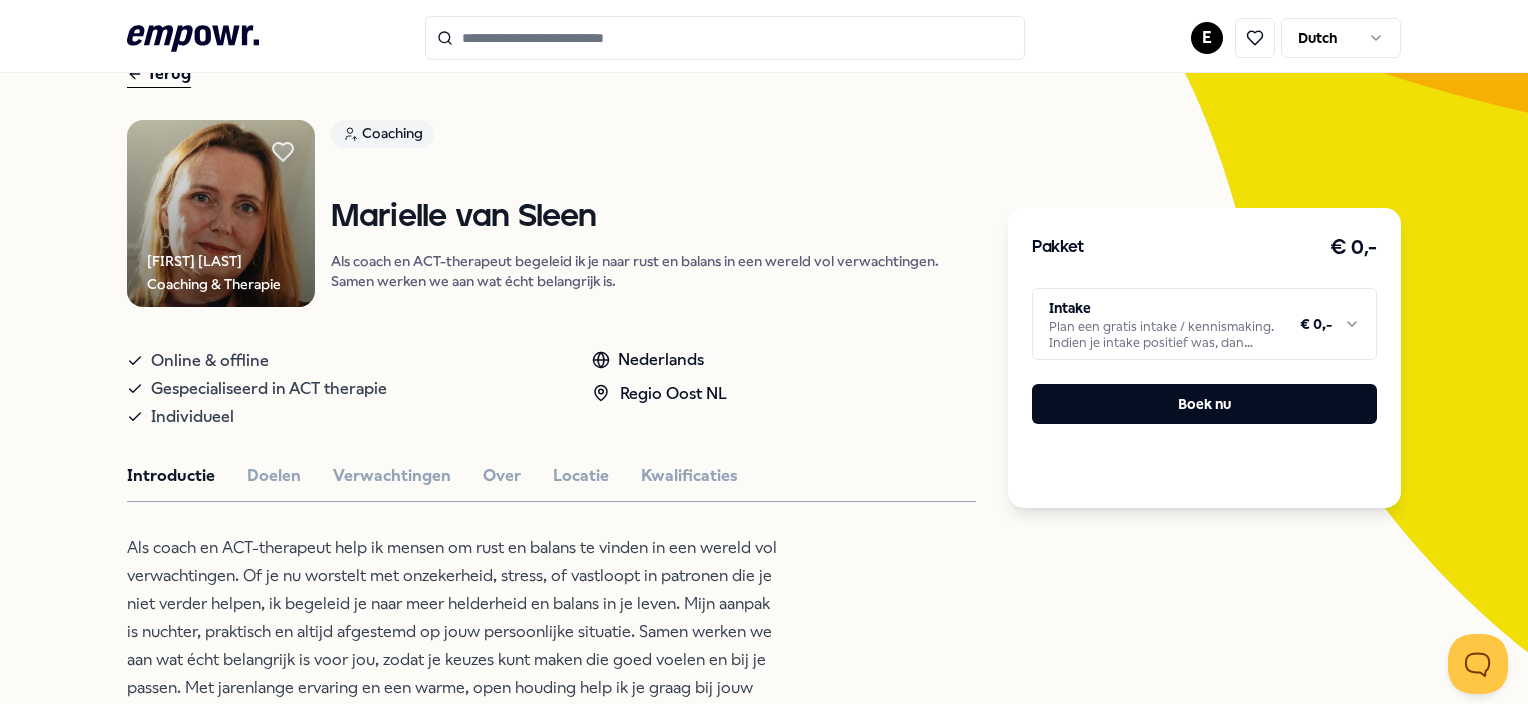click on "Terug Marielle van Sleen Coaching & Therapie Coaching [FIRST] [LAST] Als coach en ACT-therapeut begeleid ik je naar rust en balans in een wereld vol verwachtingen. Samen werken we aan wat écht belangrijk is. Online & offline Gespecialiseerd in ACT therapie Individueel Nederlands Regio [CITY] Introductie Doelen Verwachtingen Over Locatie Kwalificaties Als coach en ACT-therapeut help ik mensen om rust en balans te vinden in een wereld vol verwachtingen. Of je nu worstelt met onzekerheid, stress, of vastloopt in patronen die je niet verder helpen, ik begeleid je naar meer helderheid en balans in je leven. Mijn aanpak is nuchter, praktisch en altijd afgestemd op jouw persoonlijke situatie. Samen werken we aan wat écht belangrijk is voor jou, zodat je keuzes kunt maken die goed voelen en bij je passen. Met jarenlange ervaring en een warme, open houding help ik je graag bij jouw persoonlijke groei. Beoordelingen [FIRST] [LAST], [AGE] jaar Mitchell, [CITY], [AGE] jaar: [FIRST], [CITY], [AGE] jaar Online" at bounding box center (764, 1142) 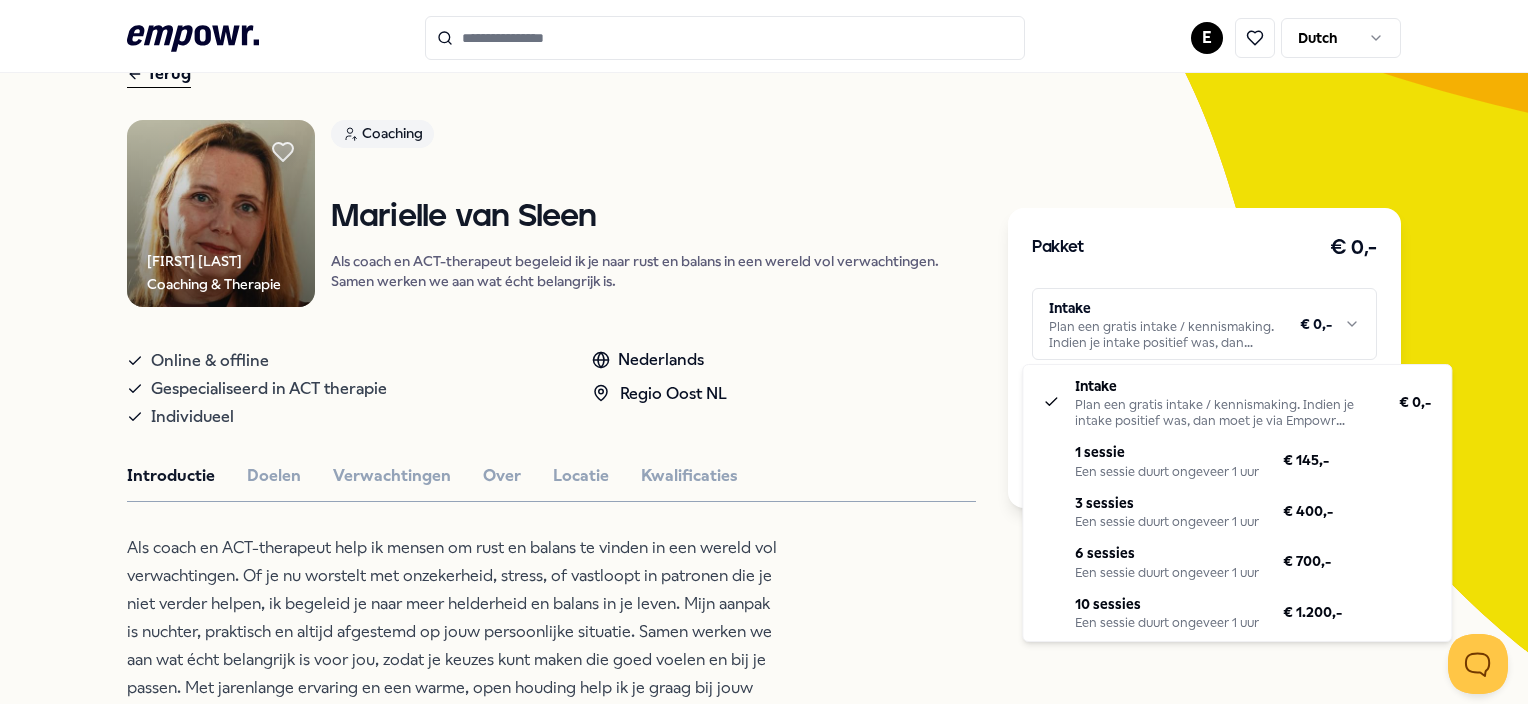 click on "E Dutch Alle categorieën Self-care library Terug [FIRST] [LAST] Coaching & Therapie Coaching [FIRST] [LAST] Als coach en ACT-therapeut begeleid ik je naar rust en balans in een wereld vol verwachtingen. Samen werken we aan wat écht belangrijk is. Online & offline Gespecialiseerd in ACT therapie Individueel Nederlands Regio Oost NL Introductie Doelen Verwachtingen Over Locatie Kwalificaties Als coach en ACT-therapeut help ik mensen om rust en balans te vinden in een wereld vol verwachtingen. Of je nu worstelt met onzekerheid, stress, of vastloopt in patronen die je niet verder helpen, ik begeleid je naar meer helderheid en balans in je leven. Mijn aanpak is nuchter, praktisch en altijd afgestemd op jouw persoonlijke situatie. Samen werken we aan wat écht belangrijk is voor jou, zodat je keuzes kunt maken die goed voelen en bij je passen. Met jarenlange ervaring en een warme, open houding help ik je graag bij jouw persoonlijke groei. Beoordelingen Aanbevolen" at bounding box center [764, 352] 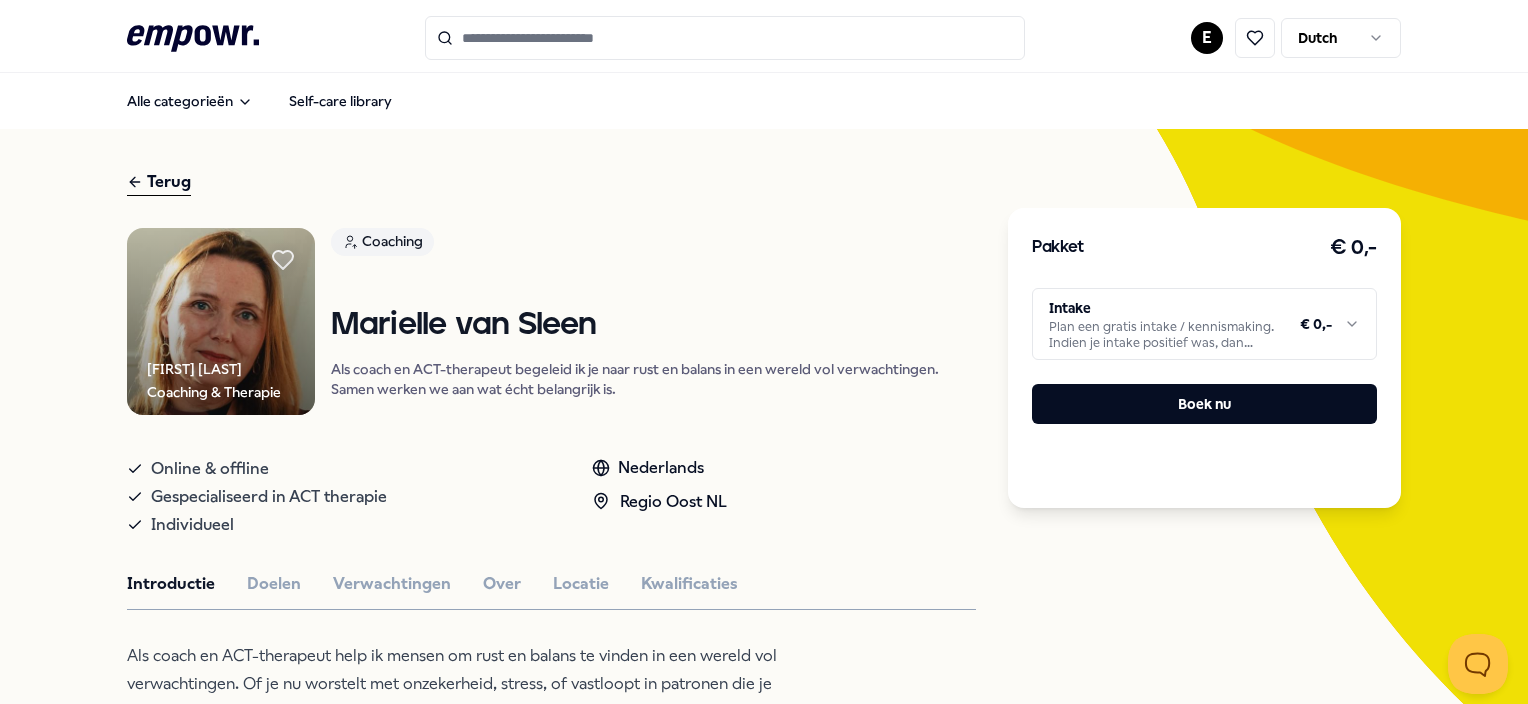 scroll, scrollTop: 0, scrollLeft: 0, axis: both 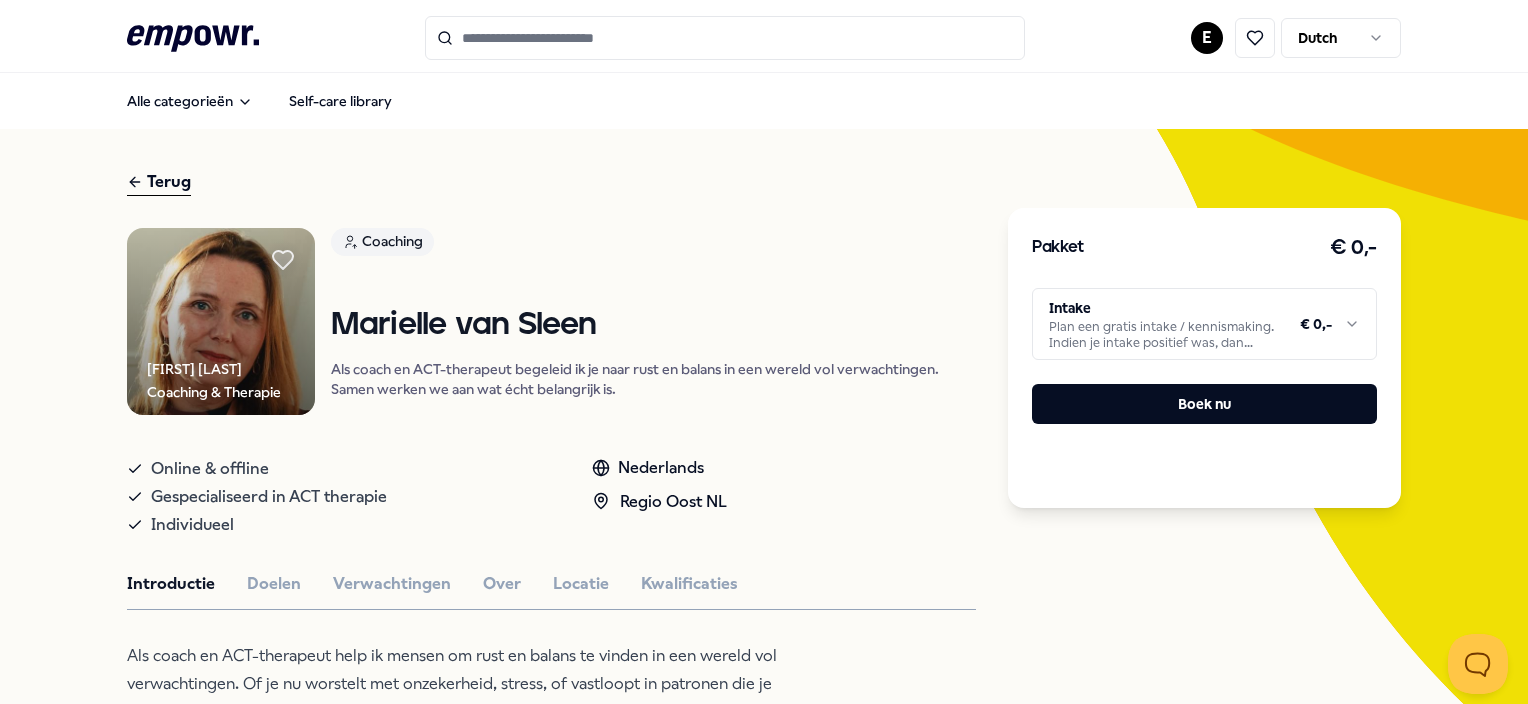 click on "Terug Marielle van Sleen Coaching & Therapie Coaching [FIRST] [LAST] Als coach en ACT-therapeut begeleid ik je naar rust en balans in een wereld vol verwachtingen. Samen werken we aan wat écht belangrijk is. Online & offline Gespecialiseerd in ACT therapie Individueel Nederlands Regio [CITY] Introductie Doelen Verwachtingen Over Locatie Kwalificaties Als coach en ACT-therapeut help ik mensen om rust en balans te vinden in een wereld vol verwachtingen. Of je nu worstelt met onzekerheid, stress, of vastloopt in patronen die je niet verder helpen, ik begeleid je naar meer helderheid en balans in je leven. Mijn aanpak is nuchter, praktisch en altijd afgestemd op jouw persoonlijke situatie. Samen werken we aan wat écht belangrijk is voor jou, zodat je keuzes kunt maken die goed voelen en bij je passen. Met jarenlange ervaring en een warme, open houding help ik je graag bij jouw persoonlijke groei. Beoordelingen [FIRST] [LAST], [AGE] jaar Mitchell, [CITY], [AGE] jaar: [FIRST], [CITY], [AGE] jaar Online" at bounding box center (764, 1250) 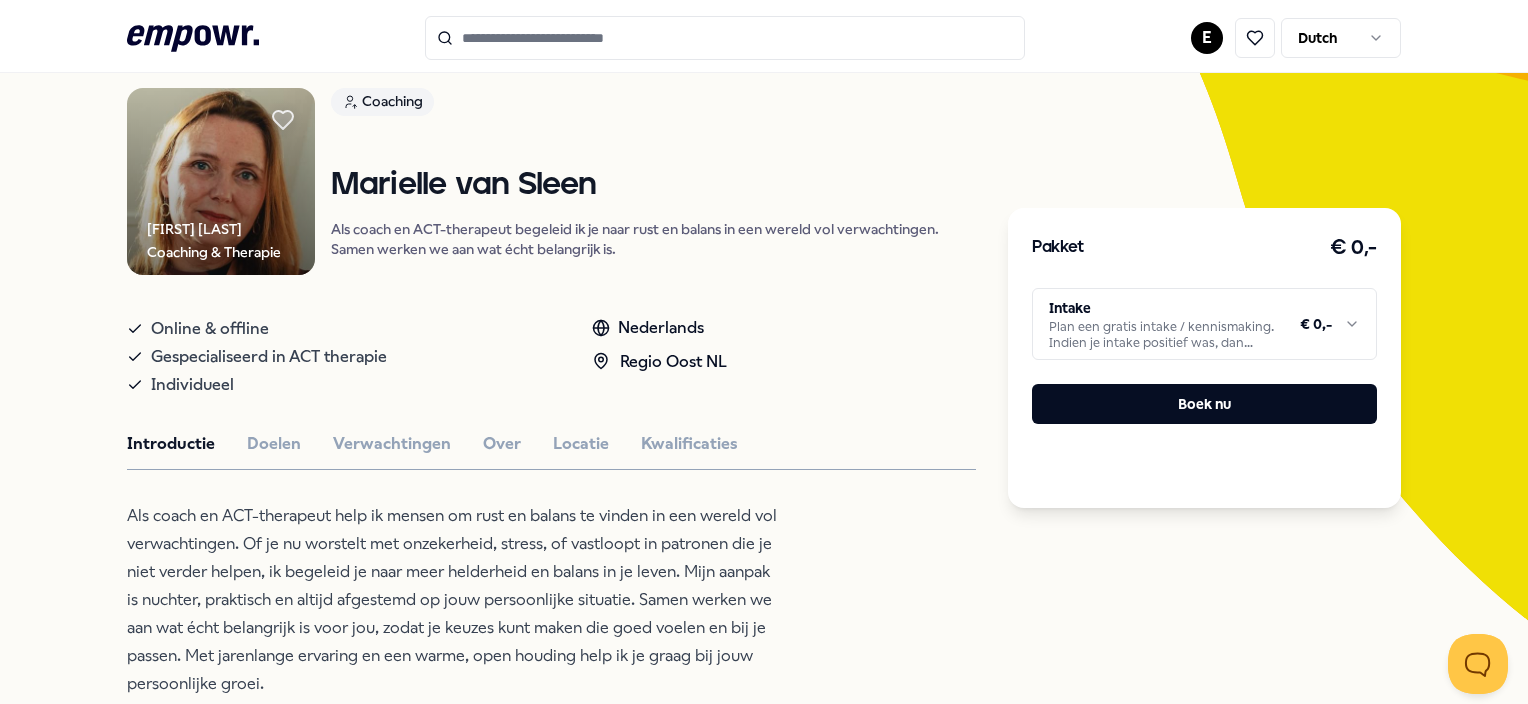 scroll, scrollTop: 0, scrollLeft: 0, axis: both 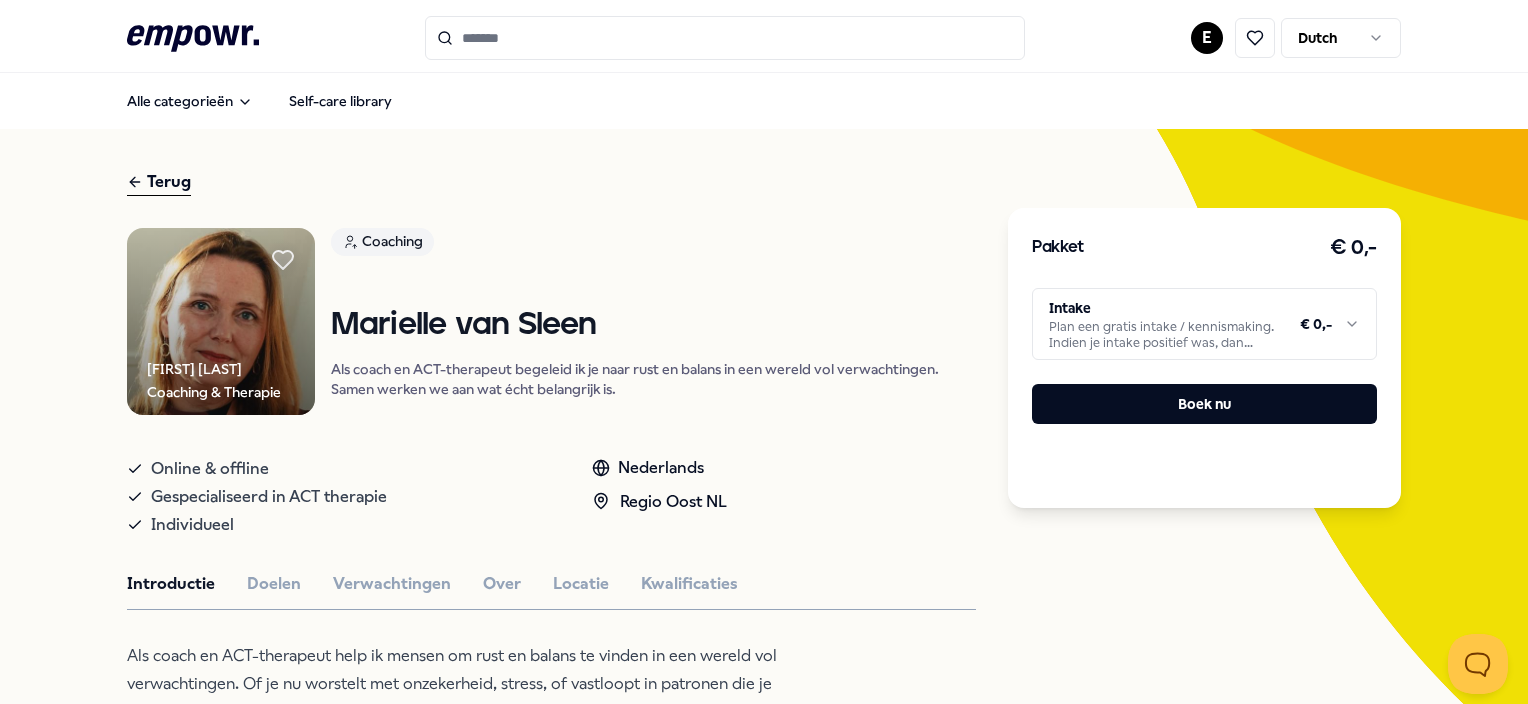 click at bounding box center (725, 38) 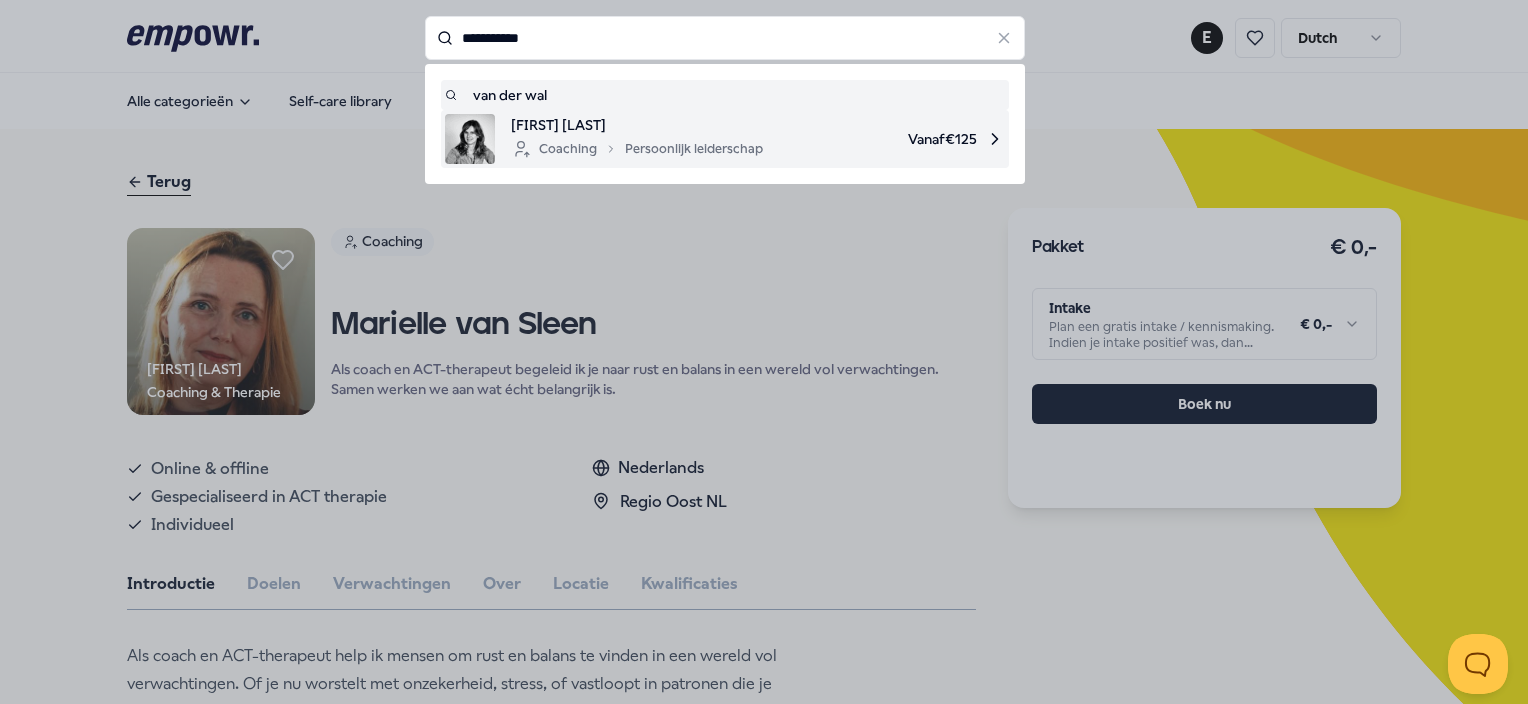 click 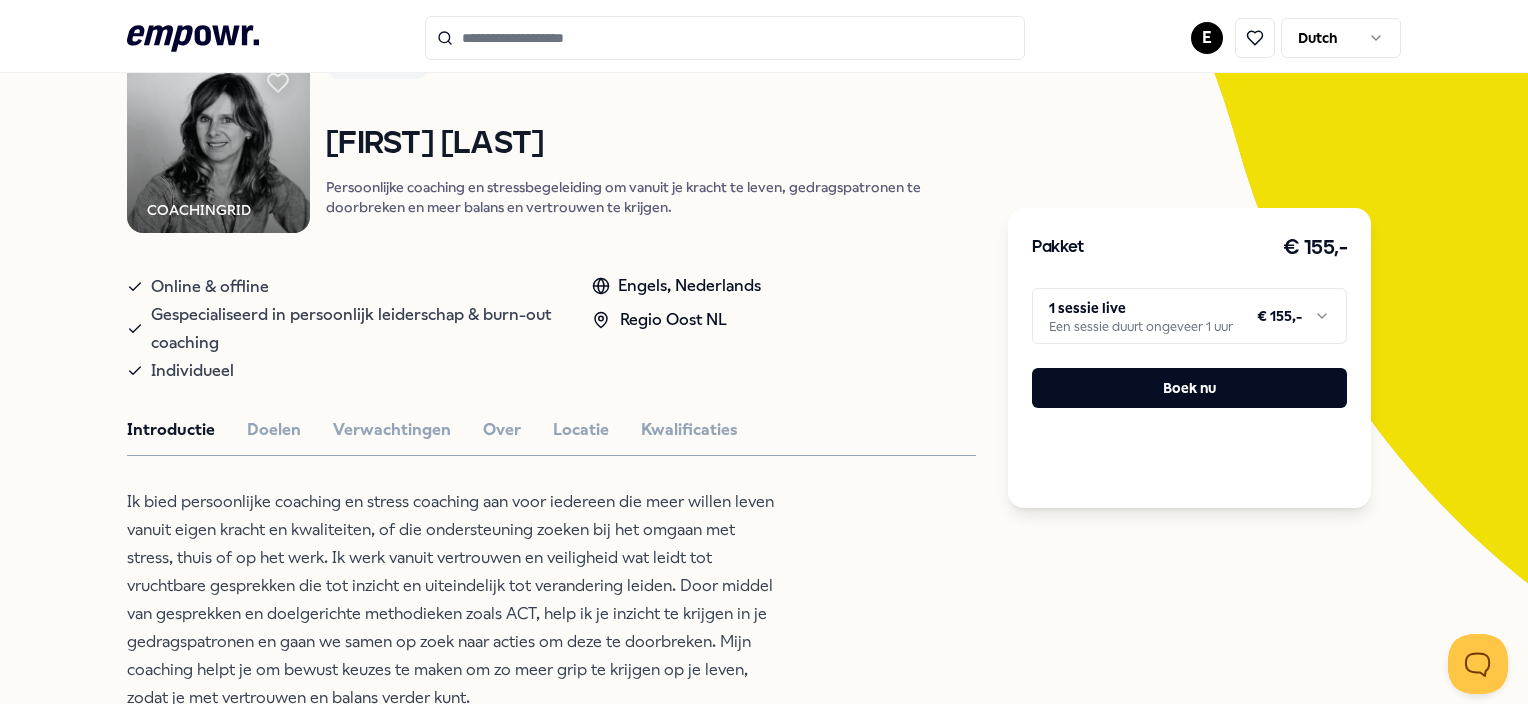 scroll, scrollTop: 184, scrollLeft: 0, axis: vertical 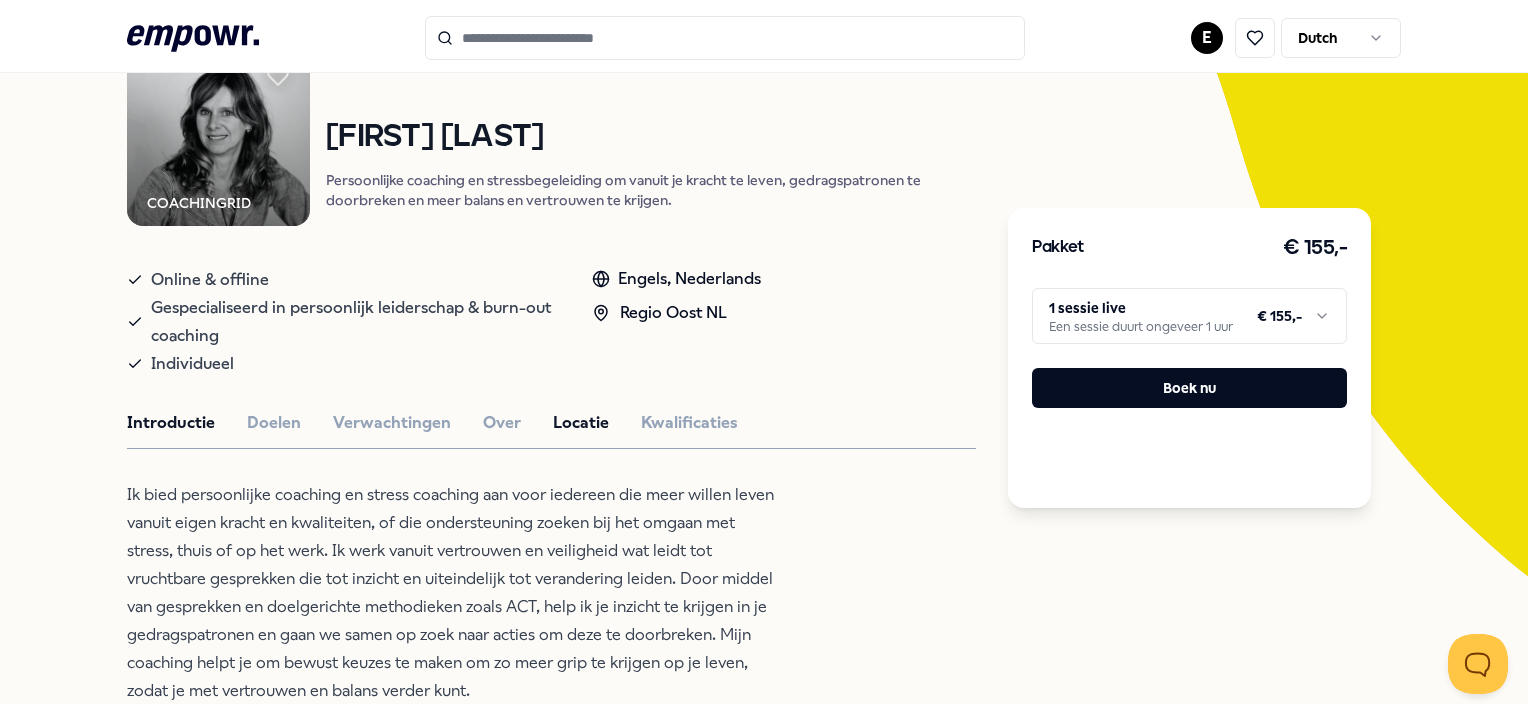 click on "Locatie" at bounding box center [581, 423] 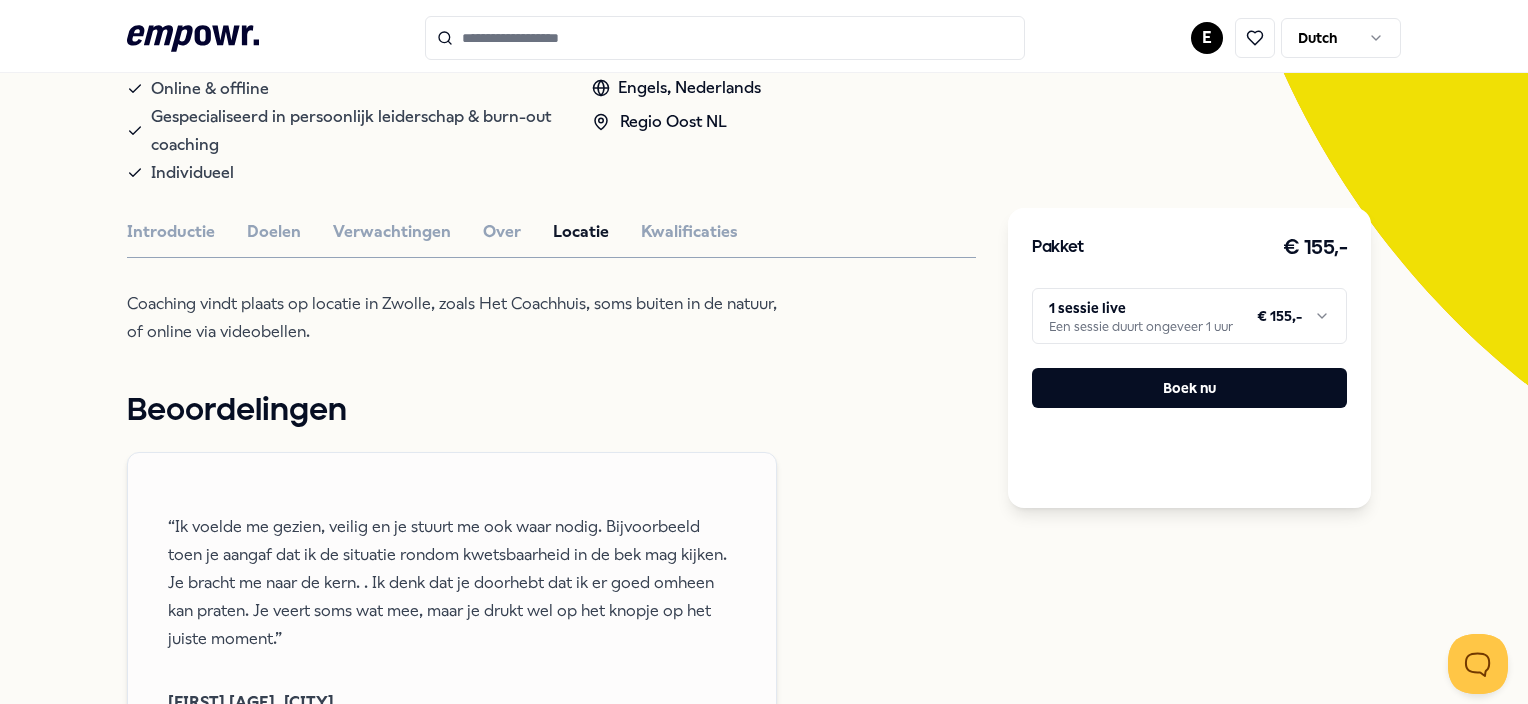 scroll, scrollTop: 364, scrollLeft: 0, axis: vertical 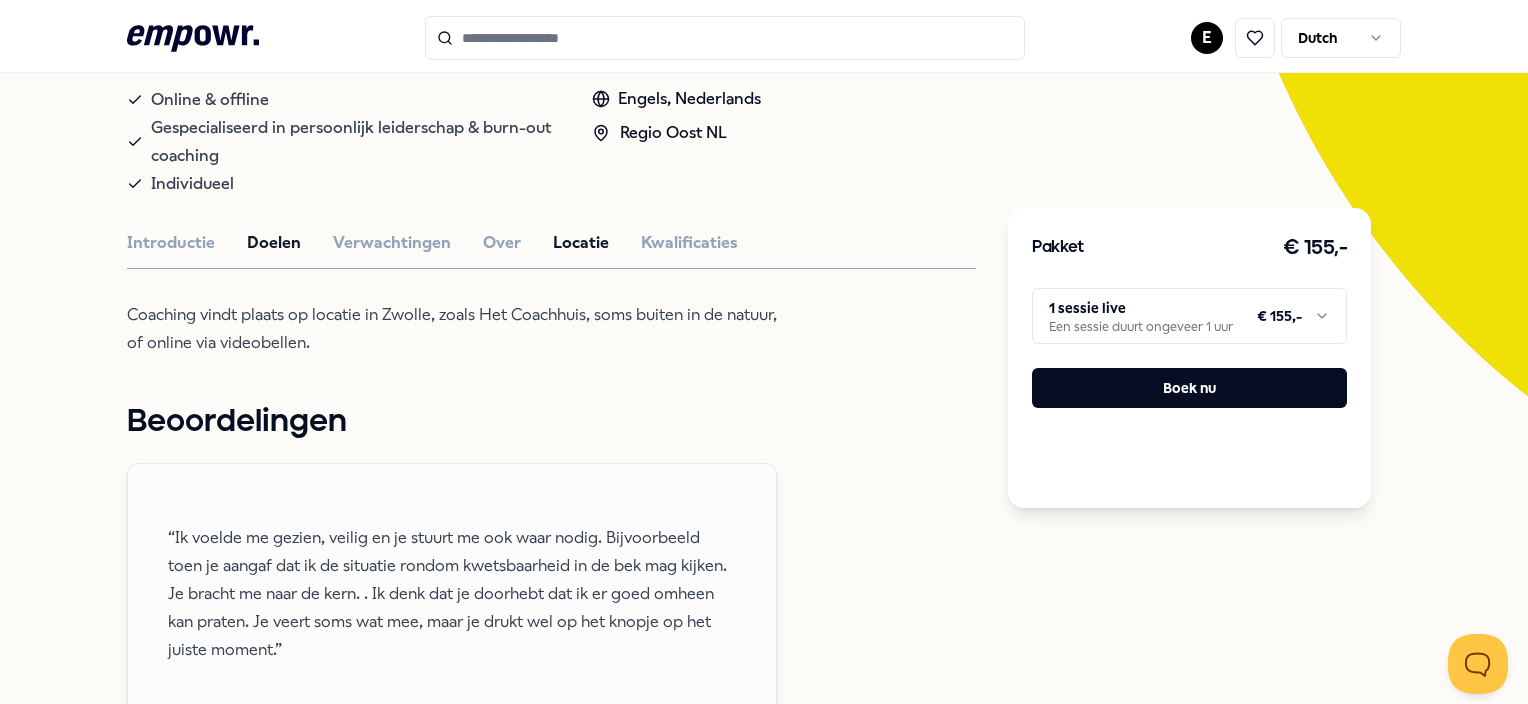 click on "Doelen" at bounding box center [274, 243] 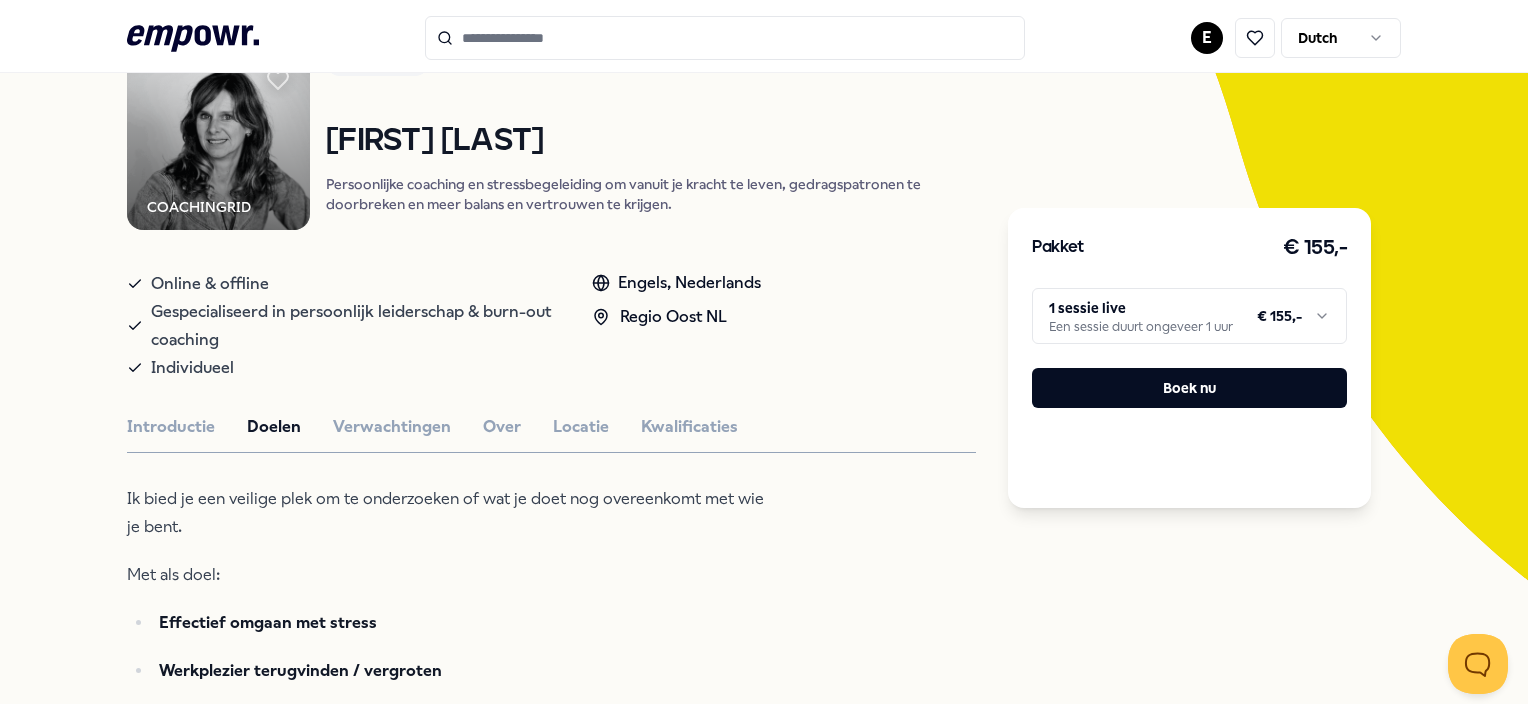 scroll, scrollTop: 136, scrollLeft: 0, axis: vertical 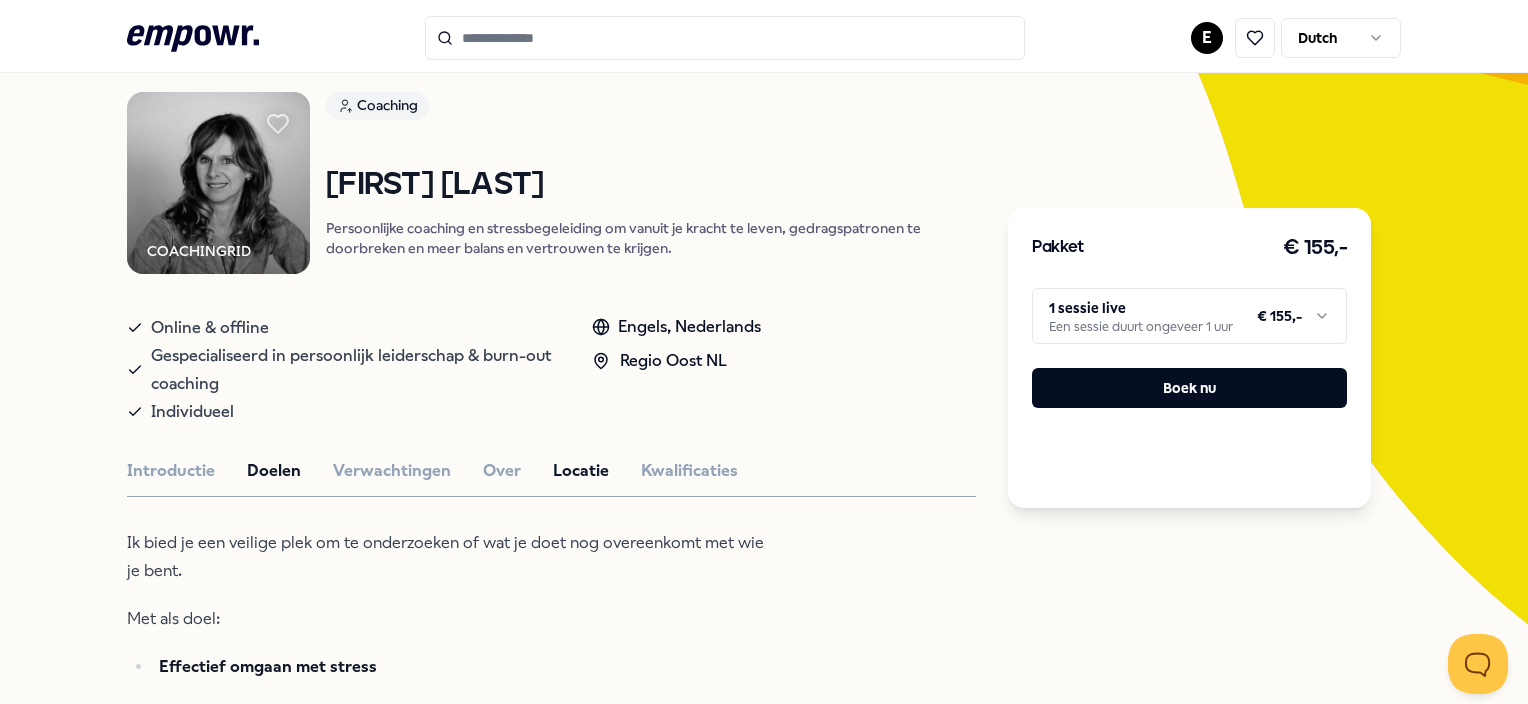click on "Locatie" at bounding box center [581, 471] 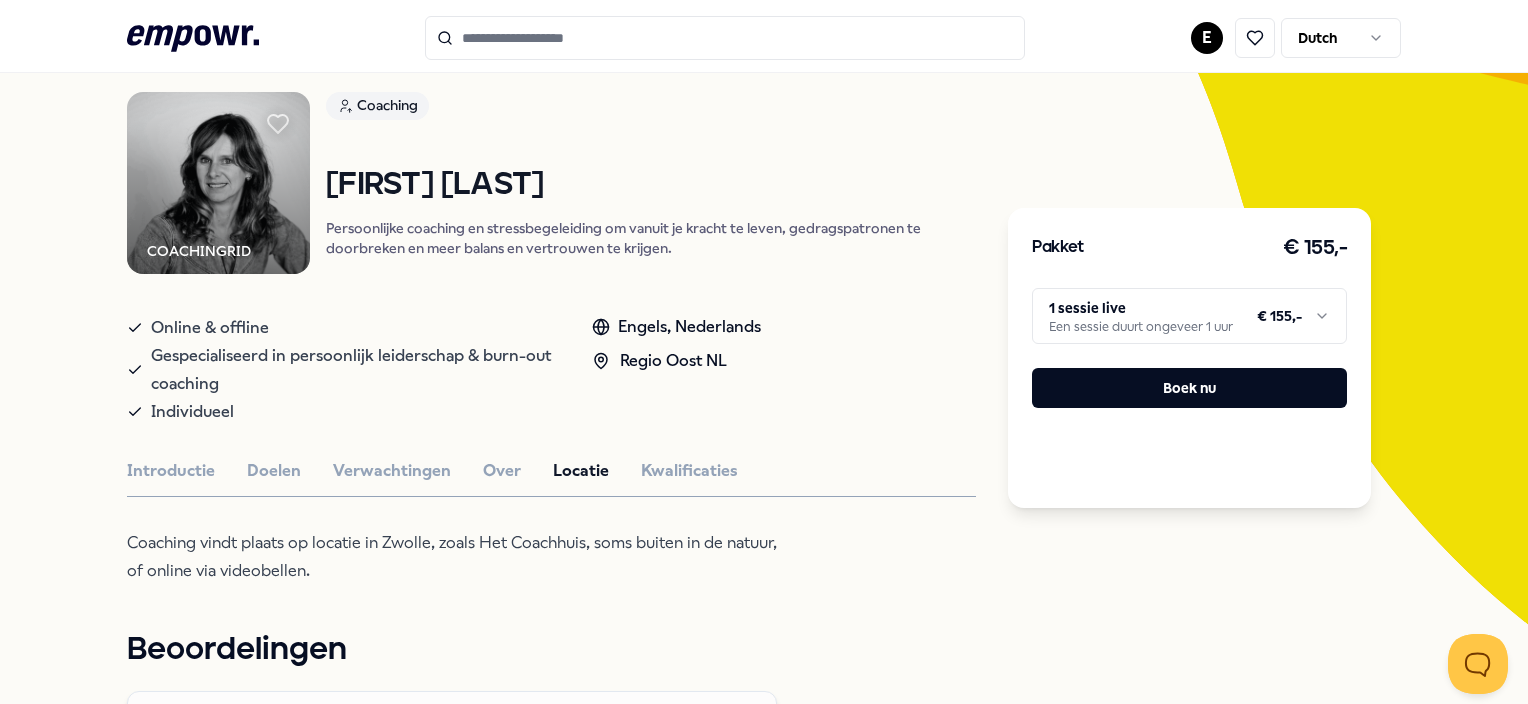 click at bounding box center [725, 38] 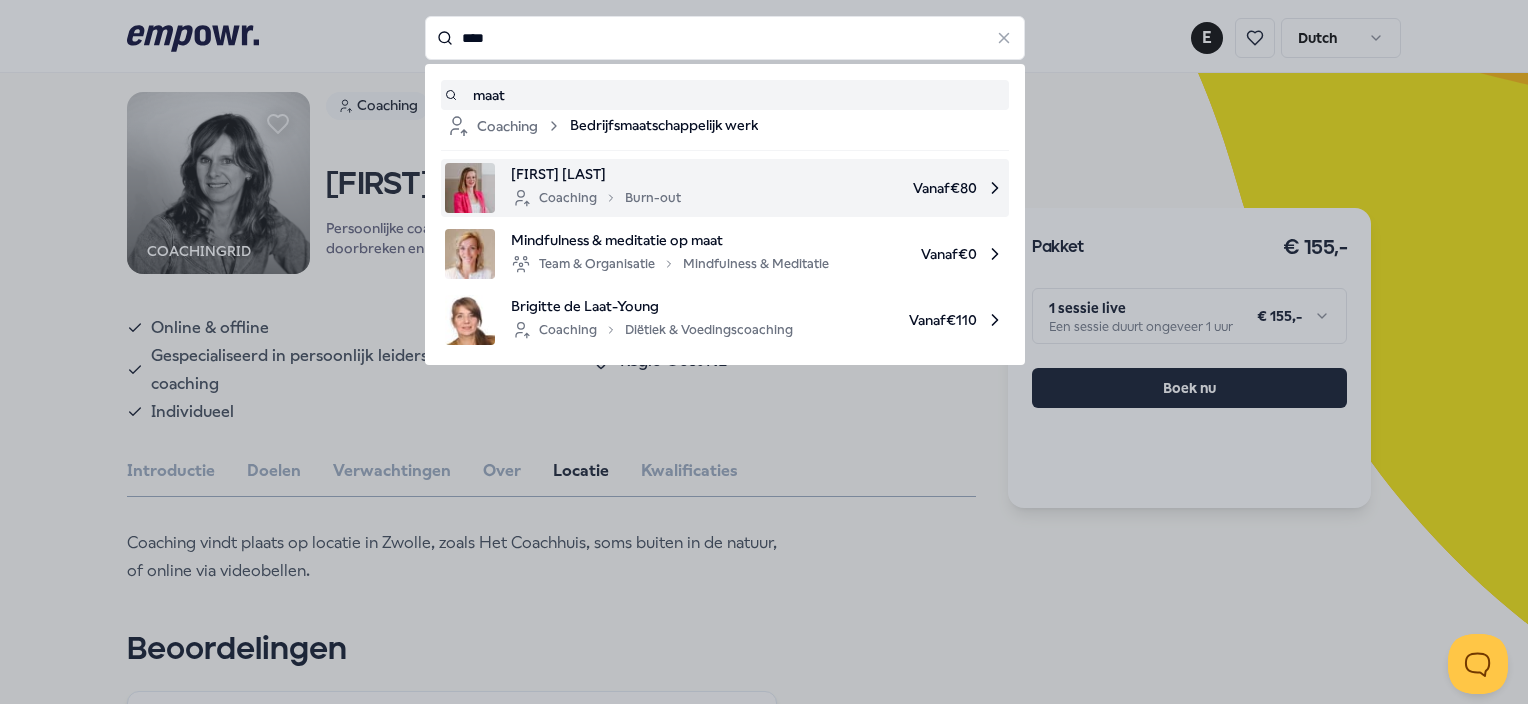 click on "Coaching Burn-out" at bounding box center [596, 198] 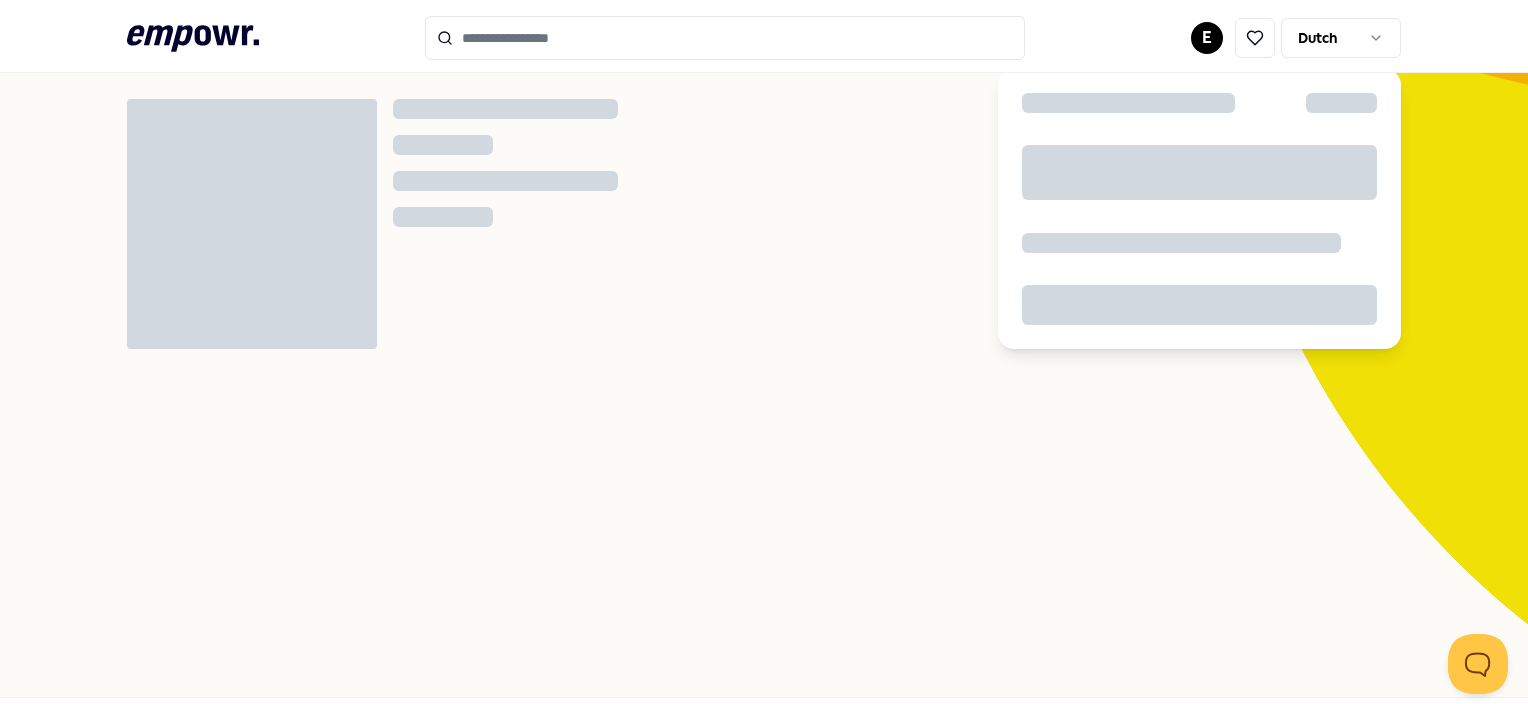 scroll, scrollTop: 128, scrollLeft: 0, axis: vertical 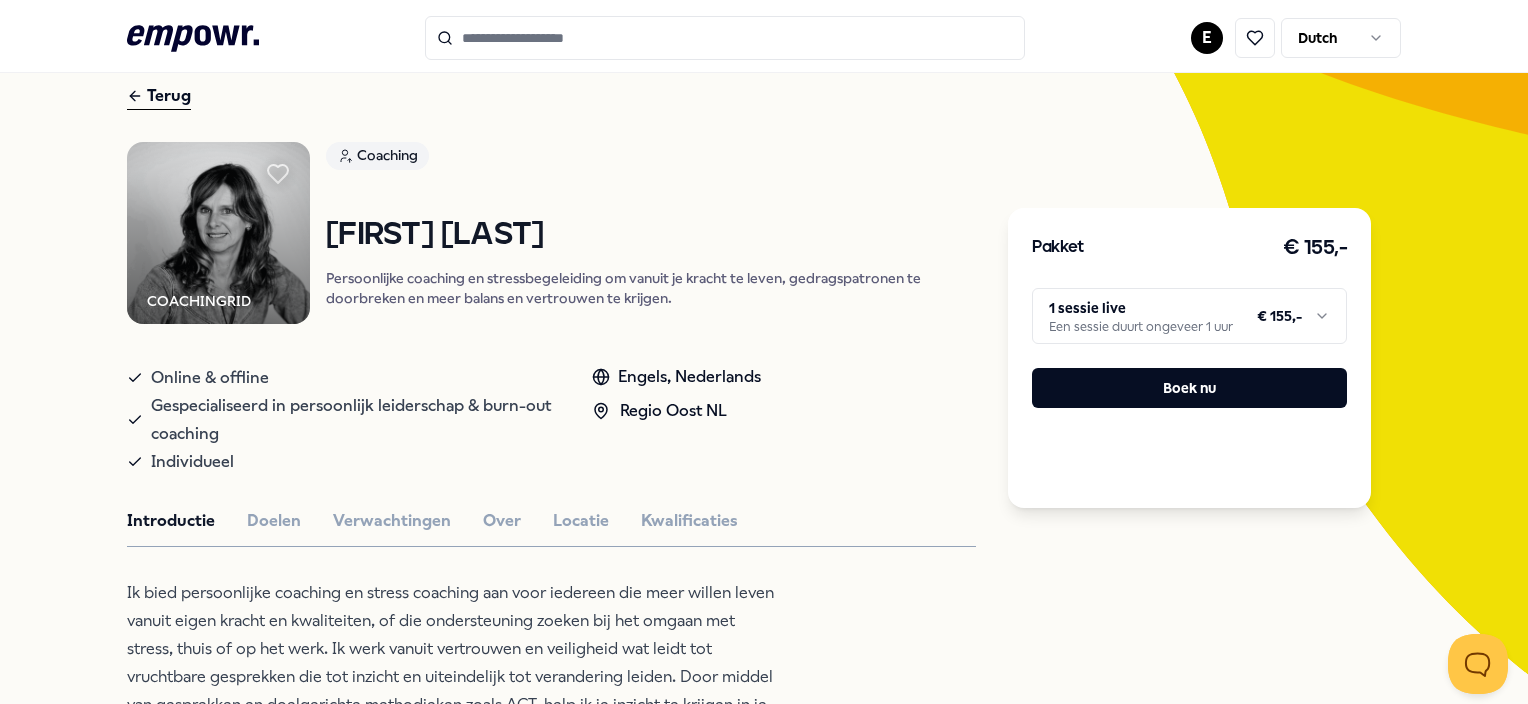 click at bounding box center (725, 38) 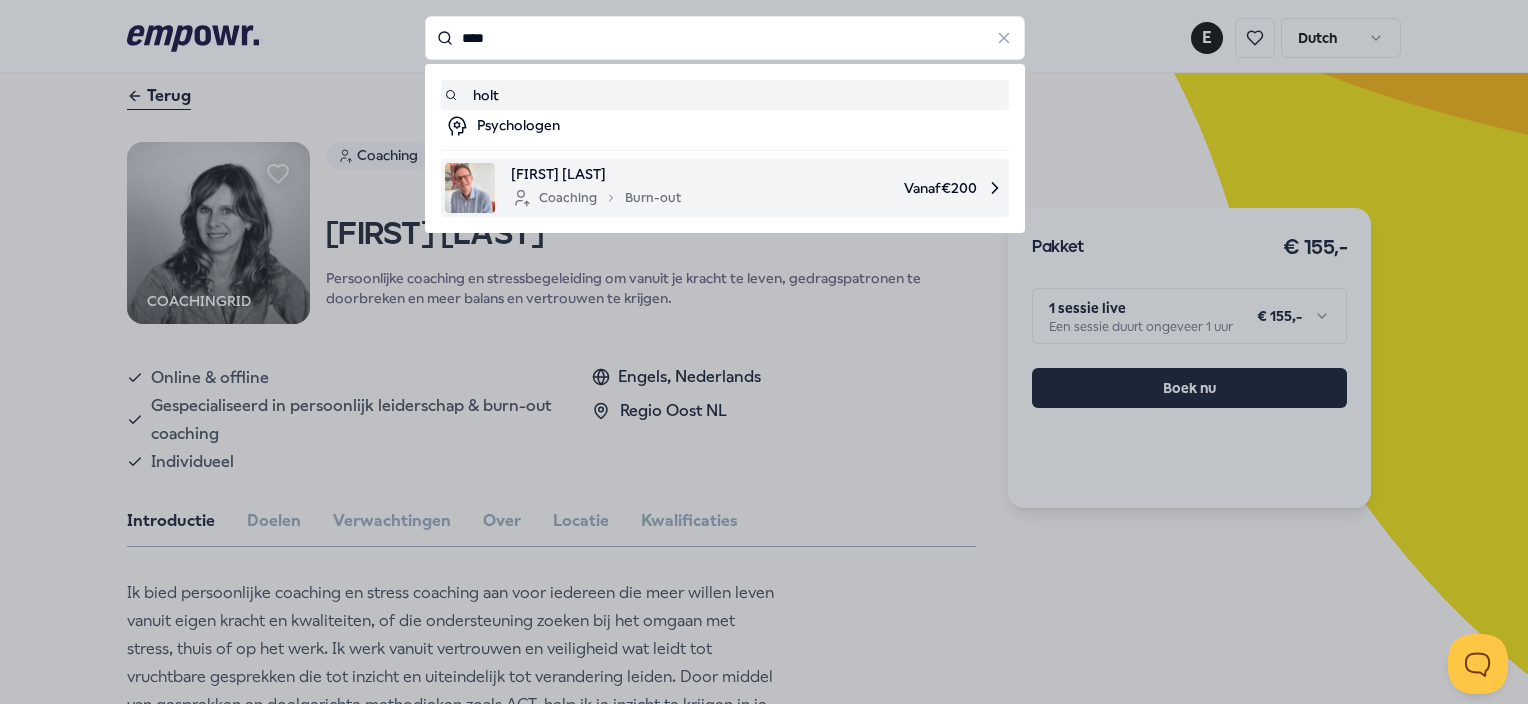 click on "Coaching Burn-out" at bounding box center [596, 198] 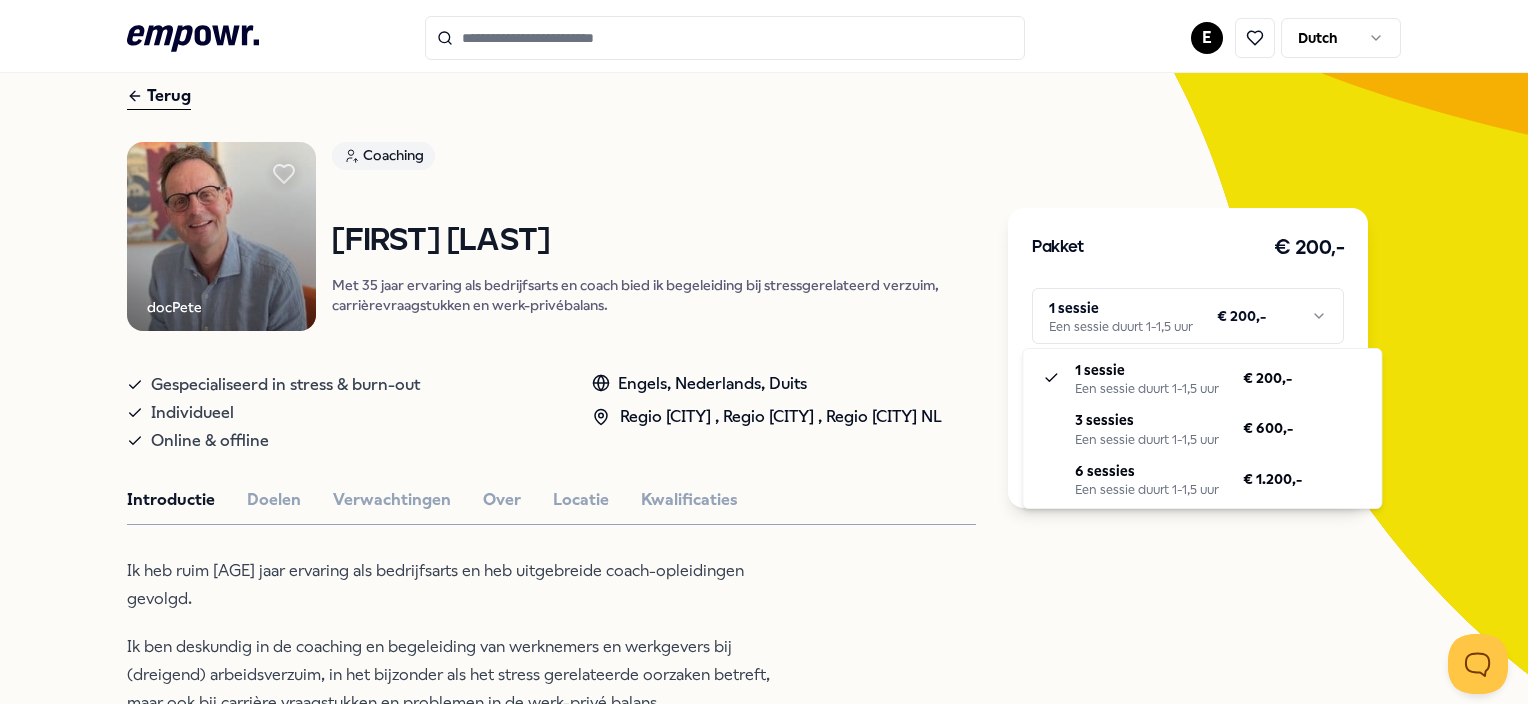 click on ".empowr-logo_svg__cls-1{fill:#03032f} E Dutch Alle categorieën   Self-care library Terug docPete Coaching Peter Holthaus Met 35 jaar ervaring als bedrijfsarts en coach bied ik begeleiding bij stressgerelateerd verzuim, carrièrevraagstukken en werk-privébalans. Gespecialiseerd in stress & burn-out Individueel Online & offline Engels, Nederlands, Duits Regio Amsterdam , Regio Utrecht , Regio West NL Introductie Doelen Verwachtingen Over Locatie Kwalificaties Ik heb ruim 35 jaar ervaring als bedrijfsarts en heb uitgebreide coach-opleidingen gevolgd. Ik ben deskundig in de coaching en begeleiding van werknemers en werkgevers bij (dreigend) arbeidsverzuim, in het bijzonder als het stress gerelateerde oorzaken betreft, maar ook bij carrière vraagstukken en problemen in de werk-privé balans. Door persoonlijke ervaring en ontwikkeling kan ik ondersteunen bij het verwerken van verlies en het vinden van de weg naar een gelukkige toekomst. Beoordelingen Joost, Amsterdam, [AGE] jaar Bo, Amsterdam, [AGE] jaar Online" at bounding box center [764, 352] 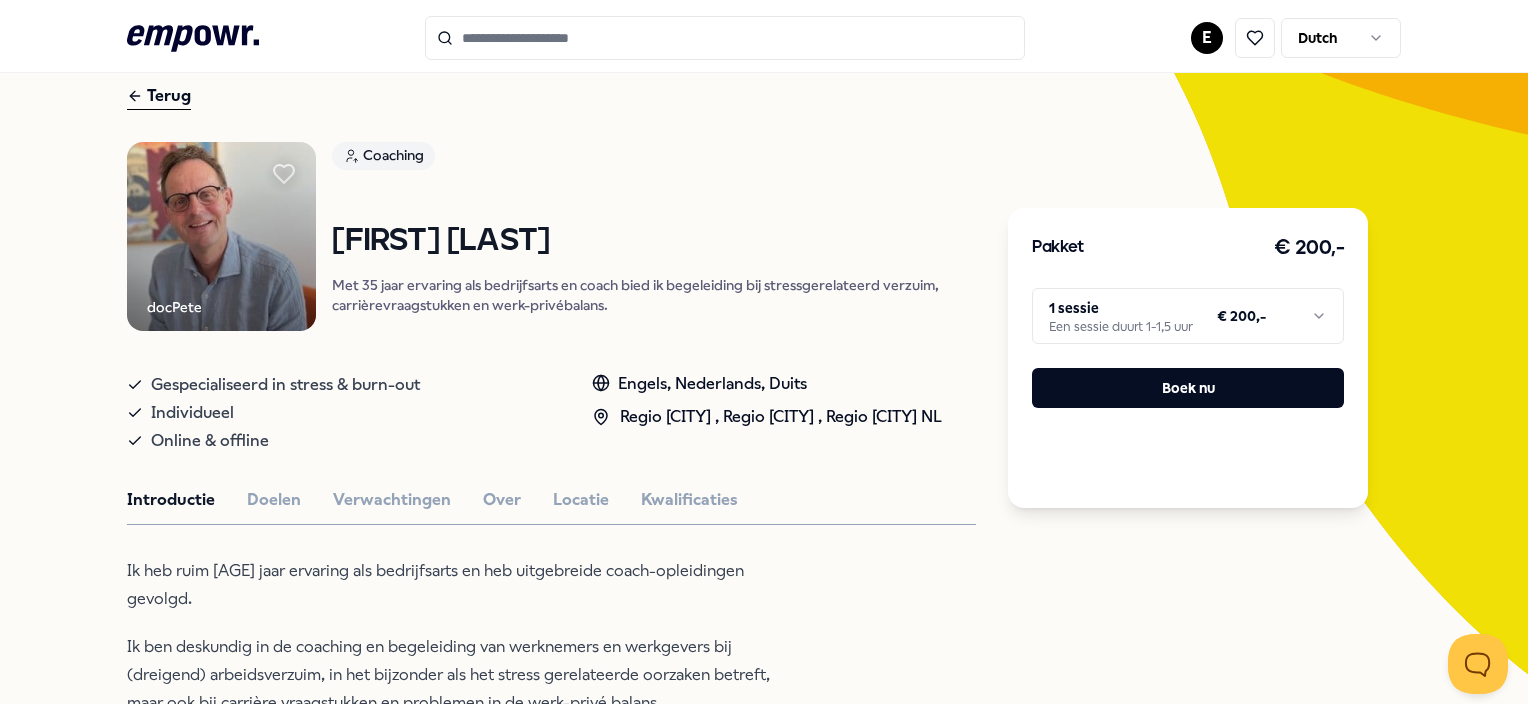 click on ".empowr-logo_svg__cls-1{fill:#03032f} E Dutch Alle categorieën   Self-care library Terug docPete Coaching Peter Holthaus Met 35 jaar ervaring als bedrijfsarts en coach bied ik begeleiding bij stressgerelateerd verzuim, carrièrevraagstukken en werk-privébalans. Gespecialiseerd in stress & burn-out Individueel Online & offline Engels, Nederlands, Duits Regio Amsterdam , Regio Utrecht , Regio West NL Introductie Doelen Verwachtingen Over Locatie Kwalificaties Ik heb ruim 35 jaar ervaring als bedrijfsarts en heb uitgebreide coach-opleidingen gevolgd. Ik ben deskundig in de coaching en begeleiding van werknemers en werkgevers bij (dreigend) arbeidsverzuim, in het bijzonder als het stress gerelateerde oorzaken betreft, maar ook bij carrière vraagstukken en problemen in de werk-privé balans. Door persoonlijke ervaring en ontwikkeling kan ik ondersteunen bij het verwerken van verlies en het vinden van de weg naar een gelukkige toekomst. Beoordelingen Joost, Amsterdam, [AGE] jaar Bo, Amsterdam, [AGE] jaar Online" at bounding box center (764, 352) 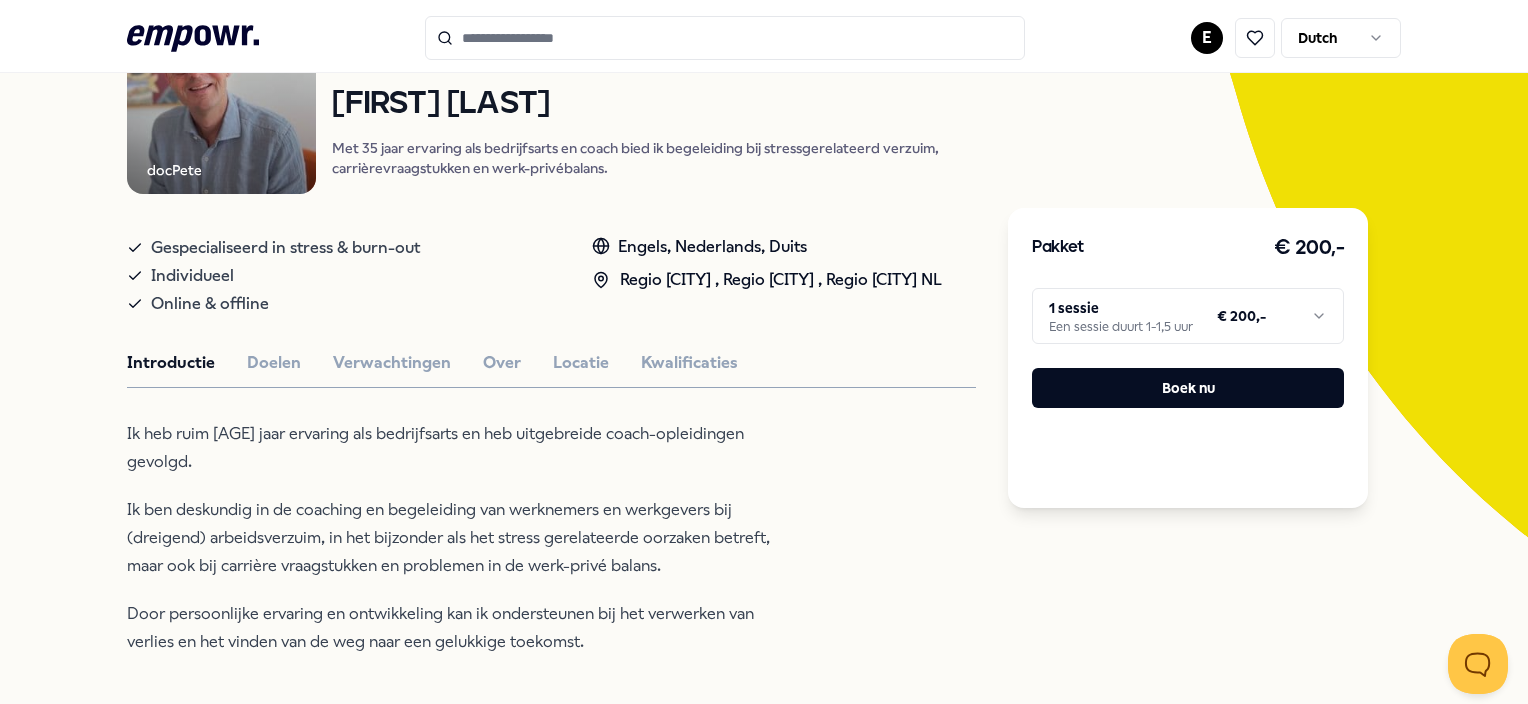 scroll, scrollTop: 235, scrollLeft: 0, axis: vertical 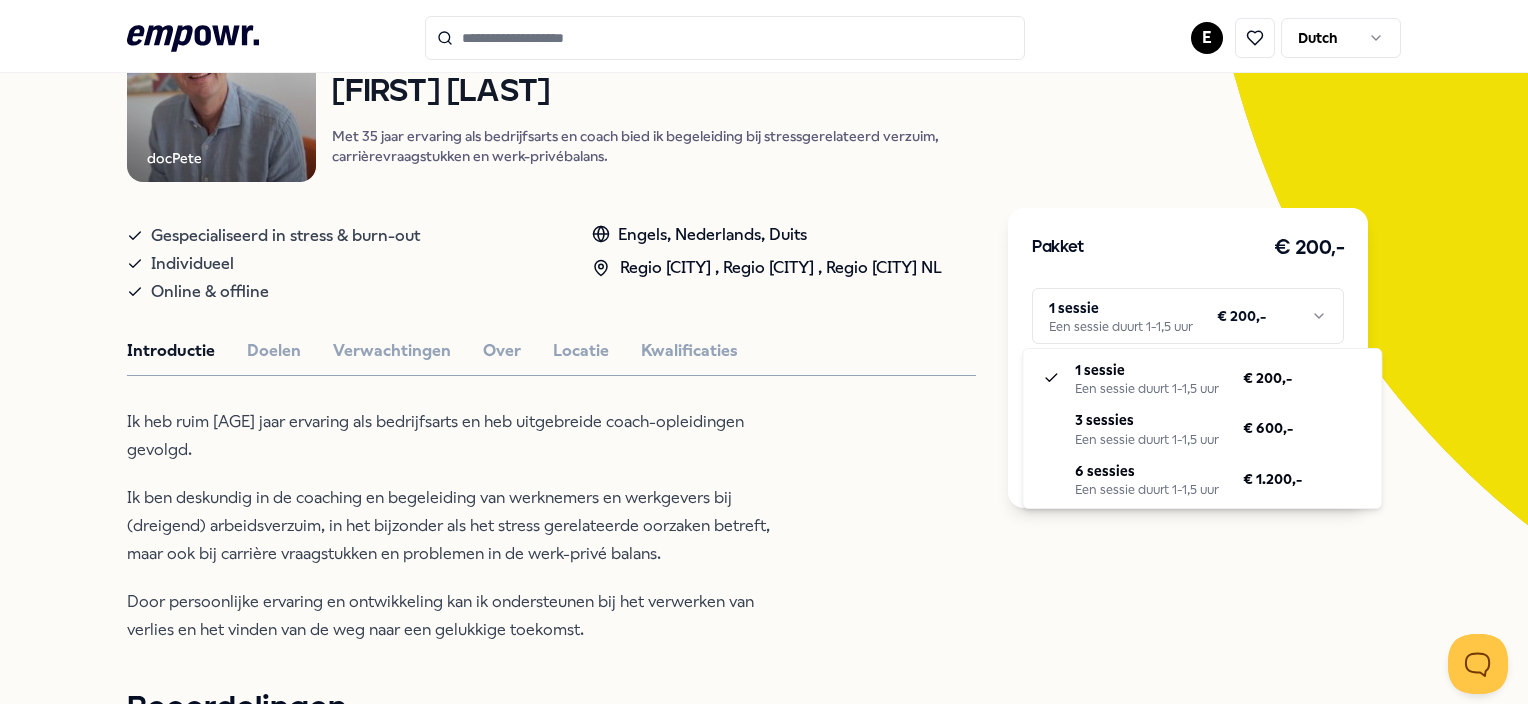 click on ".empowr-logo_svg__cls-1{fill:#03032f} E Dutch Alle categorieën   Self-care library Terug docPete Coaching Peter Holthaus Met 35 jaar ervaring als bedrijfsarts en coach bied ik begeleiding bij stressgerelateerd verzuim, carrièrevraagstukken en werk-privébalans. Gespecialiseerd in stress & burn-out Individueel Online & offline Engels, Nederlands, Duits Regio Amsterdam , Regio Utrecht , Regio West NL Introductie Doelen Verwachtingen Over Locatie Kwalificaties Ik heb ruim 35 jaar ervaring als bedrijfsarts en heb uitgebreide coach-opleidingen gevolgd. Ik ben deskundig in de coaching en begeleiding van werknemers en werkgevers bij (dreigend) arbeidsverzuim, in het bijzonder als het stress gerelateerde oorzaken betreft, maar ook bij carrière vraagstukken en problemen in de werk-privé balans. Door persoonlijke ervaring en ontwikkeling kan ik ondersteunen bij het verwerken van verlies en het vinden van de weg naar een gelukkige toekomst. Beoordelingen Joost, Amsterdam, [AGE] jaar Bo, Amsterdam, [AGE] jaar Online" at bounding box center [764, 352] 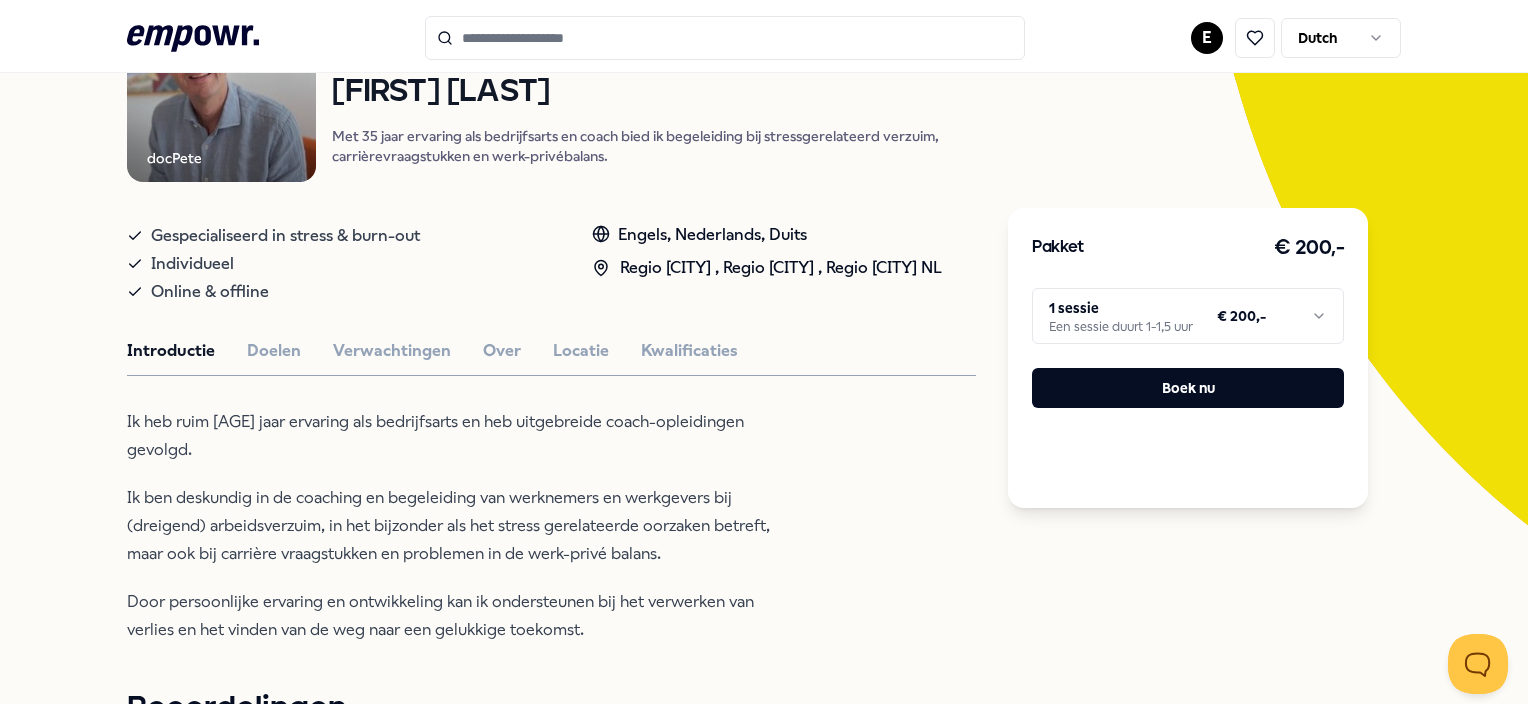 click on ".empowr-logo_svg__cls-1{fill:#03032f} E Dutch Alle categorieën   Self-care library Terug docPete Coaching Peter Holthaus Met 35 jaar ervaring als bedrijfsarts en coach bied ik begeleiding bij stressgerelateerd verzuim, carrièrevraagstukken en werk-privébalans. Gespecialiseerd in stress & burn-out Individueel Online & offline Engels, Nederlands, Duits Regio Amsterdam , Regio Utrecht , Regio West NL Introductie Doelen Verwachtingen Over Locatie Kwalificaties Ik heb ruim 35 jaar ervaring als bedrijfsarts en heb uitgebreide coach-opleidingen gevolgd. Ik ben deskundig in de coaching en begeleiding van werknemers en werkgevers bij (dreigend) arbeidsverzuim, in het bijzonder als het stress gerelateerde oorzaken betreft, maar ook bij carrière vraagstukken en problemen in de werk-privé balans. Door persoonlijke ervaring en ontwikkeling kan ik ondersteunen bij het verwerken van verlies en het vinden van de weg naar een gelukkige toekomst. Beoordelingen Joost, Amsterdam, [AGE] jaar Bo, Amsterdam, [AGE] jaar Online" at bounding box center [764, 352] 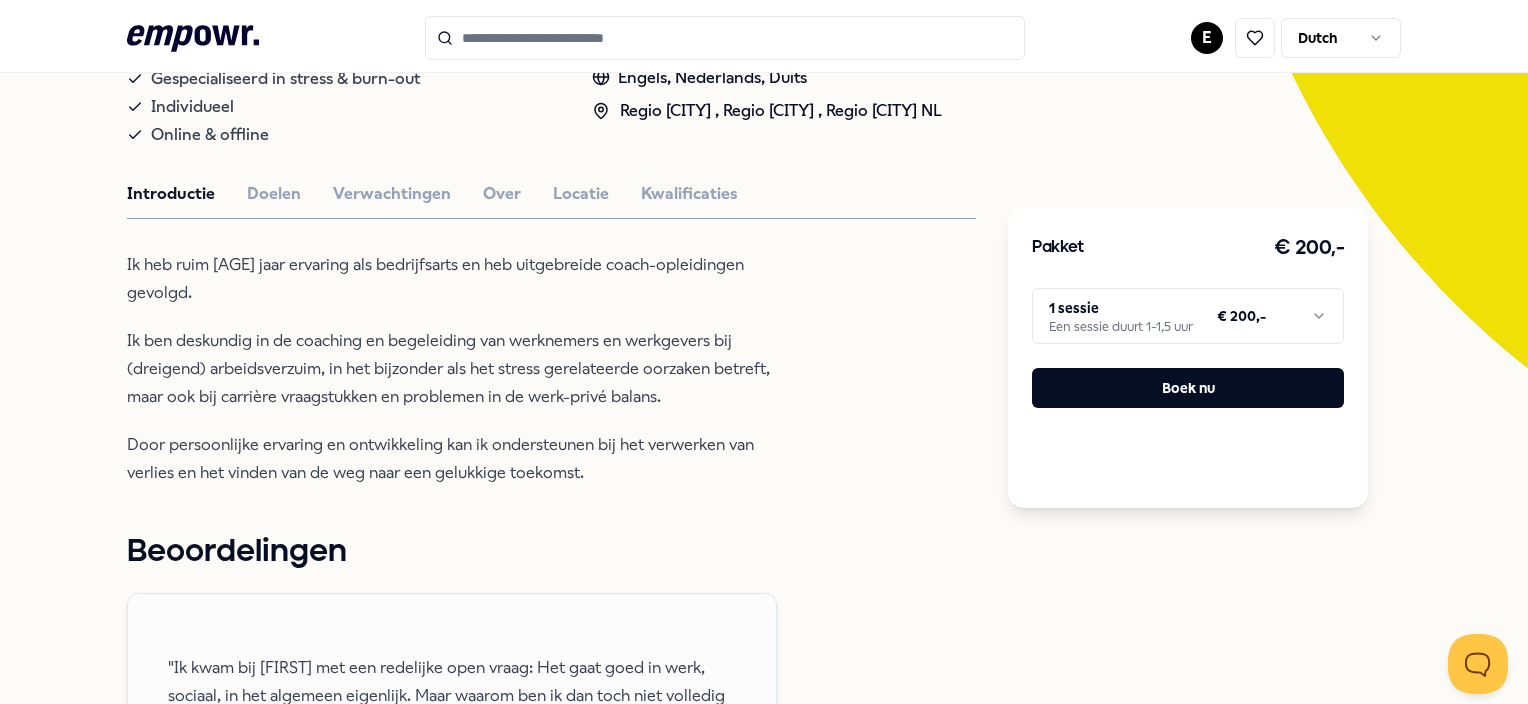 scroll, scrollTop: 0, scrollLeft: 0, axis: both 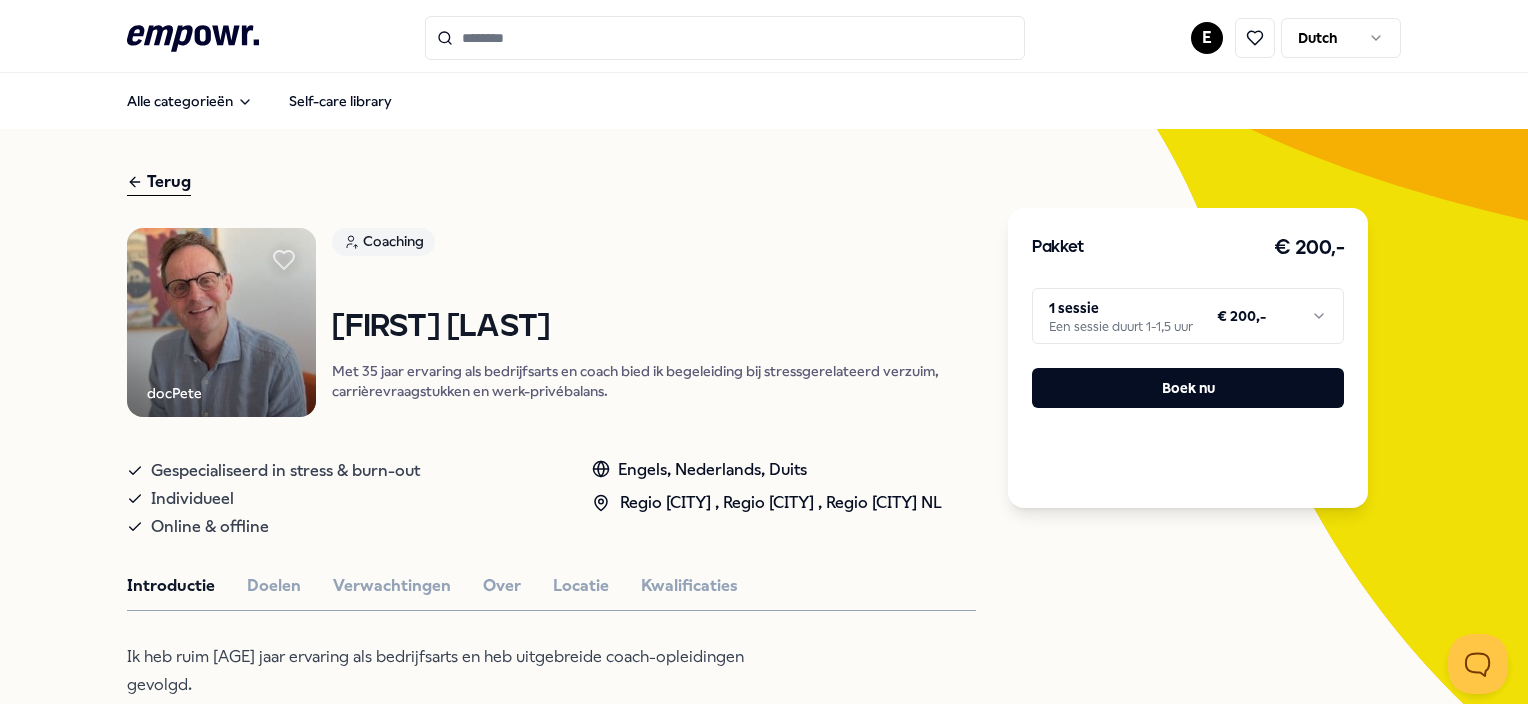 click at bounding box center (725, 38) 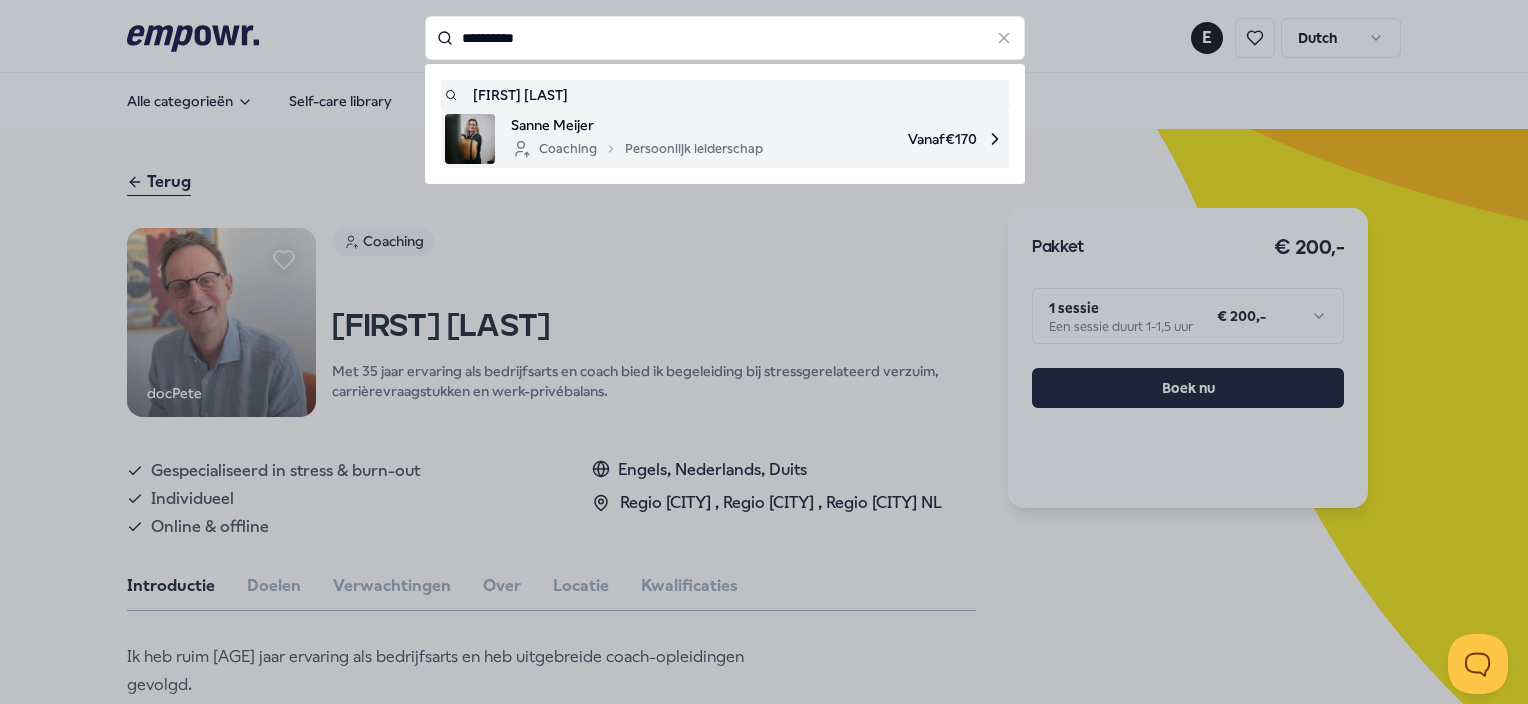 click on "Coaching Persoonlijk leiderschap" at bounding box center [637, 149] 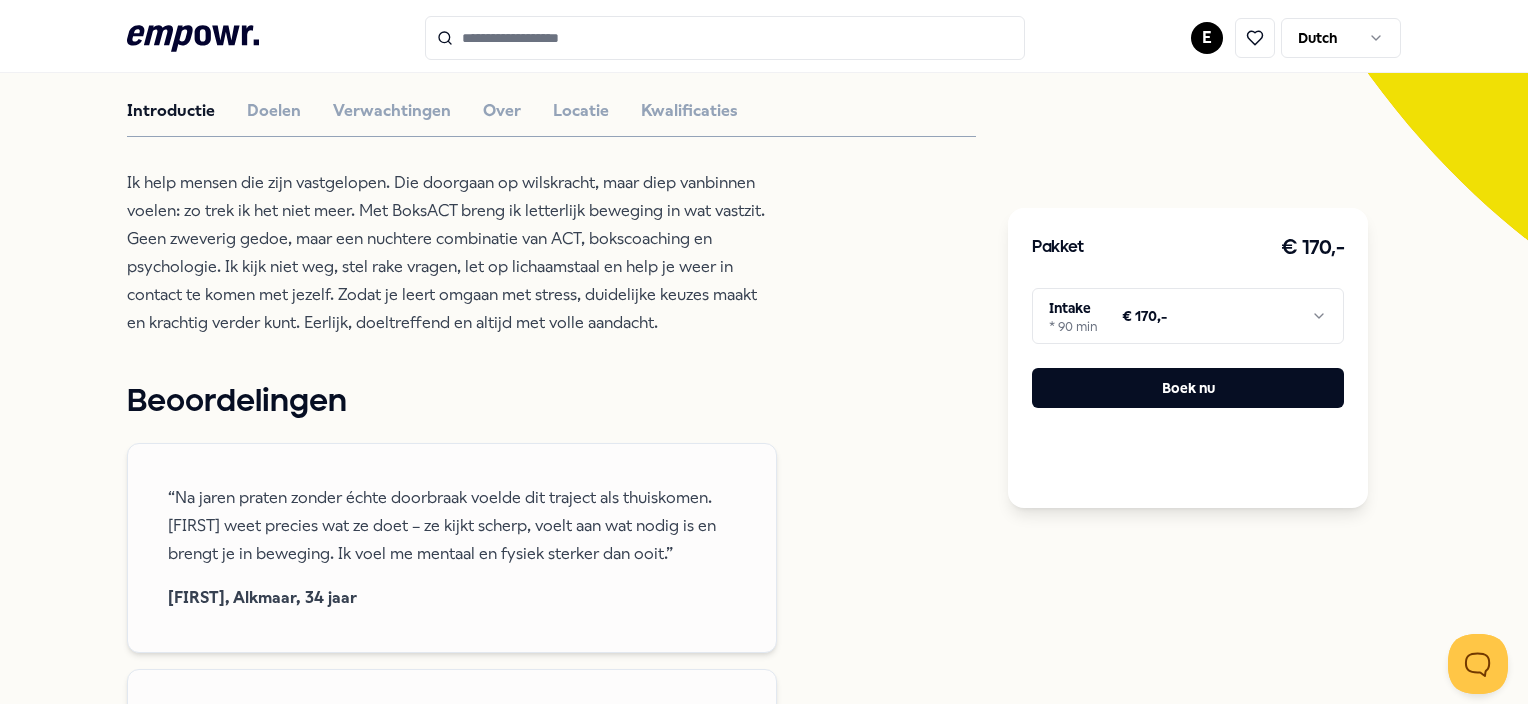 scroll, scrollTop: 524, scrollLeft: 0, axis: vertical 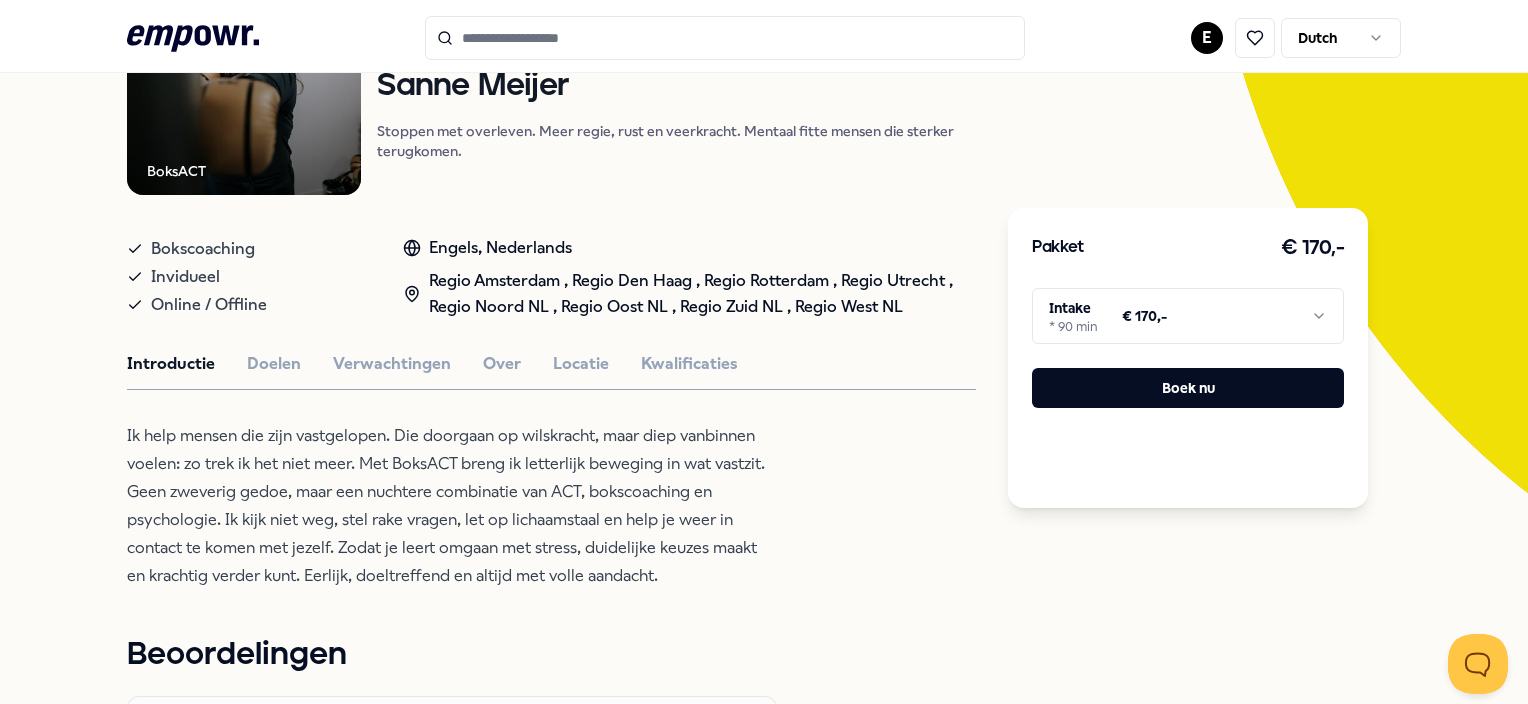 click at bounding box center (725, 38) 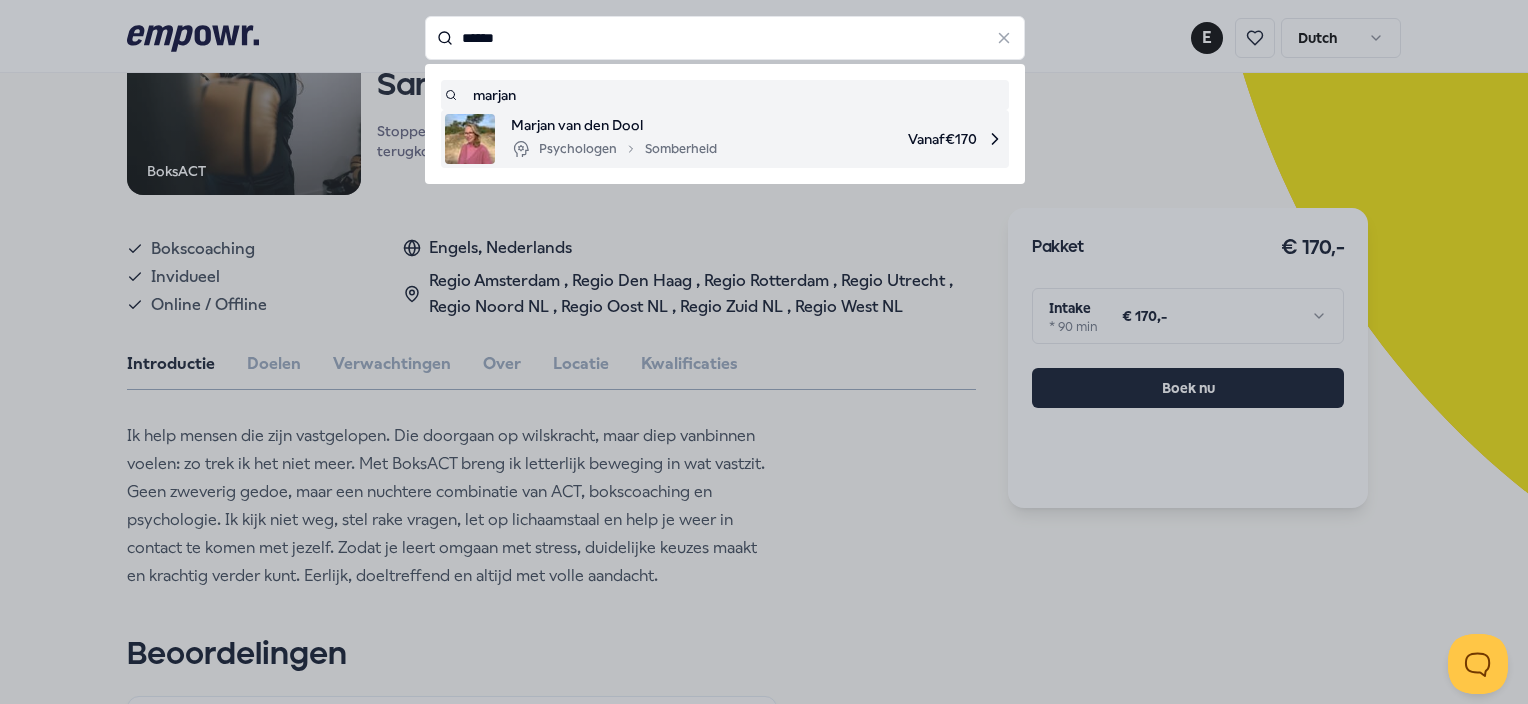 click on "Psychologen Somberheid" at bounding box center (614, 149) 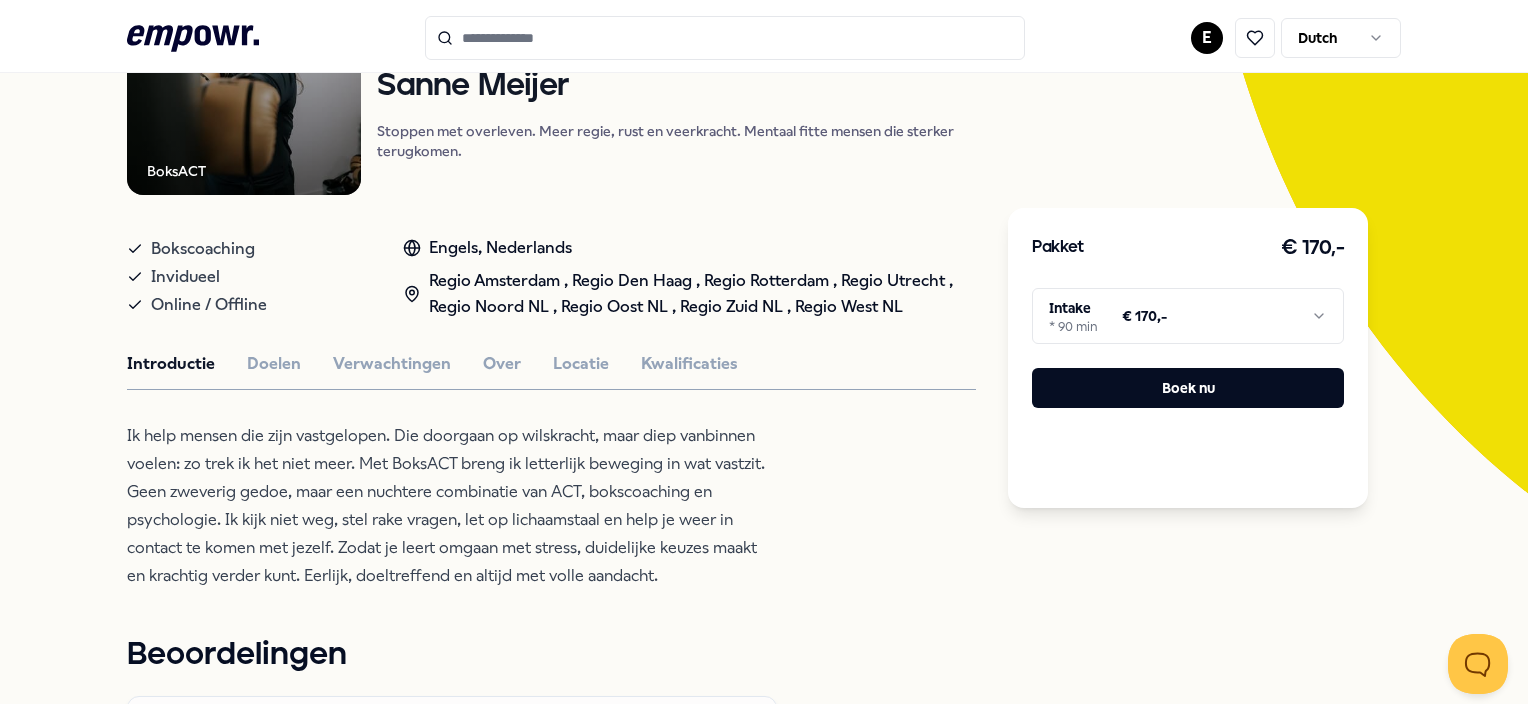 scroll, scrollTop: 128, scrollLeft: 0, axis: vertical 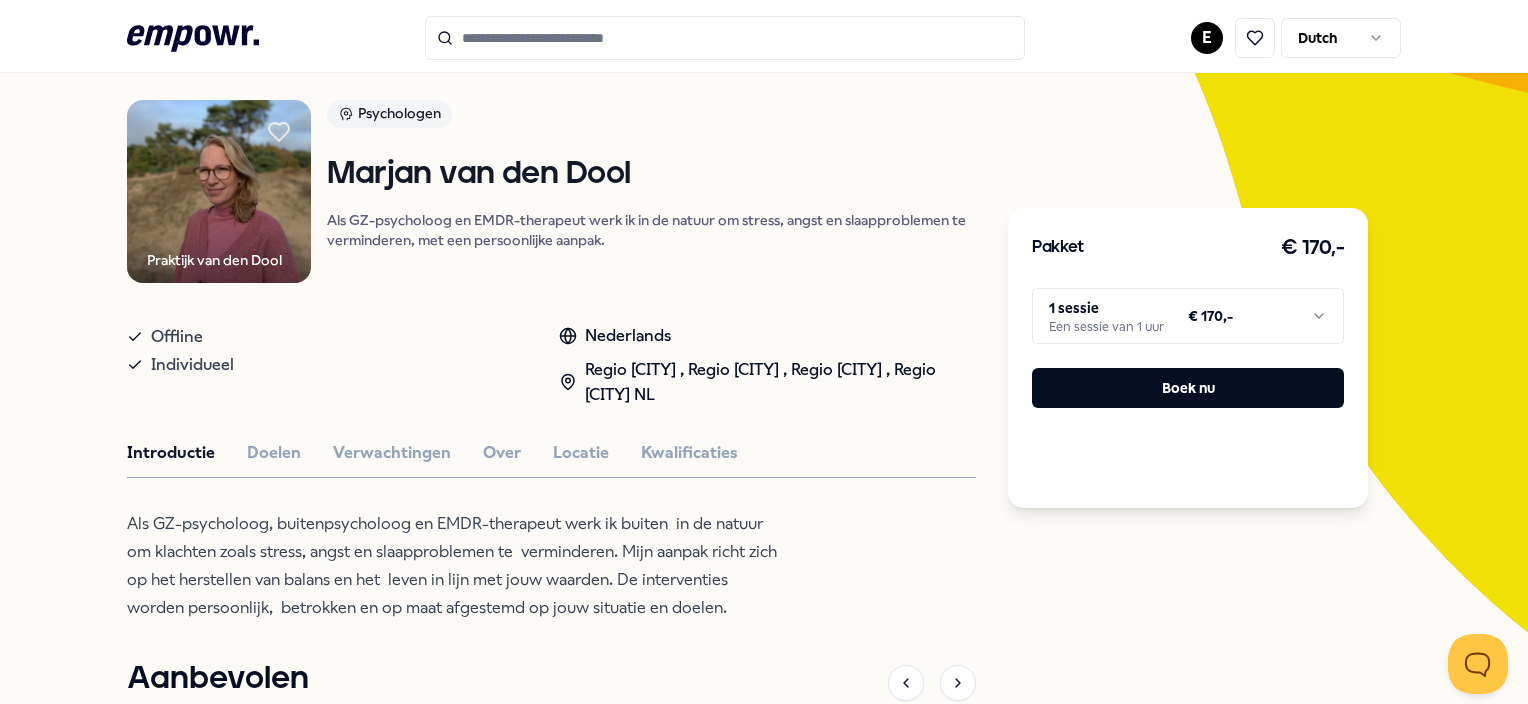 click on ".empowr-logo_svg__cls-1{fill:#03032f} E Dutch Alle categorieën Self-care library Terug Praktijk van den Dool Psychologen [FIRST] [LAST] Als GZ-psycholoog en EMDR-therapeut werk ik in de natuur om stress, angst en slaapproblemen te verminderen, met een persoonlijke aanpak. Offline Individueel Nederlands Regio [CITY] , Regio [CITY] , Regio [CITY] , Regio [CITY] NL Introductie Doelen Verwachtingen Over Locatie Kwalificaties Als GZ-psycholoog, buitenpsycholoog en EMDR-therapeut werk ik buiten in de natuur om klachten zoals stress, angst en slaapproblemen te verminderen. Mijn aanpak richt zich op het herstellen van balans en het leven in lijn met jouw waarden. De interventies worden persoonlijk, betrokken en op maat afgestemd op jouw situatie en doelen. Aanbevolen Coaching Regio [CITY] NL + 2 Burn-out [FIRST] [LAST] Met [AGE] jaar ervaring als bedrijfsarts en coach bied ik begeleiding bij
stressgerelateerd verzuim, carrièrevraagstukken en werk-privébalans. Engels, Nederlands, Duits" at bounding box center [764, 352] 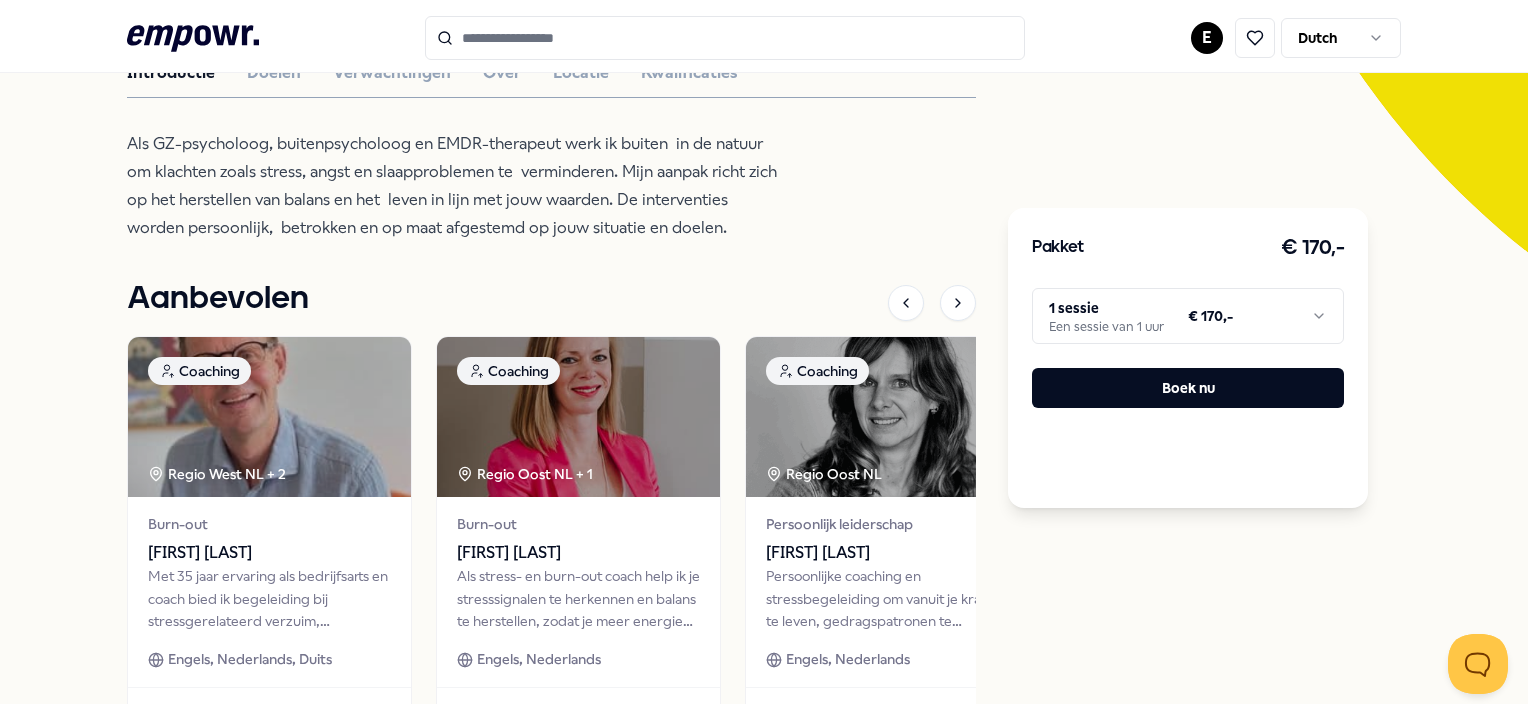scroll, scrollTop: 506, scrollLeft: 0, axis: vertical 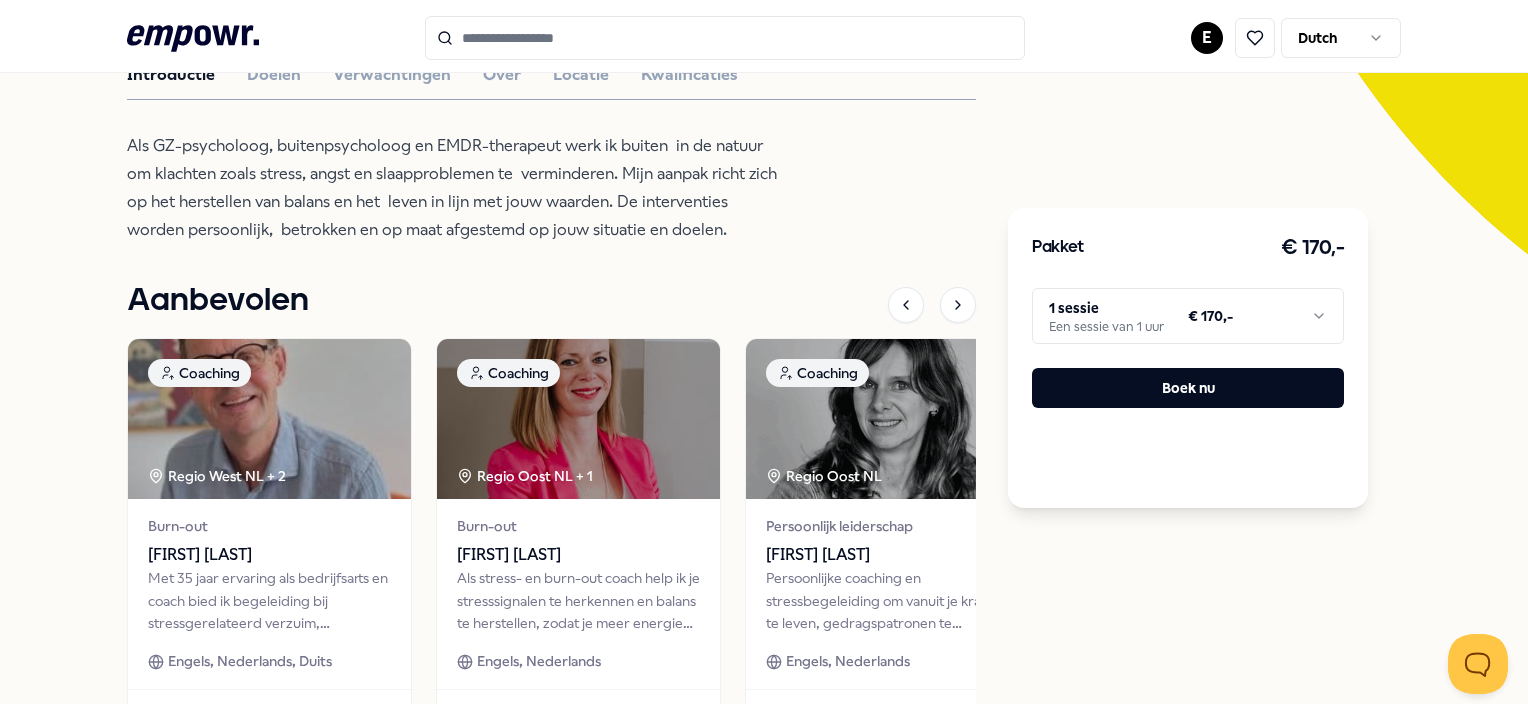 drag, startPoint x: 1514, startPoint y: 260, endPoint x: 1512, endPoint y: 435, distance: 175.01143 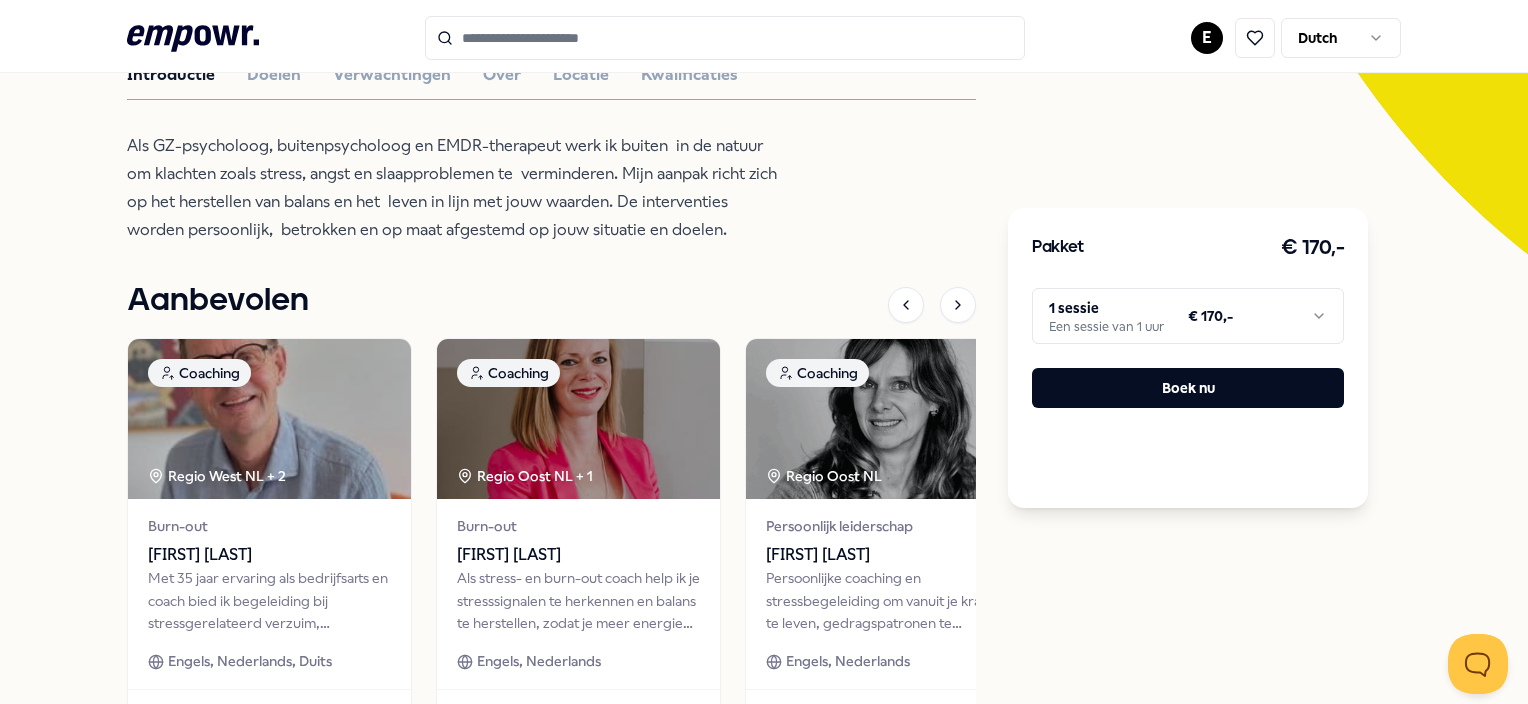 drag, startPoint x: 1510, startPoint y: 420, endPoint x: 1493, endPoint y: 255, distance: 165.87344 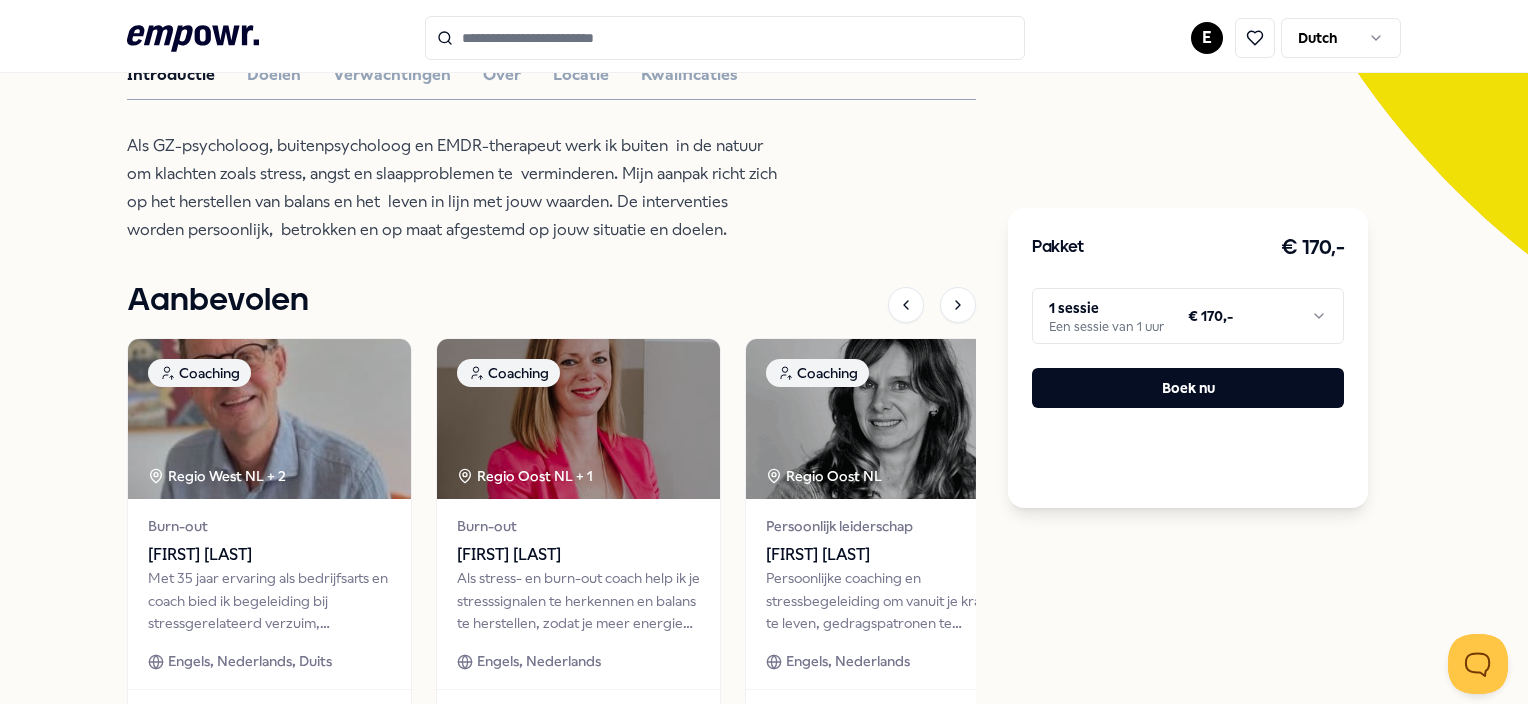 scroll, scrollTop: 216, scrollLeft: 0, axis: vertical 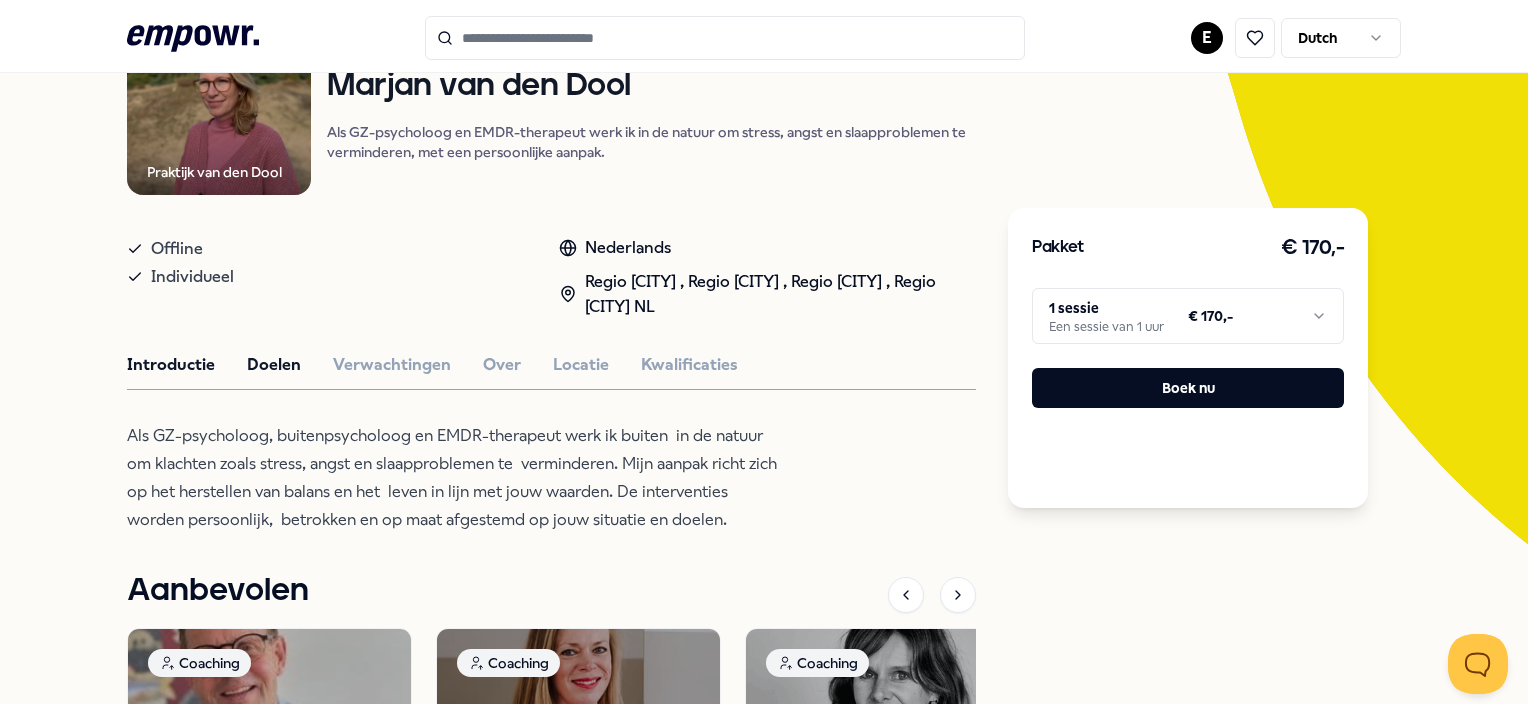 click on "Doelen" at bounding box center (274, 365) 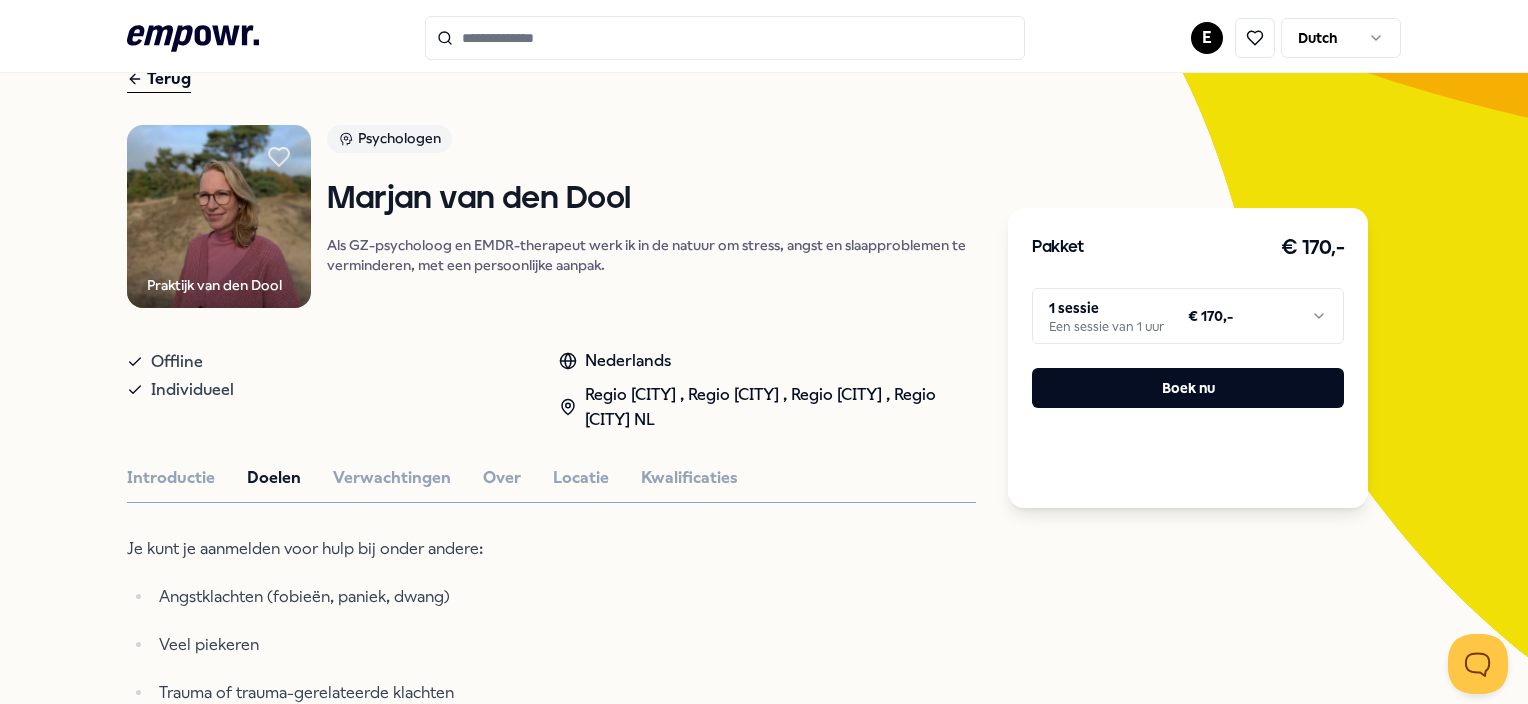 scroll, scrollTop: 96, scrollLeft: 0, axis: vertical 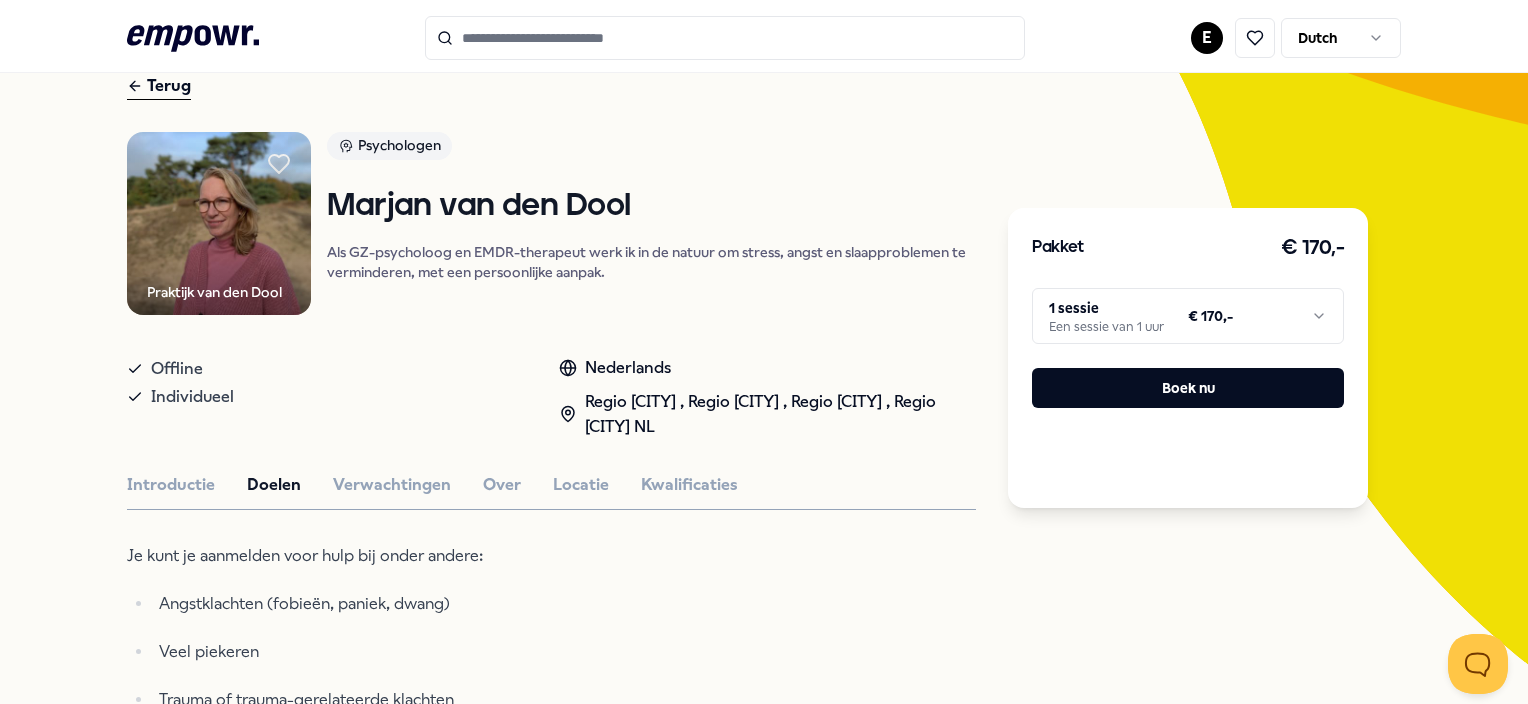 click at bounding box center [725, 38] 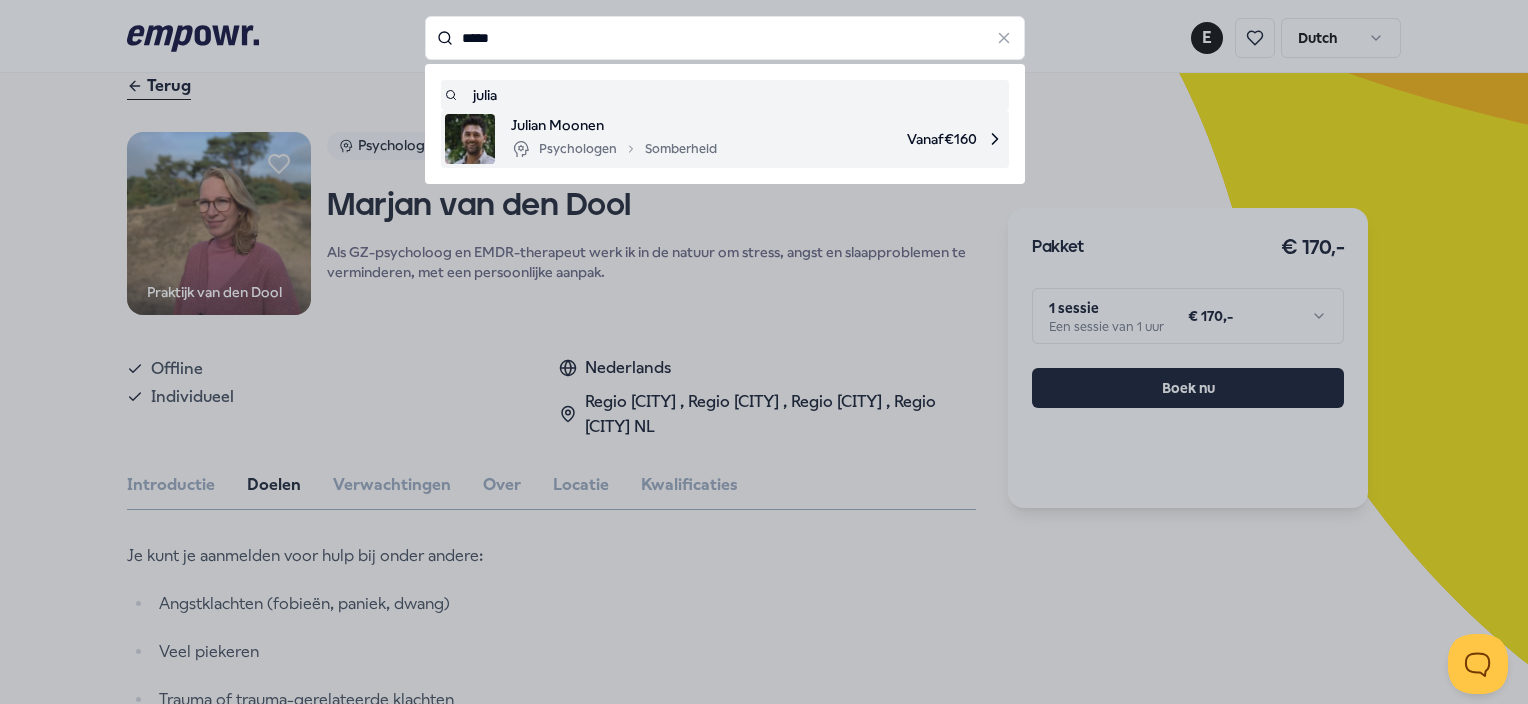 click on "Psychologen Somberheid" at bounding box center [614, 149] 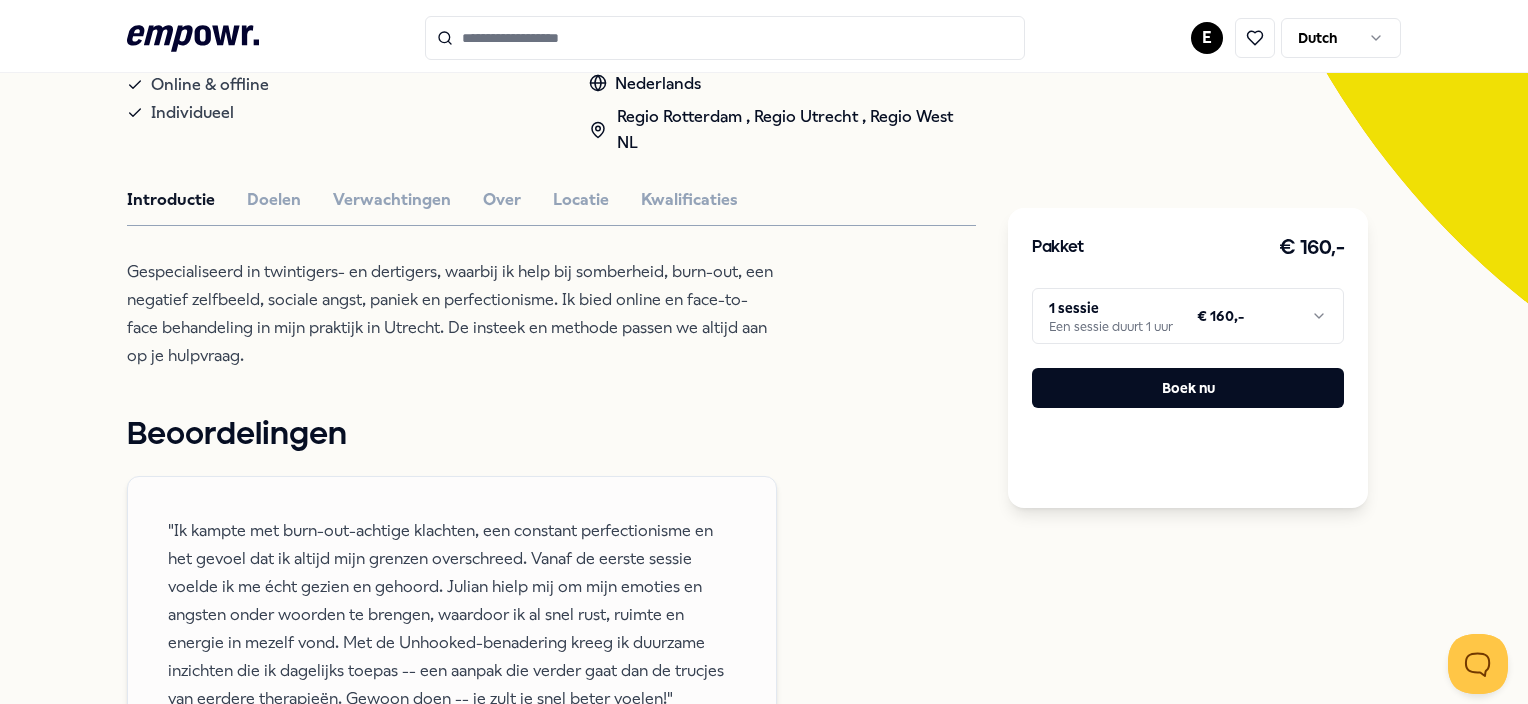 scroll, scrollTop: 460, scrollLeft: 0, axis: vertical 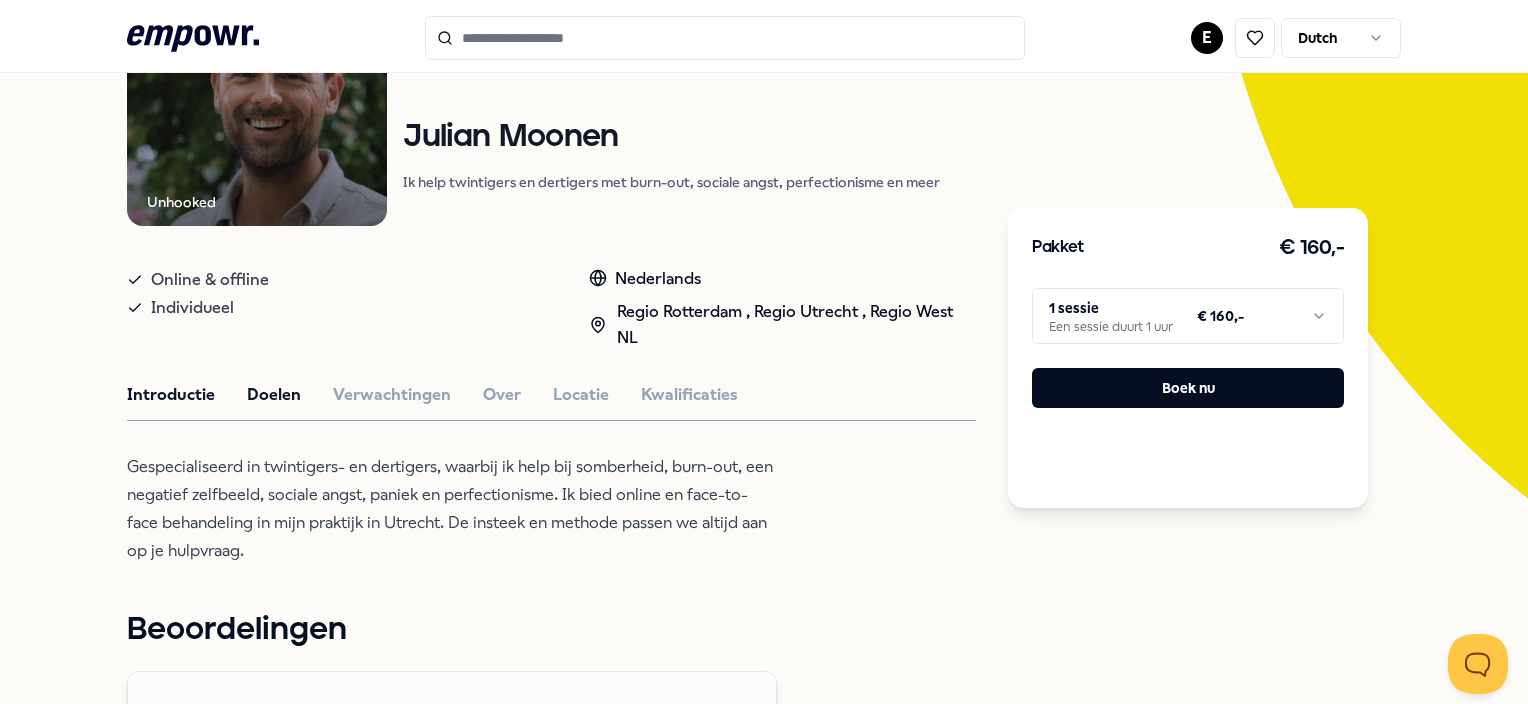 click on "Doelen" at bounding box center [274, 395] 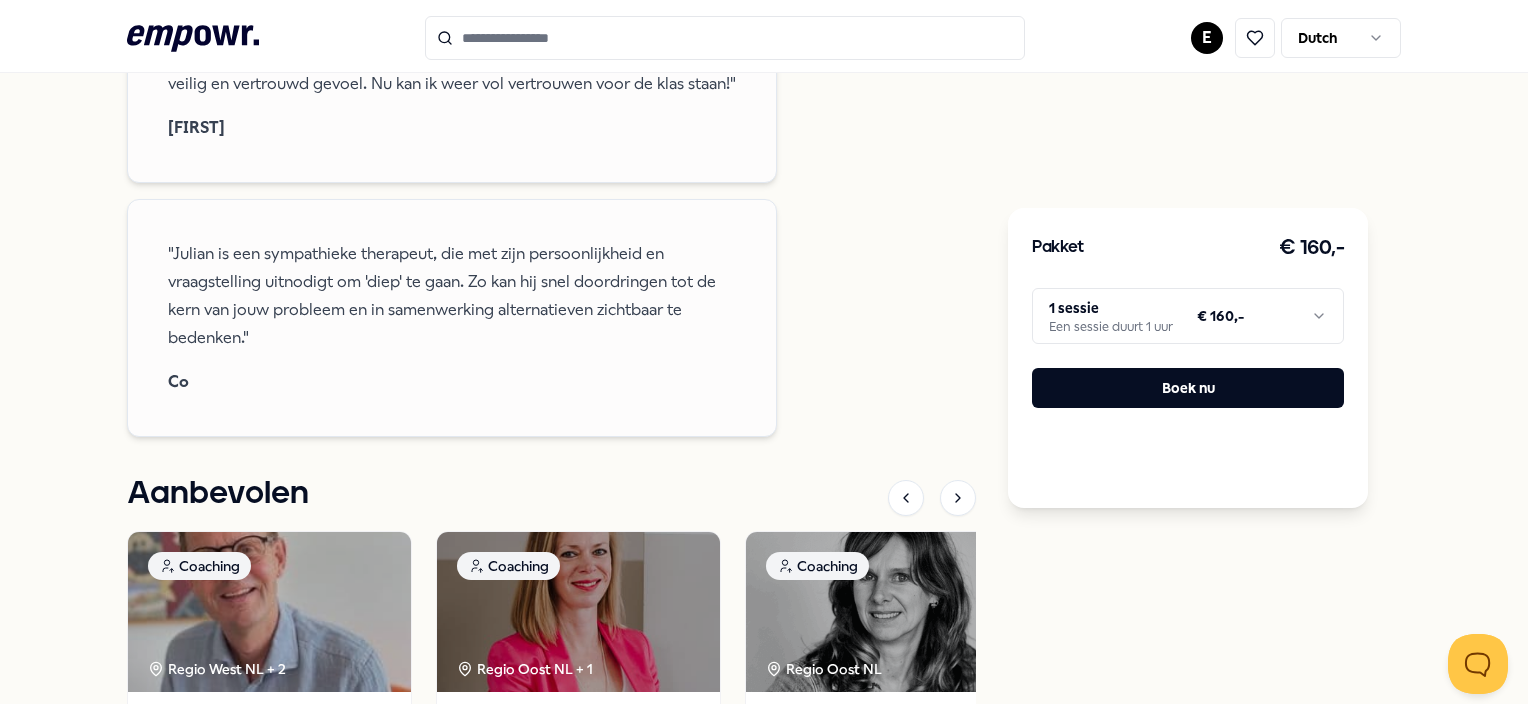 scroll, scrollTop: 0, scrollLeft: 0, axis: both 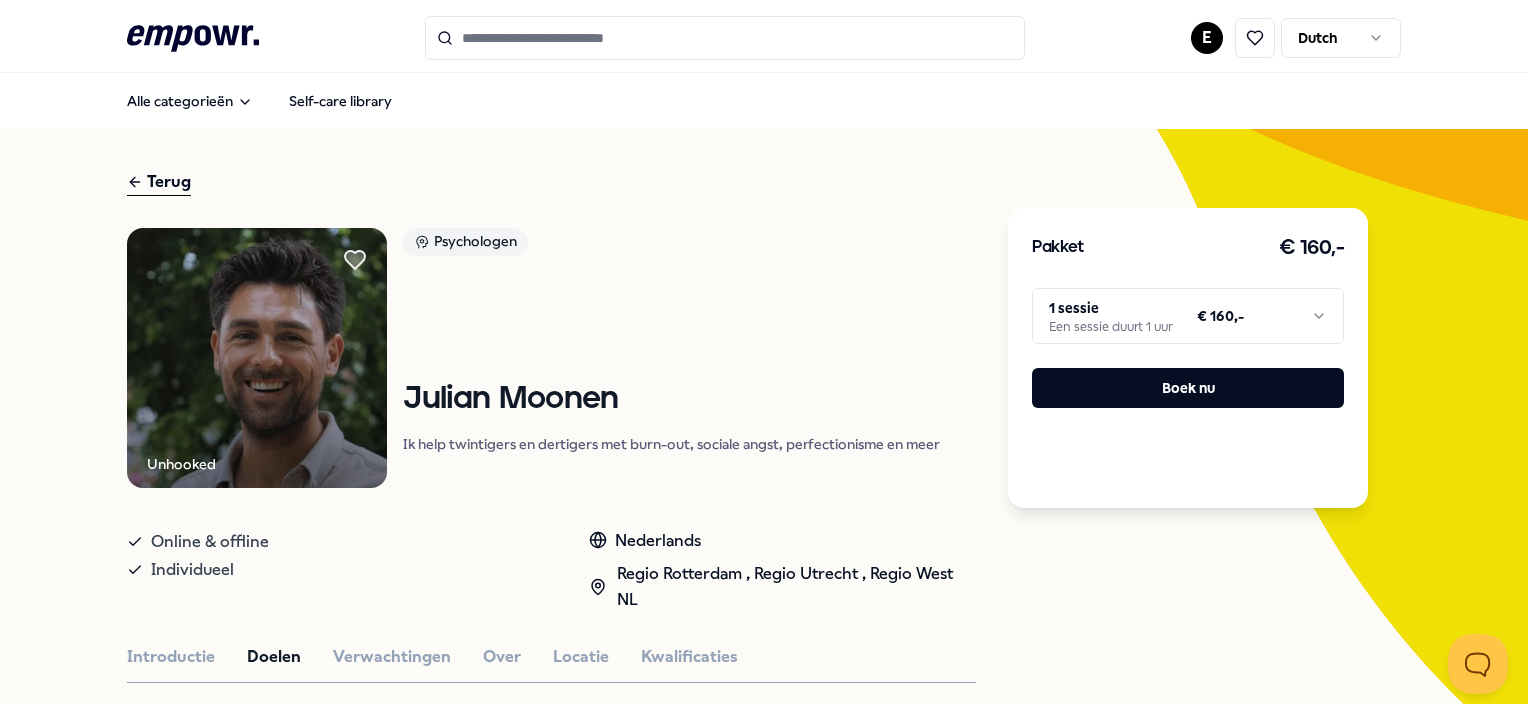 click at bounding box center [725, 38] 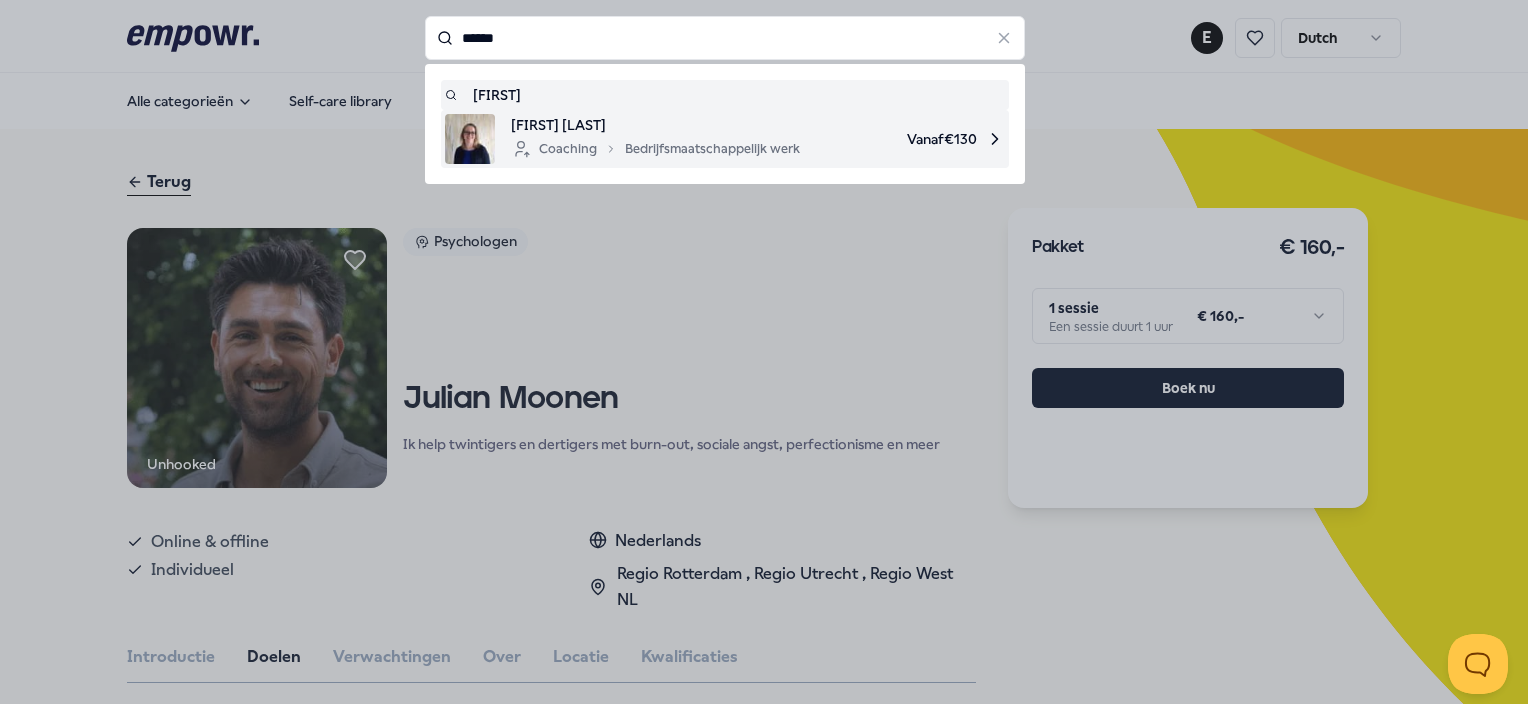 click on "Coaching Bedrijfsmaatschappelijk werk" at bounding box center [655, 149] 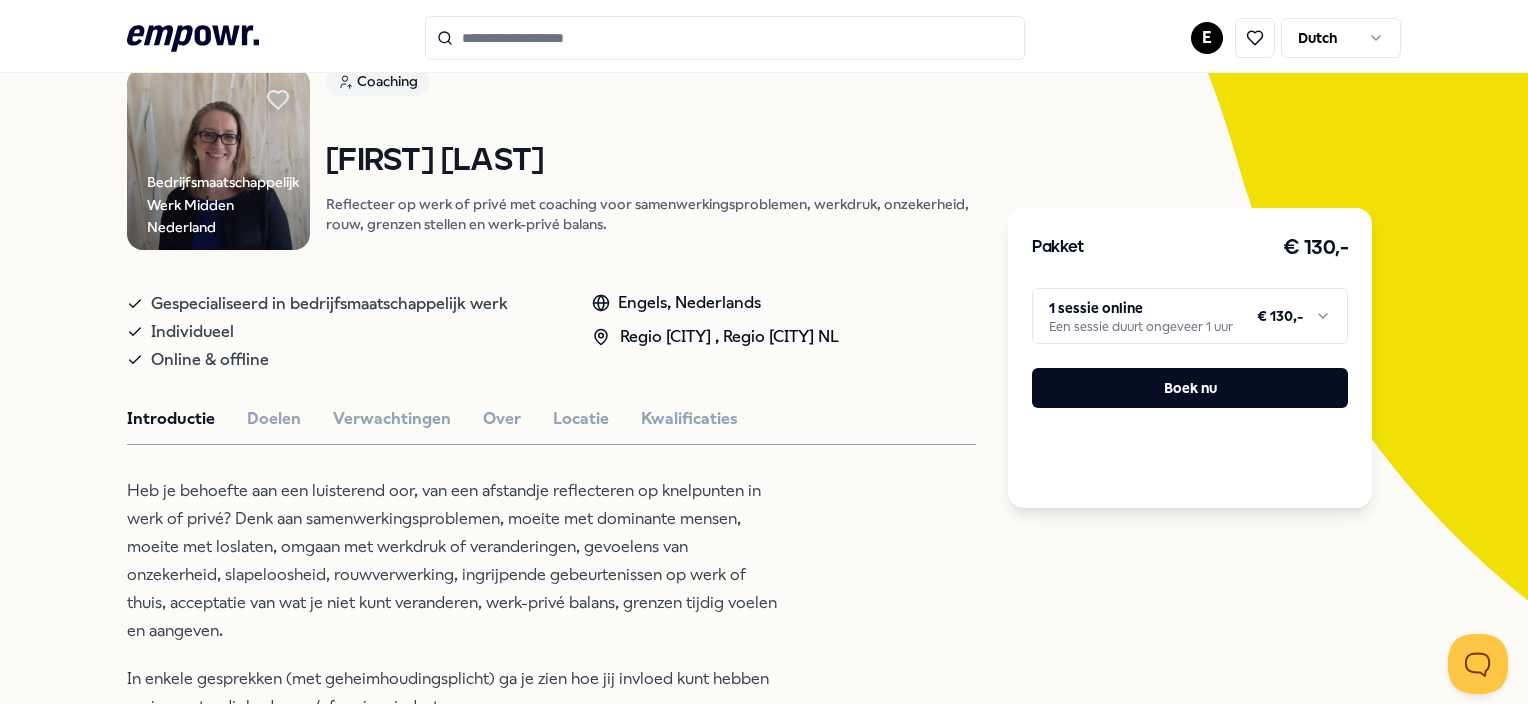 scroll, scrollTop: 156, scrollLeft: 0, axis: vertical 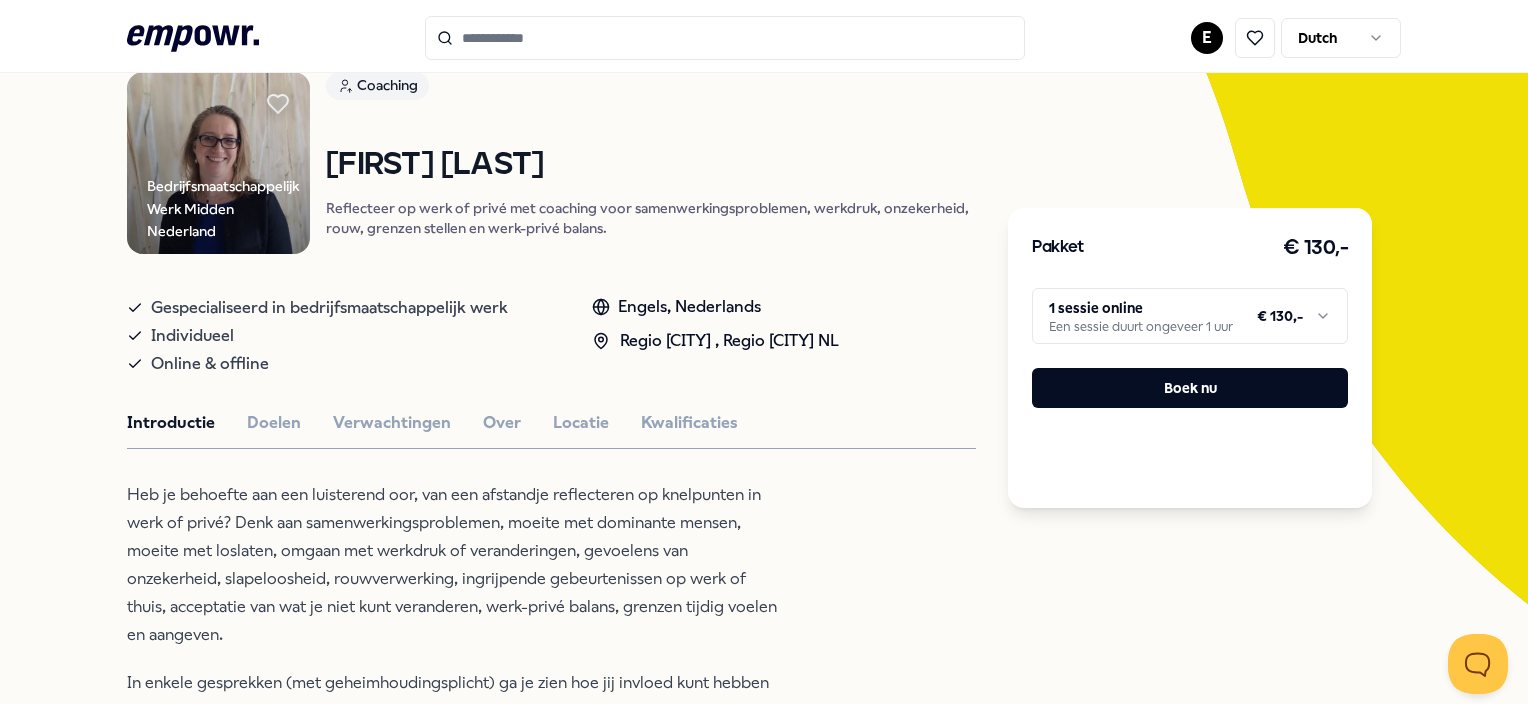 click on "Heb je behoefte aan een luisterend oor, van een afstandje reflecteren op knelpunten in werk of privé? Denk aan samenwerkingsproblemen, moeite met dominante mensen, moeite met loslaten, omgaan met werkdruk of veranderingen, gevoelens van onzekerheid, slapeloosheid, rouwverwerking, ingrijpende gebeurtenissen op werk of thuis, acceptatie van wat je niet kunt veranderen, werk-privé balans, grenzen tijdig voelen en aangeven." at bounding box center [452, 565] 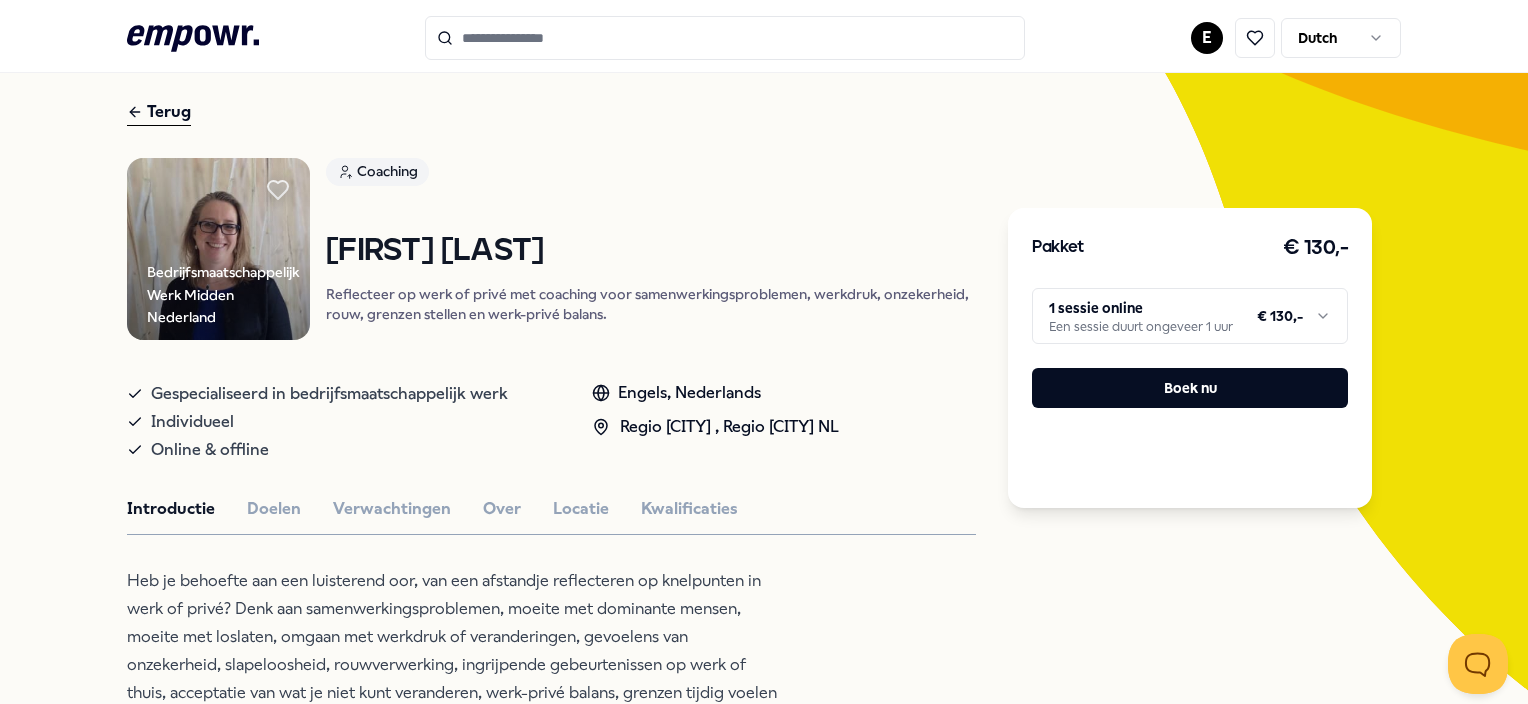 scroll, scrollTop: 80, scrollLeft: 0, axis: vertical 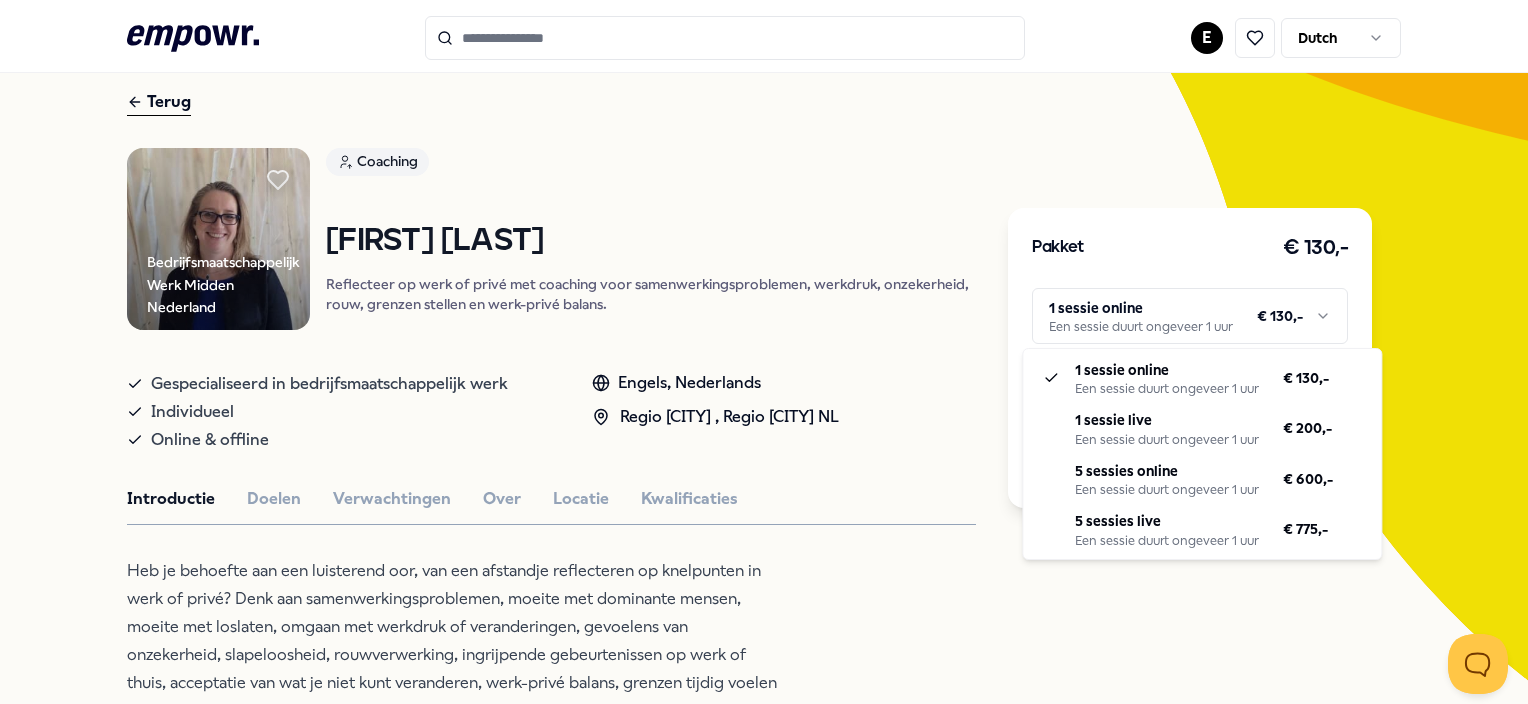 click on ".empowr-logo_svg__cls-1{fill:#03032f} E Dutch Alle categorieën   Self-care library Terug Bedrijfsmaatschappelijk Werk Midden Nederland Coaching Mirjam Sleijster Reflecteer op werk of privé met coaching voor samenwerkingsproblemen, werkdruk, onzekerheid, rouw, grenzen stellen en werk-privé balans. Gespecialiseerd in bedrijfsmaatschappelijk werk Individueel Online & offline Engels, Nederlands Regio Utrecht , Regio Oost NL Introductie Doelen Verwachtingen Over Locatie Kwalificaties Heb je behoefte aan een luisterend oor, van een afstandje reflecteren op knelpunten in werk of privé? Denk aan samenwerkingsproblemen, moeite met dominante mensen, moeite met loslaten, omgaan met werkdruk of veranderingen, gevoelens van onzekerheid, slapeloosheid, rouwverwerking, ingrijpende gebeurtenissen op werk of thuis, acceptatie van wat je niet kunt veranderen, werk-privé balans, grenzen tijdig voelen en aangeven. Beoordelingen Man, applicatiebeheerder, [AGE] jaar Vrouw, databasebeheerder, [AGE] jaar Aanbevolen Coaching" at bounding box center [764, 352] 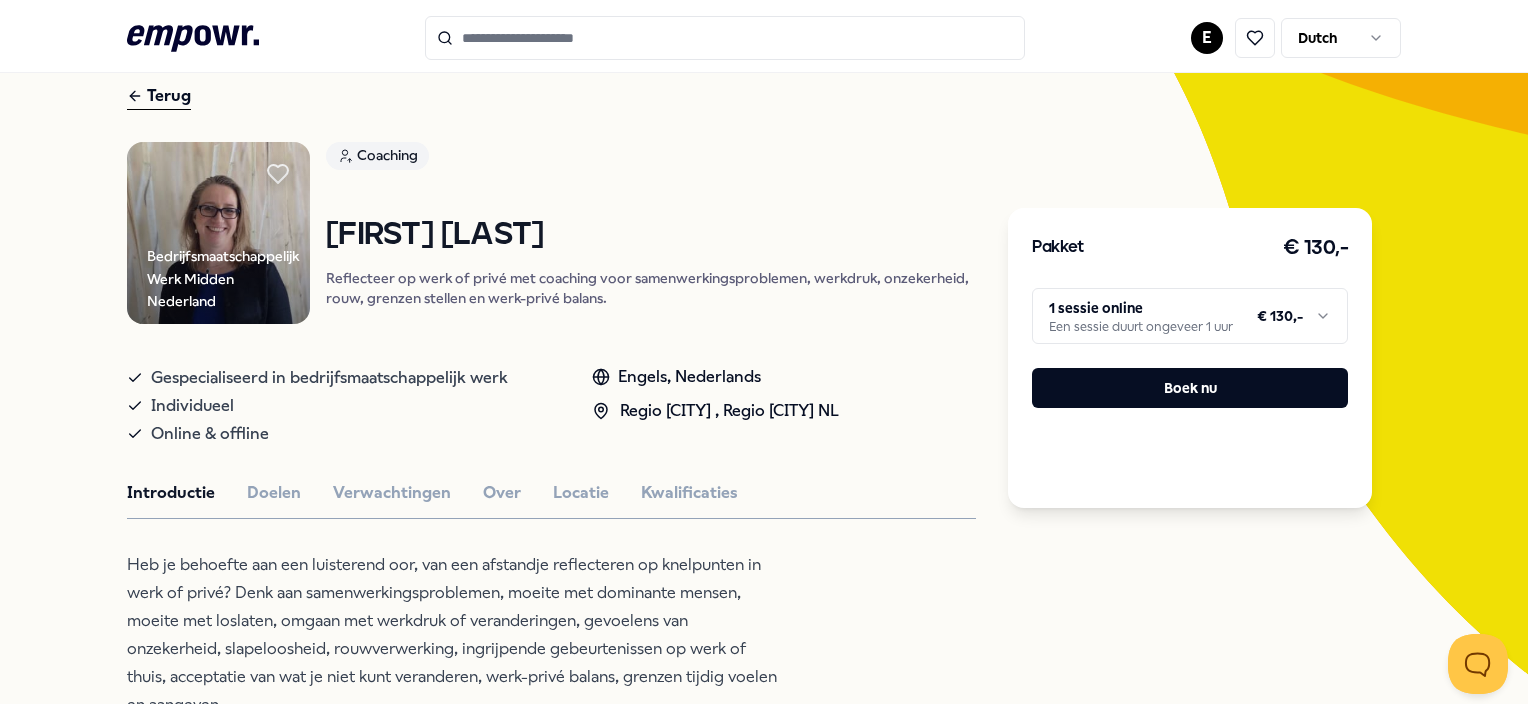 scroll, scrollTop: 83, scrollLeft: 0, axis: vertical 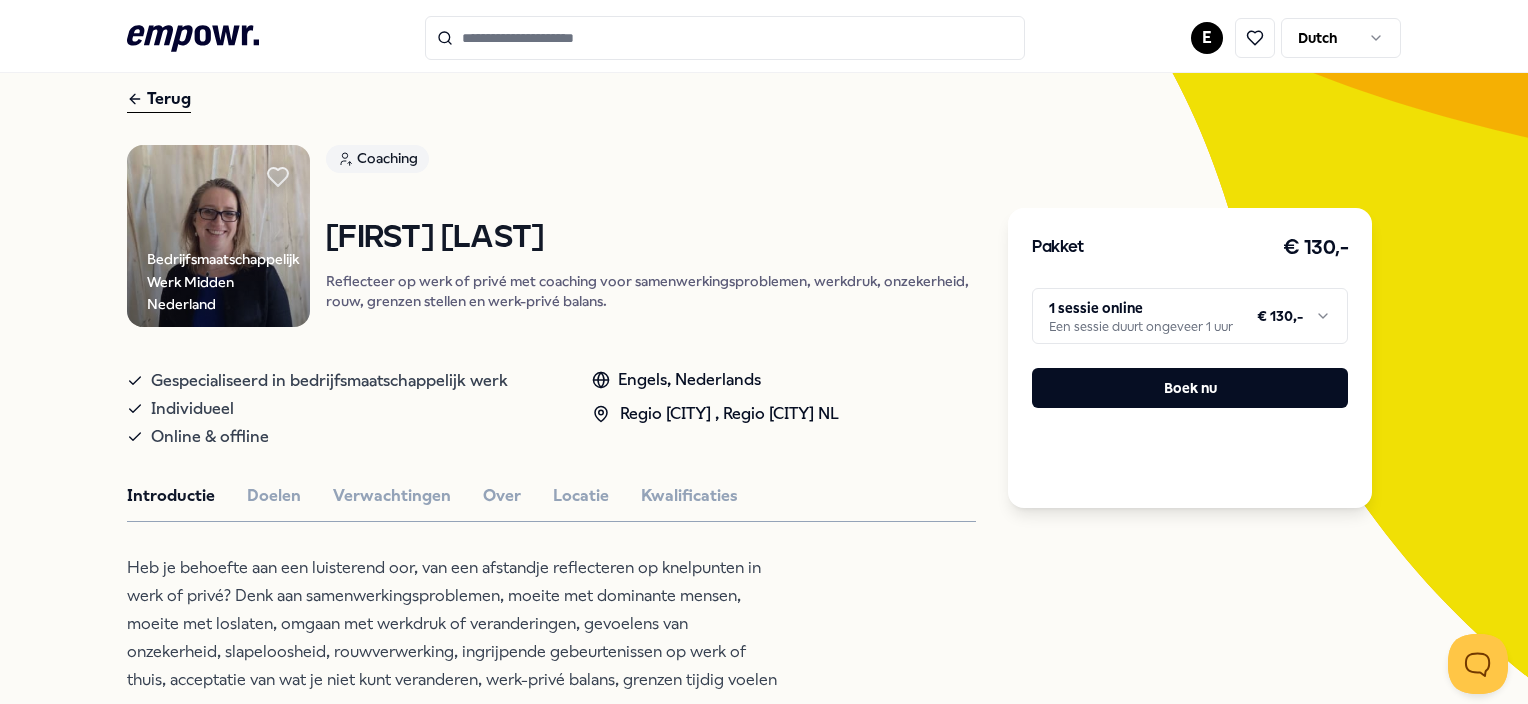 drag, startPoint x: 1519, startPoint y: 198, endPoint x: 1496, endPoint y: 199, distance: 23.021729 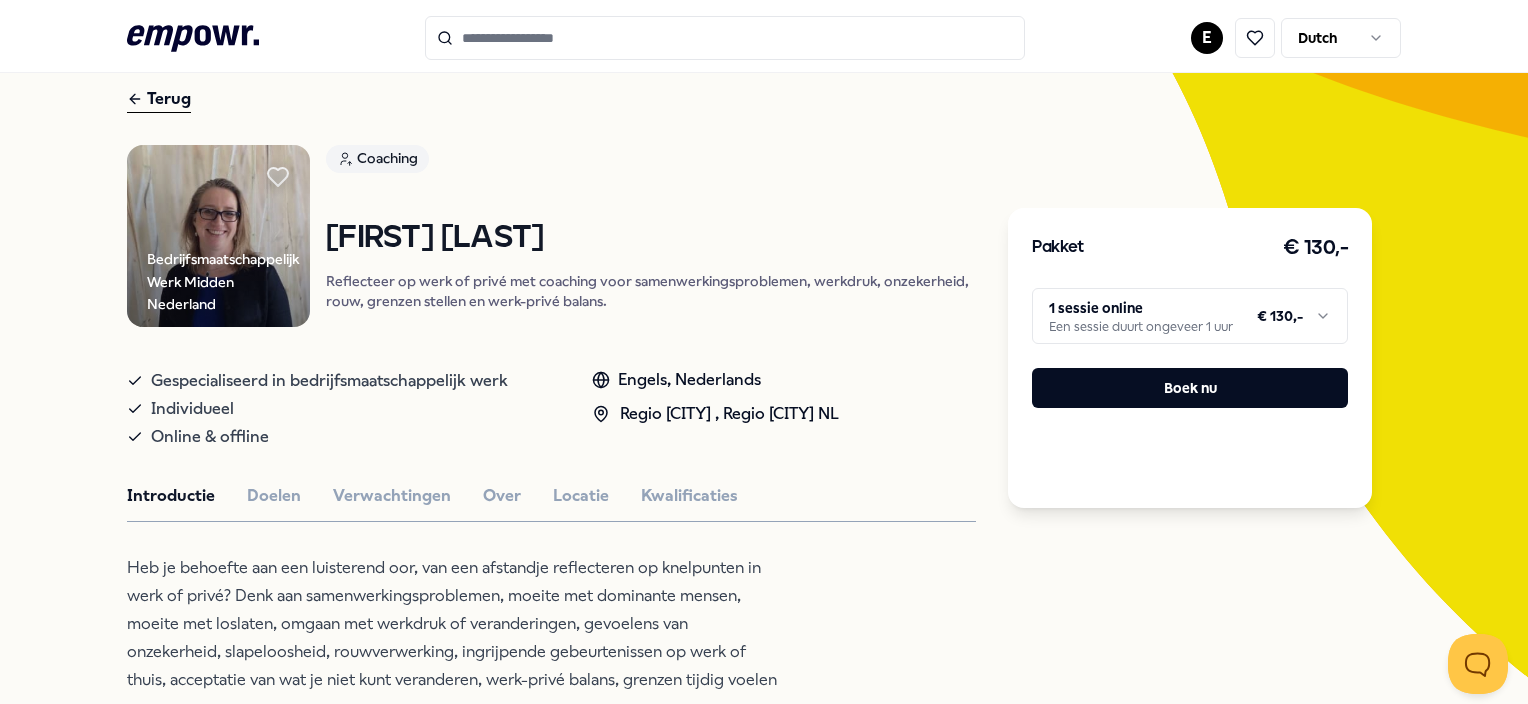 click at bounding box center (725, 38) 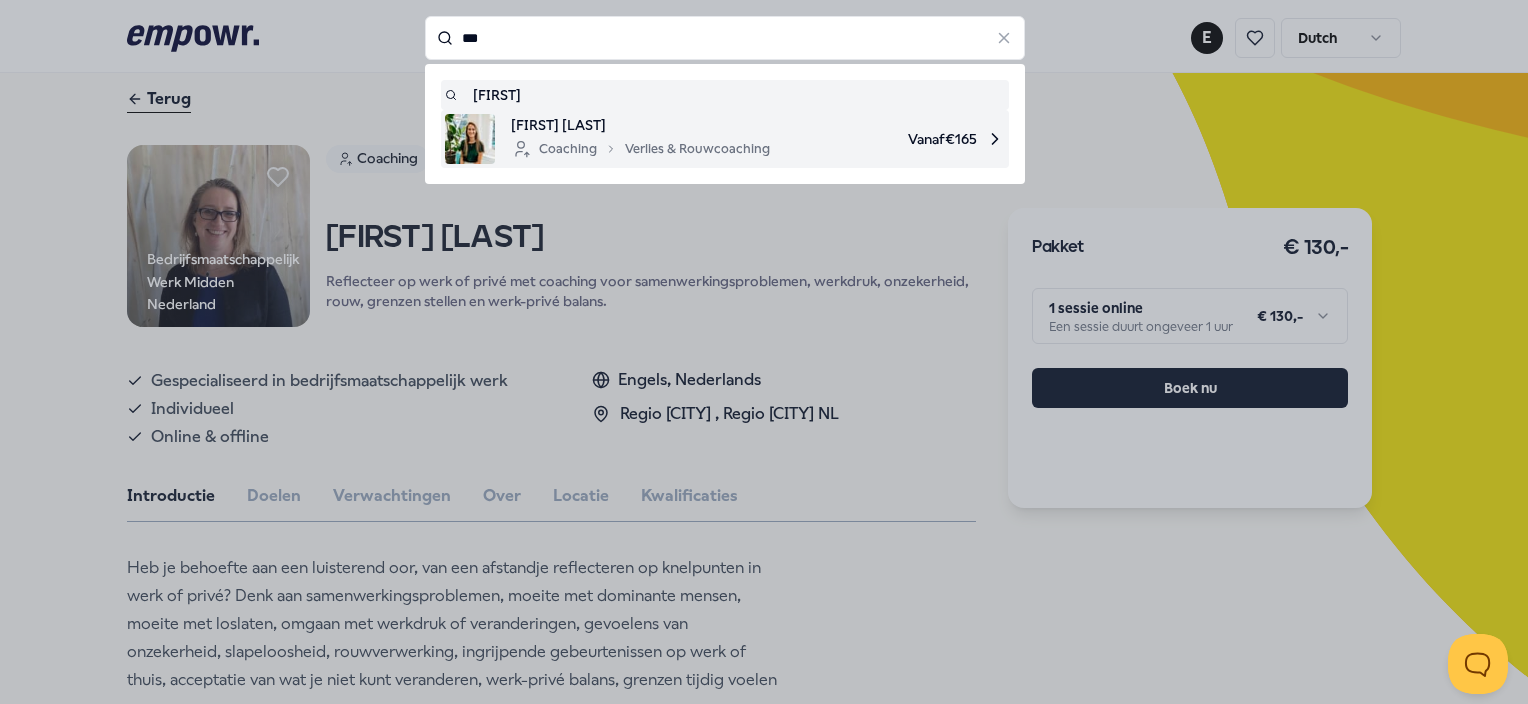click on "Coaching Verlies & Rouwcoaching" at bounding box center (640, 149) 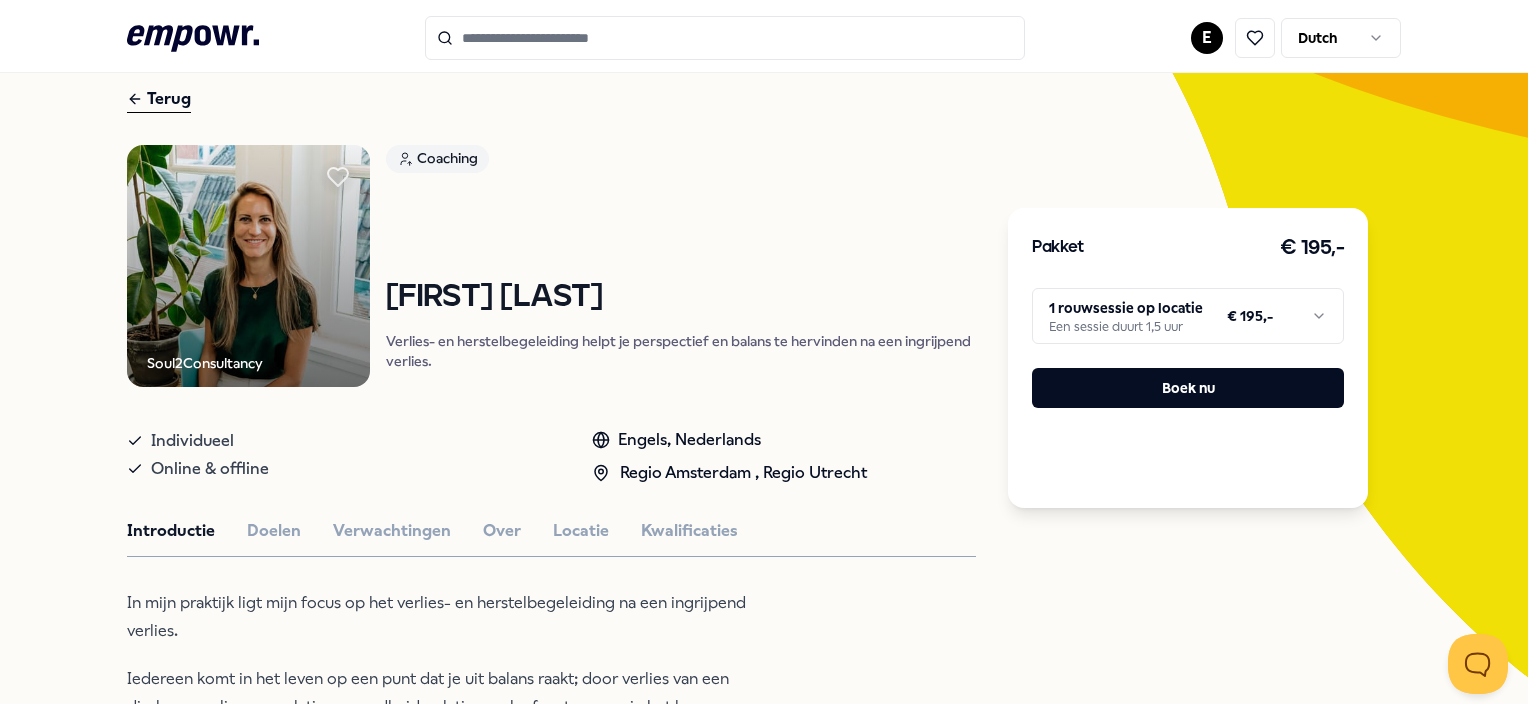 click on ".empowr-logo_svg__cls-1{fill:#03032f} E Dutch Alle categorieën   Self-care library Terug Soul2Consultancy Coaching [FIRST] [LAST] Verlies- en herstelbegeleiding helpt je perspectief en balans te hervinden na een ingrijpend verlies. Individueel Online & offline Engels, Nederlands Regio [CITY] , Regio [CITY] Introductie Doelen Verwachtingen Over Locatie Kwalificaties In mijn praktijk ligt mijn focus op het verlies- en herstelbegeleiding na een ingrijpend verlies. Iedereen komt in het leven op een punt dat je uit balans raakt; door verlies van een dierbare, verlies een relatie, gezondheid, relatie, werk of vertrouwen in het leven. Zo’n verlies zet je wereld op z’n kop en je denkt: “Hoe kom ik hier ooit weer uit?’ Verlies- en rouwbegeleiding helpt je in het omarmen van je verlies, het verlies dat zoveel aandacht nodig heeft. Samen vinden wij een nieuwe stip op de horizon: Perspectief na een heftig rouwproces. Aanbevolen Coaching Regio [CITY] NL + 2 Burn-out [FIRST] [LAST] Vanaf € 200,-" at bounding box center (764, 352) 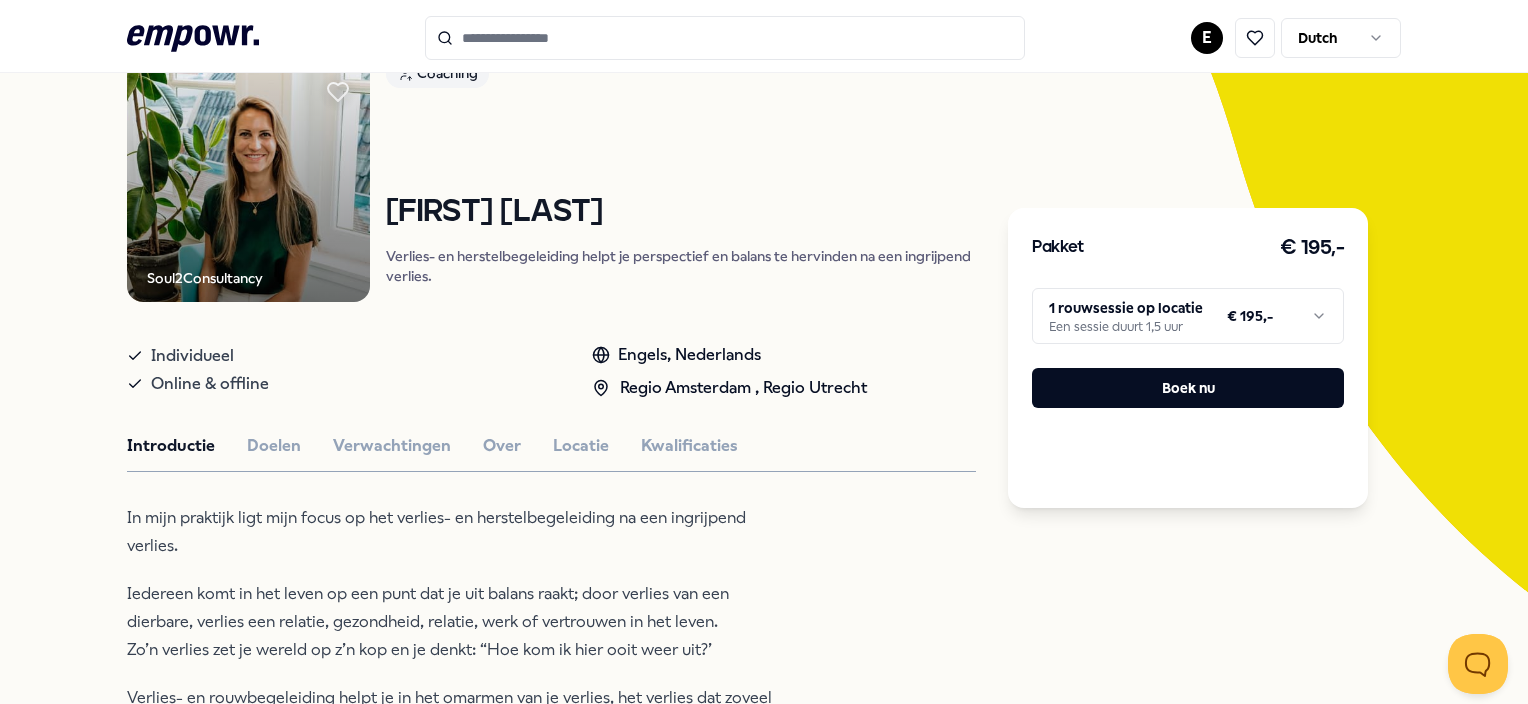 scroll, scrollTop: 160, scrollLeft: 0, axis: vertical 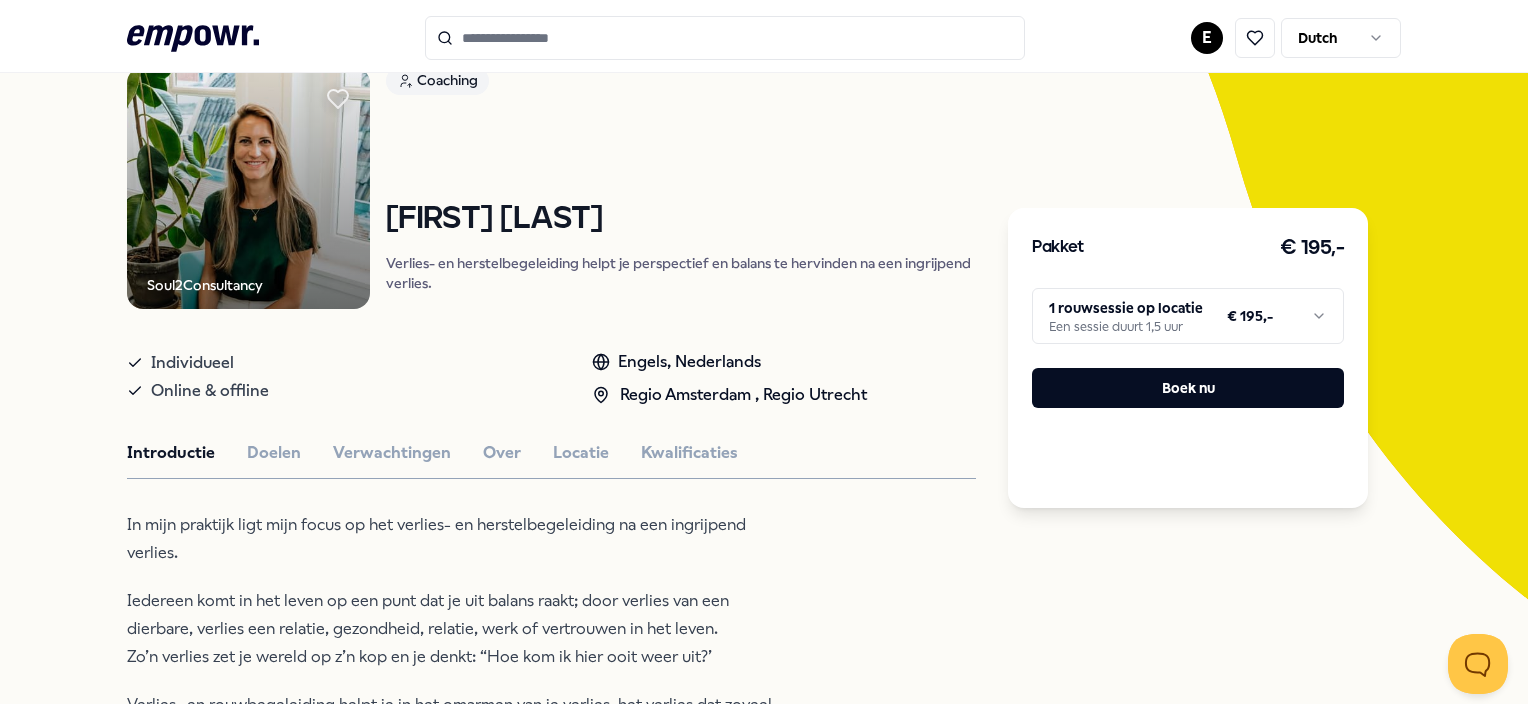 drag, startPoint x: 1516, startPoint y: 236, endPoint x: 1513, endPoint y: 267, distance: 31.144823 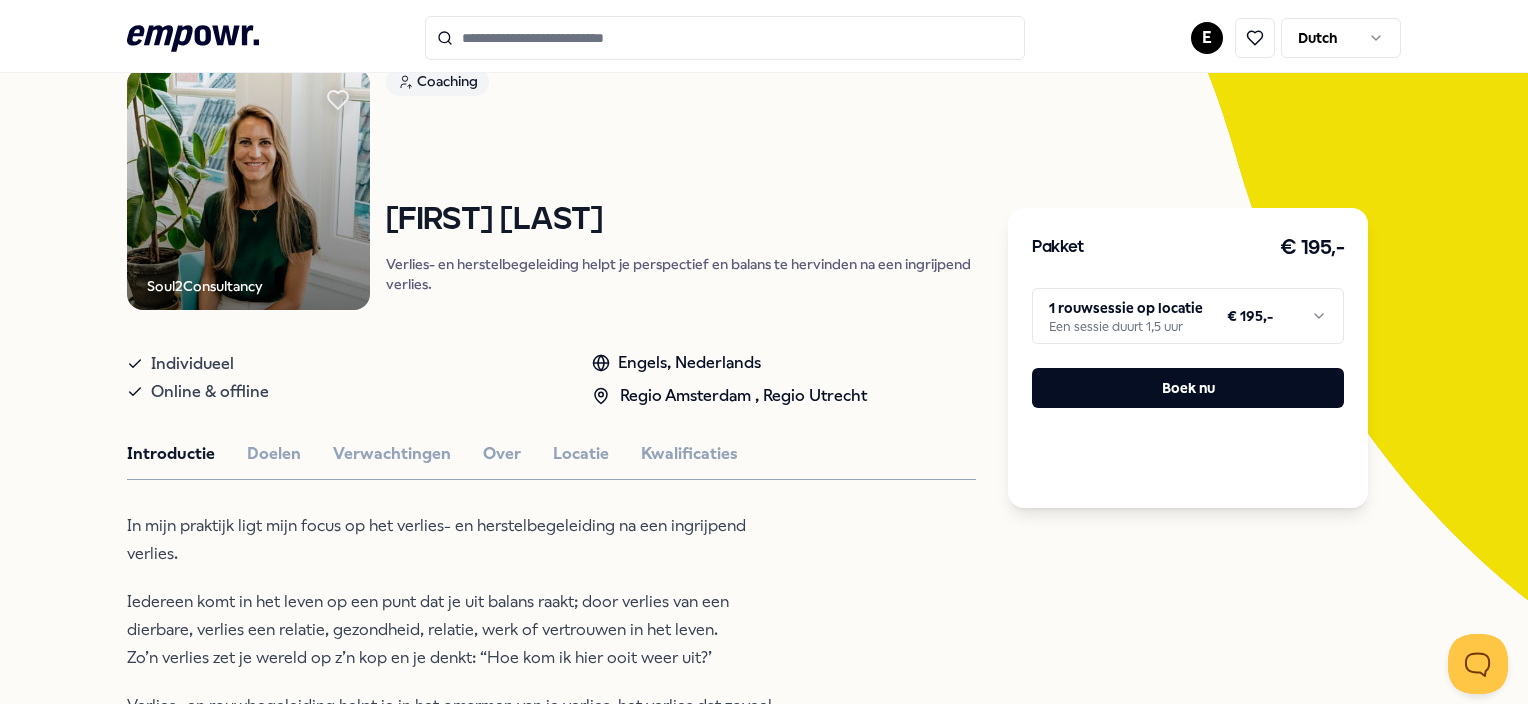 click at bounding box center [725, 38] 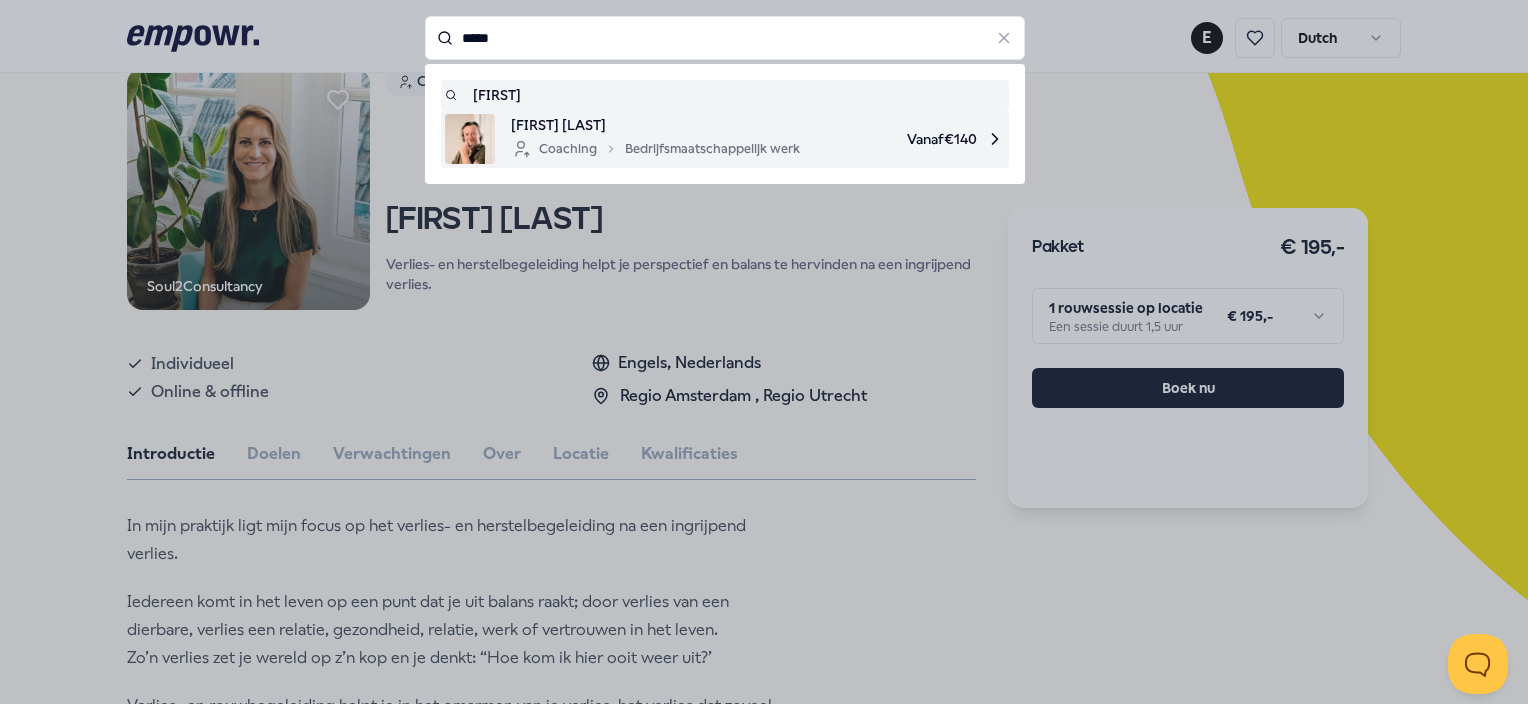 click on "[FIRST] [LAST]" at bounding box center (655, 125) 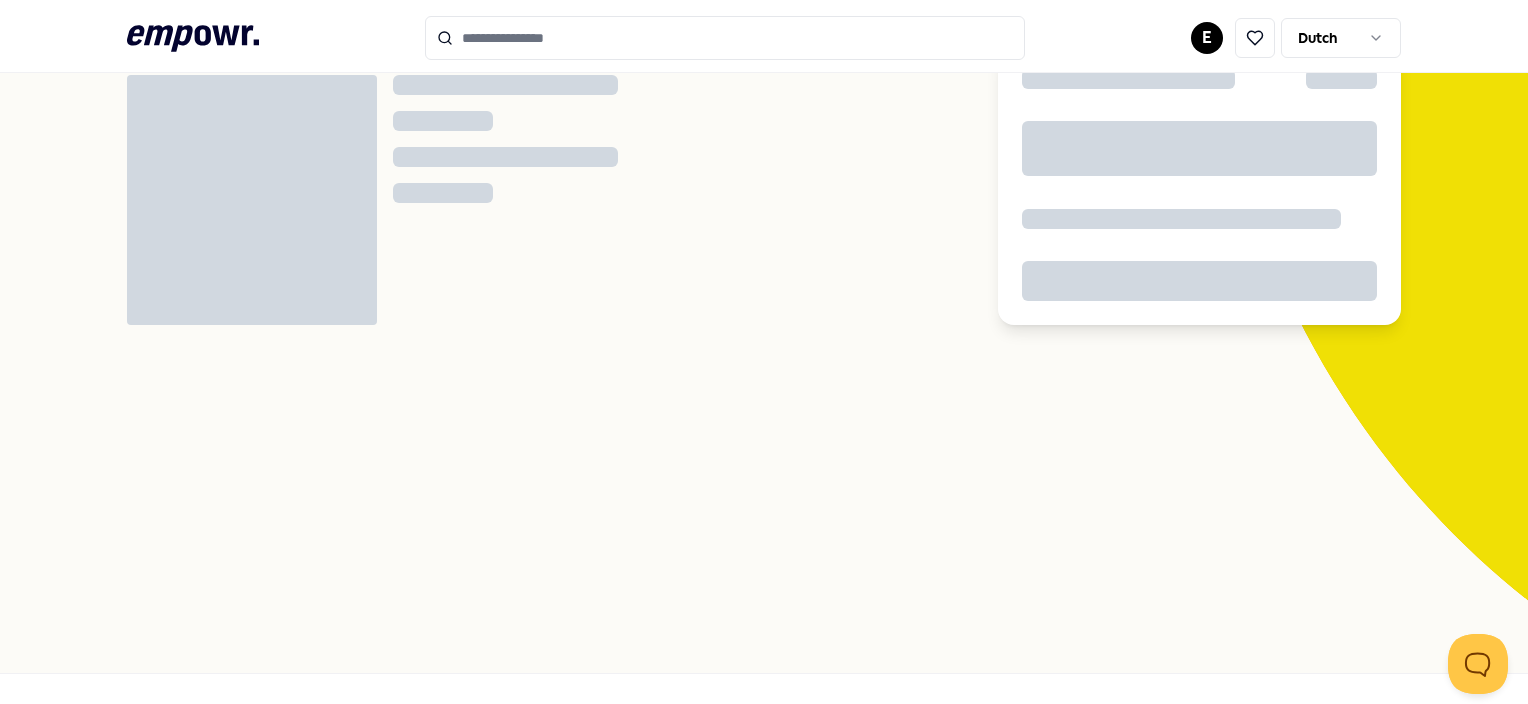 scroll, scrollTop: 128, scrollLeft: 0, axis: vertical 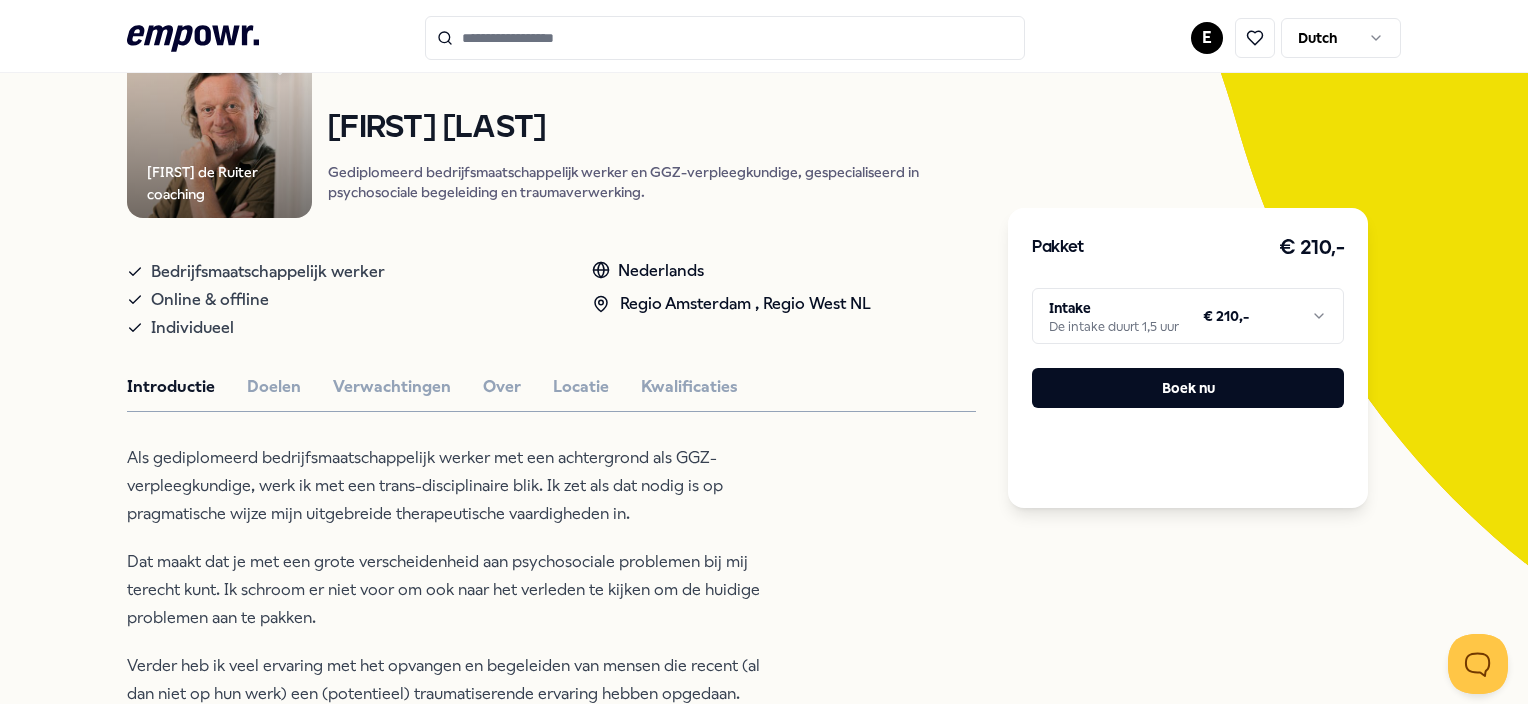 click at bounding box center [725, 38] 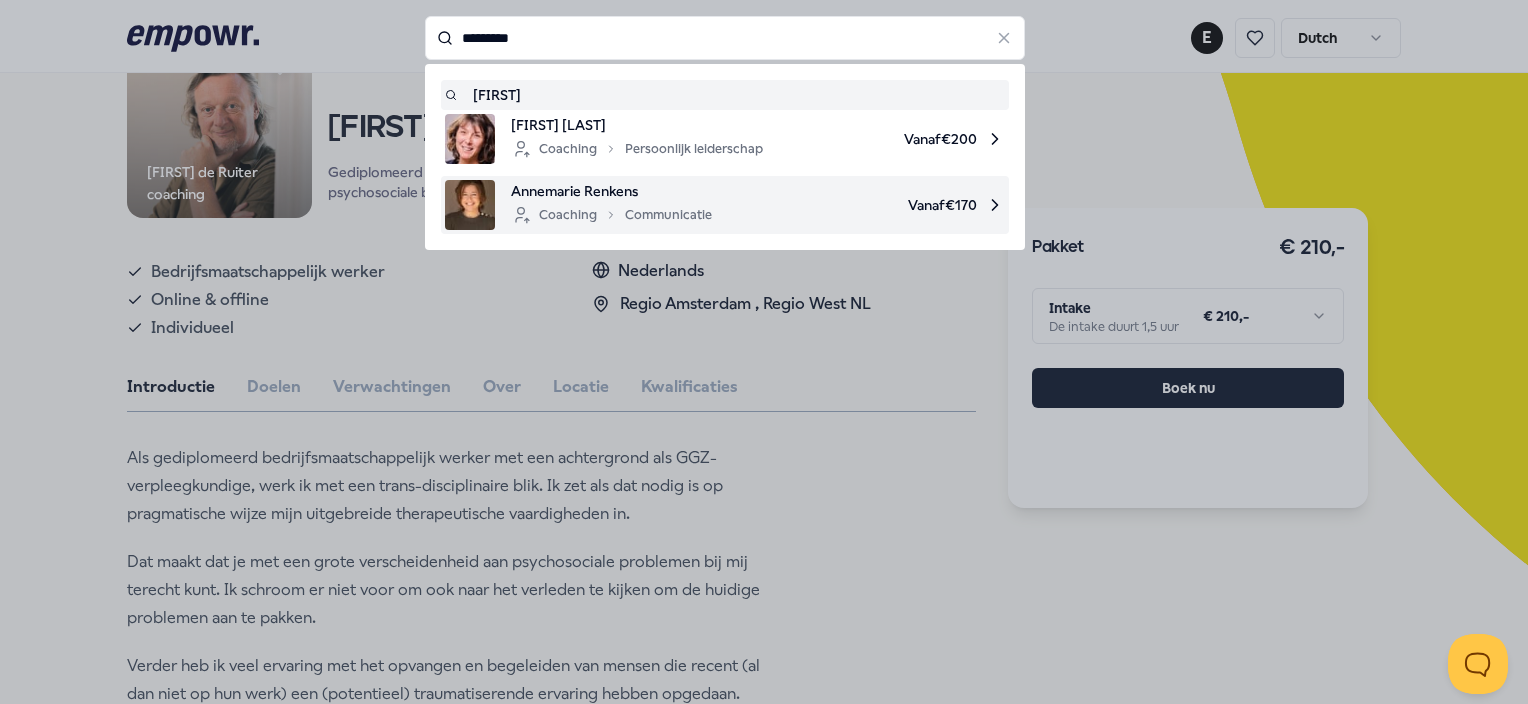 click on "Coaching Communicatie" at bounding box center [611, 215] 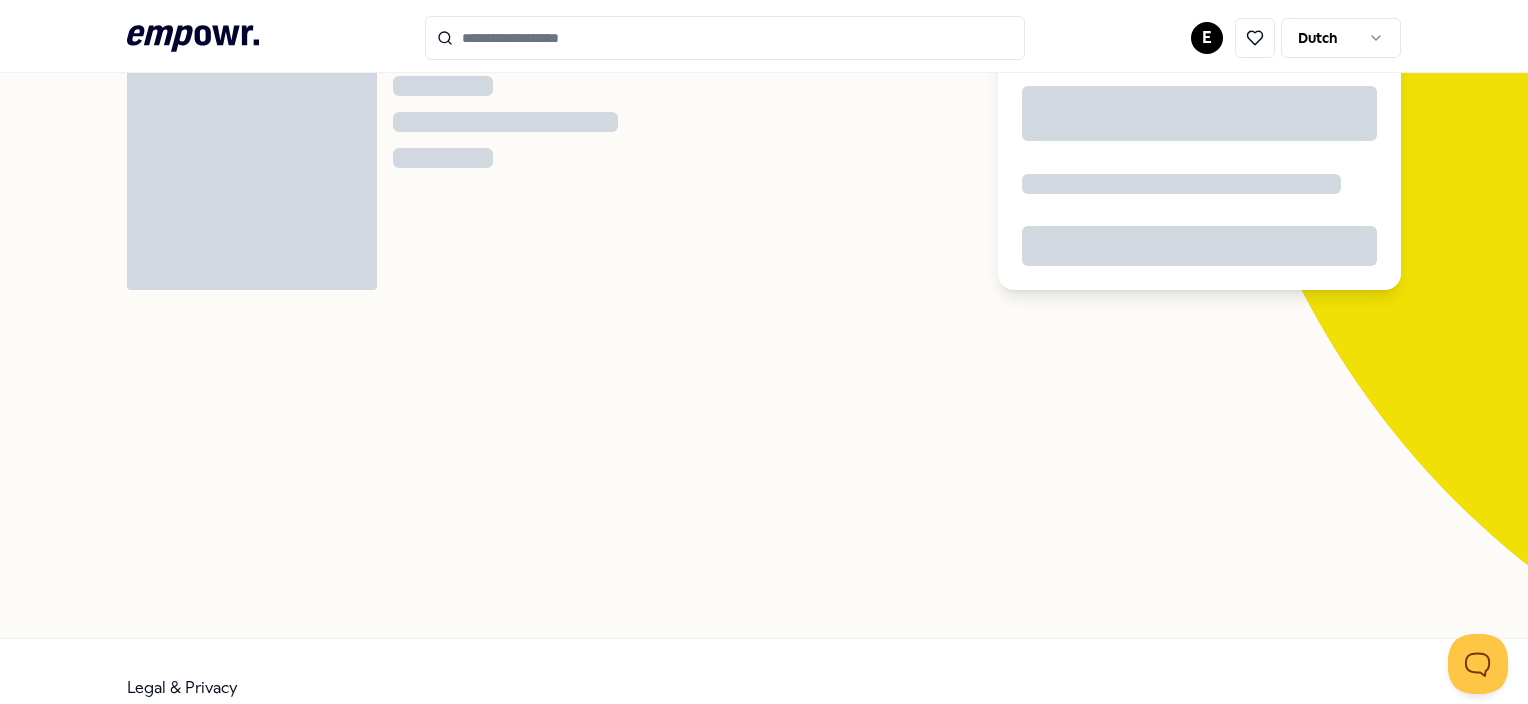 scroll, scrollTop: 128, scrollLeft: 0, axis: vertical 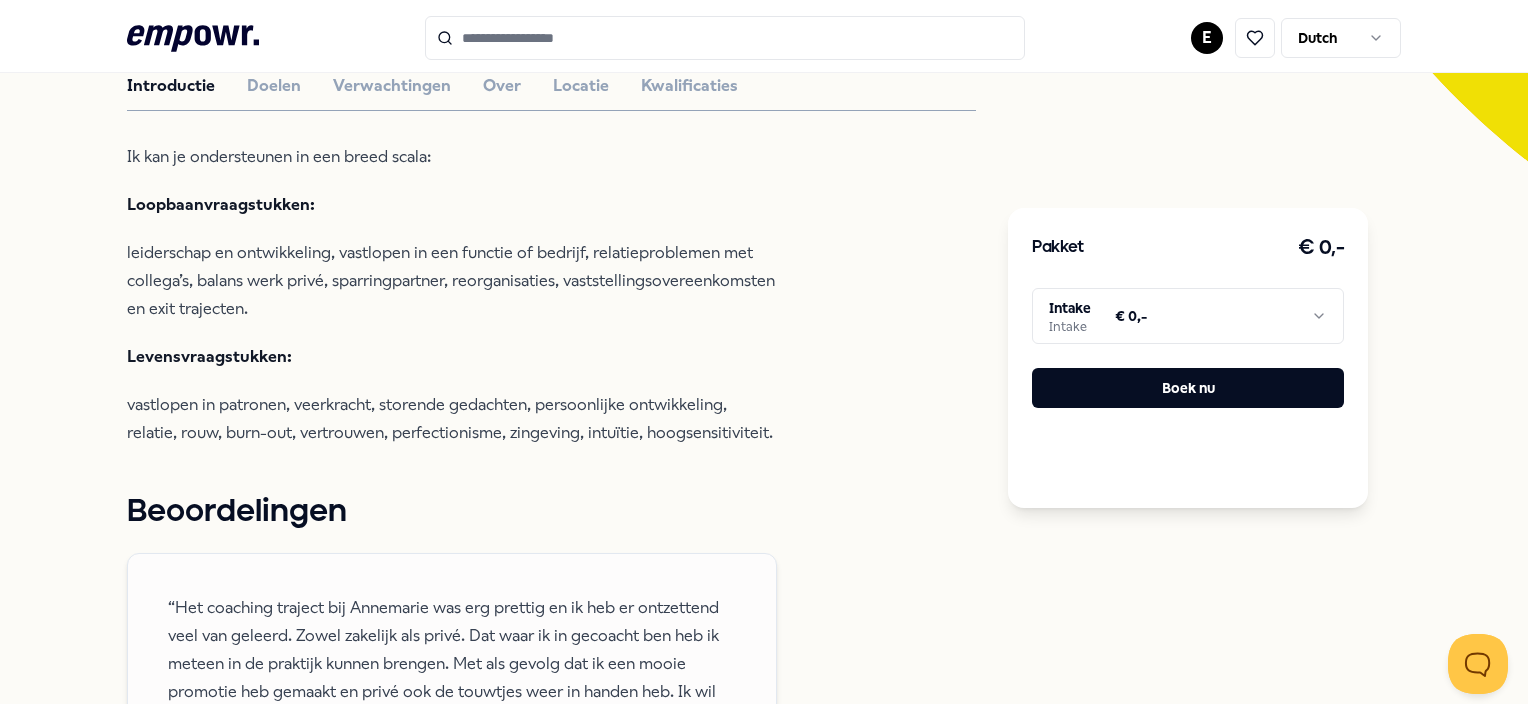 click on ".empowr-logo_svg__cls-1{fill:#03032f} E Dutch Alle categorieën Self-care library Terug Inspirenkens Coaching [FIRST] [LAST] Coaching om jouw leiderschap (terug) te pakken in je leven en te groeien. Online & Offline [AGE] jaar werkervaring Gespecialiseerd in persoonlijk leiderschap, vastlopen in patronen en stress Engels, Nederlands Regio [CITY] , Regio [CITY] NL Introductie Doelen Verwachtingen Over Locatie Kwalificaties Ik kan je ondersteunen in een breed scala: Loopbaanvraagstukken: leiderschap en ontwikkeling, vastlopen in een functie of bedrijf, relatieproblemen met collega’s, balans werk privé, sparringpartner, reorganisaties, vaststellingsovereenkomsten en exit trajecten. Levensvraagstukken: vastlopen in patronen, veerkracht, storende gedachten, persoonlijke ontwikkeling, relatie, rouw, burn-out, vertrouwen, perfectionisme, zingeving, intuïtie, hoogsensitiviteit. Beoordelingen Anoniem Anoniem Anoniem Aanbevolen Coaching Regio [CITY] NL + 1 Bedrijfsmaatschappelijk werk Nederlands" at bounding box center [764, 352] 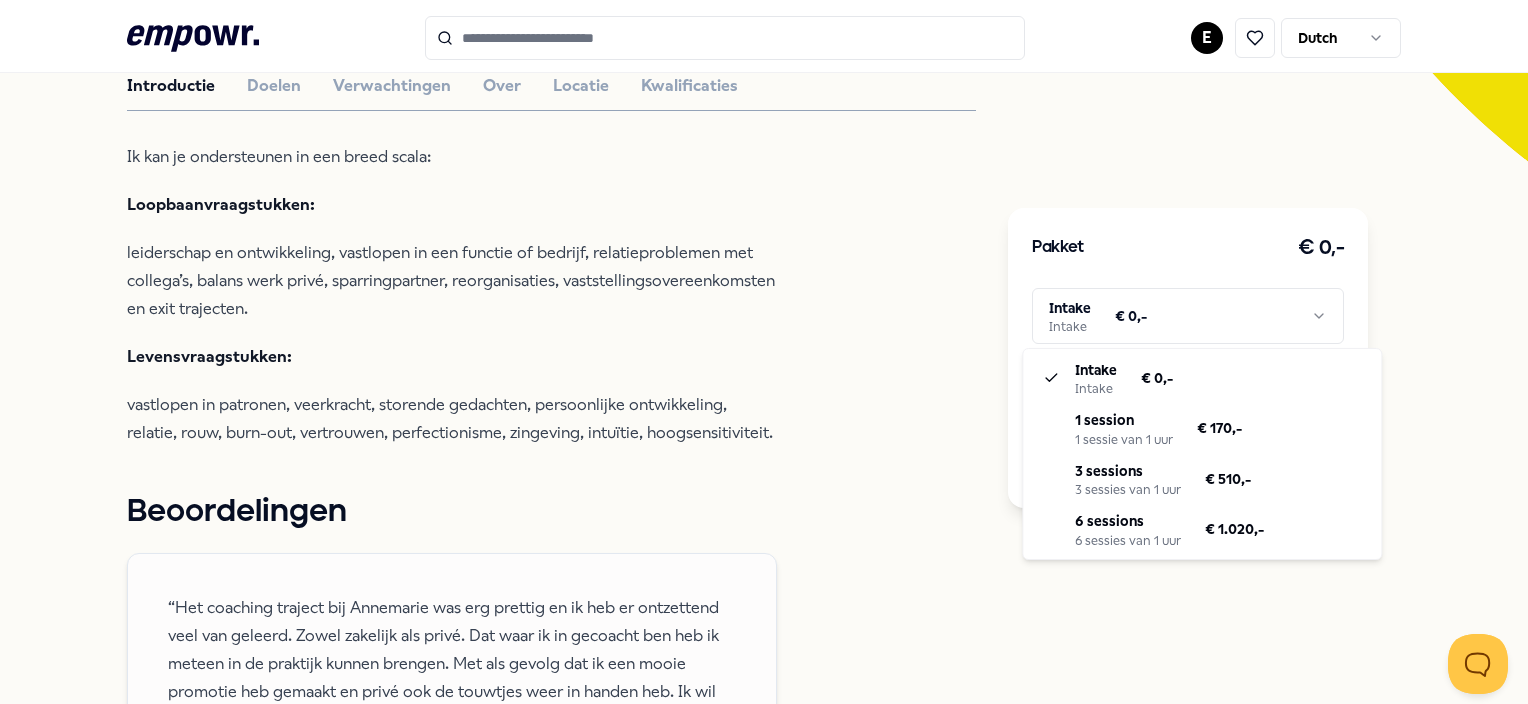 click on ".empowr-logo_svg__cls-1{fill:#03032f} E Dutch Alle categorieën Self-care library Terug Inspirenkens Coaching [FIRST] [LAST] Coaching om jouw leiderschap (terug) te pakken in je leven en te groeien. Online & Offline [AGE] jaar werkervaring Gespecialiseerd in persoonlijk leiderschap, vastlopen in patronen en stress Engels, Nederlands Regio [CITY] , Regio [CITY] NL Introductie Doelen Verwachtingen Over Locatie Kwalificaties Ik kan je ondersteunen in een breed scala: Loopbaanvraagstukken: leiderschap en ontwikkeling, vastlopen in een functie of bedrijf, relatieproblemen met collega’s, balans werk privé, sparringpartner, reorganisaties, vaststellingsovereenkomsten en exit trajecten. Levensvraagstukken: vastlopen in patronen, veerkracht, storende gedachten, persoonlijke ontwikkeling, relatie, rouw, burn-out, vertrouwen, perfectionisme, zingeving, intuïtie, hoogsensitiviteit. Beoordelingen Anoniem Anoniem Anoniem Aanbevolen Coaching Regio [CITY] NL + 1 Bedrijfsmaatschappelijk werk Nederlands" at bounding box center (764, 352) 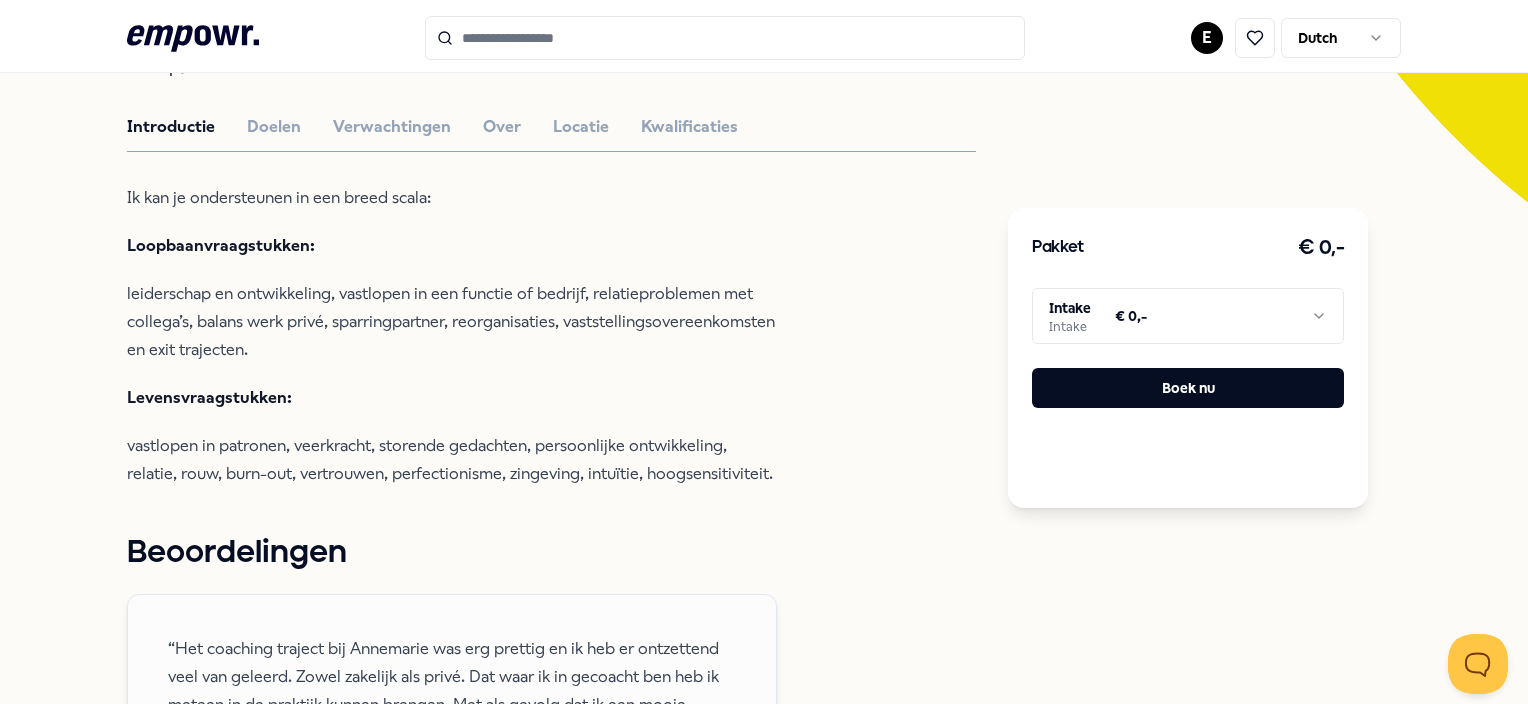 scroll, scrollTop: 523, scrollLeft: 0, axis: vertical 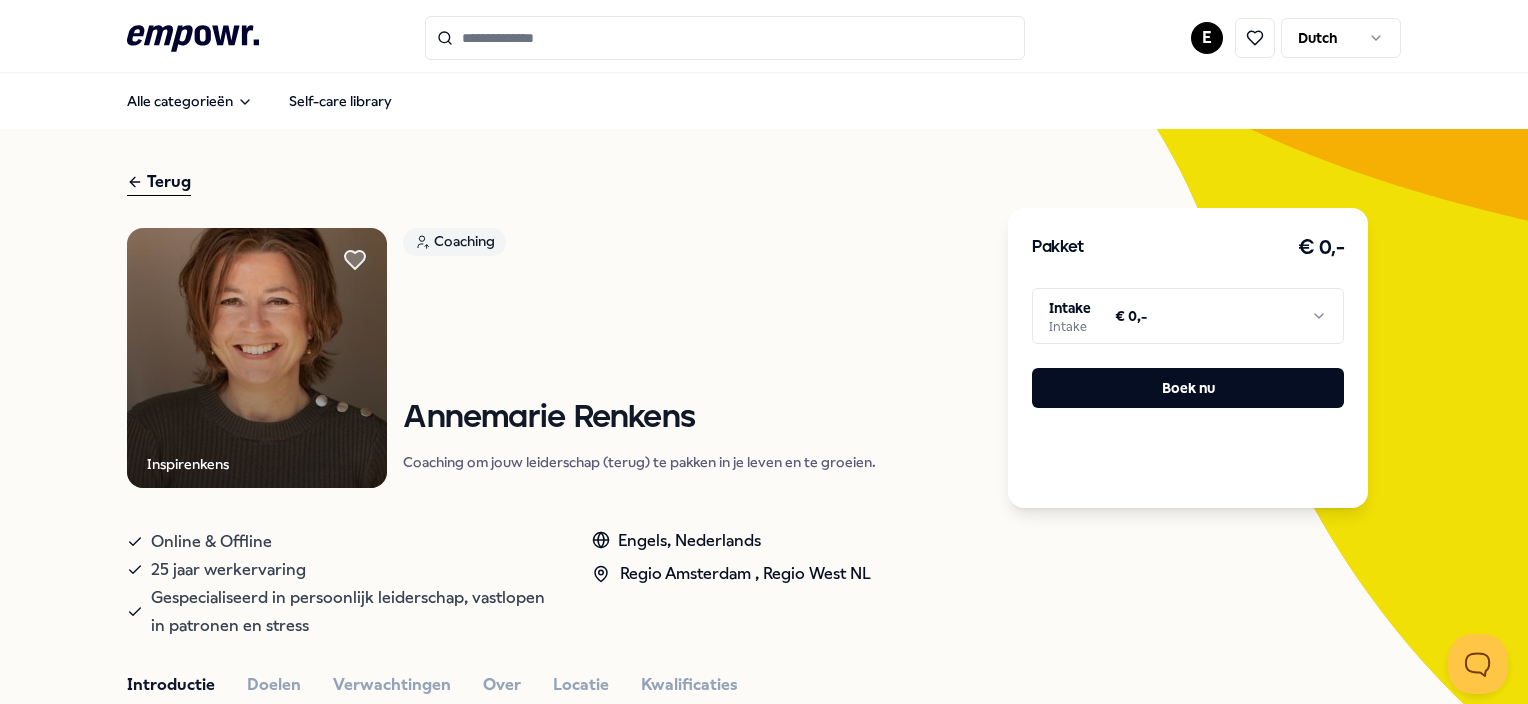 click at bounding box center [725, 38] 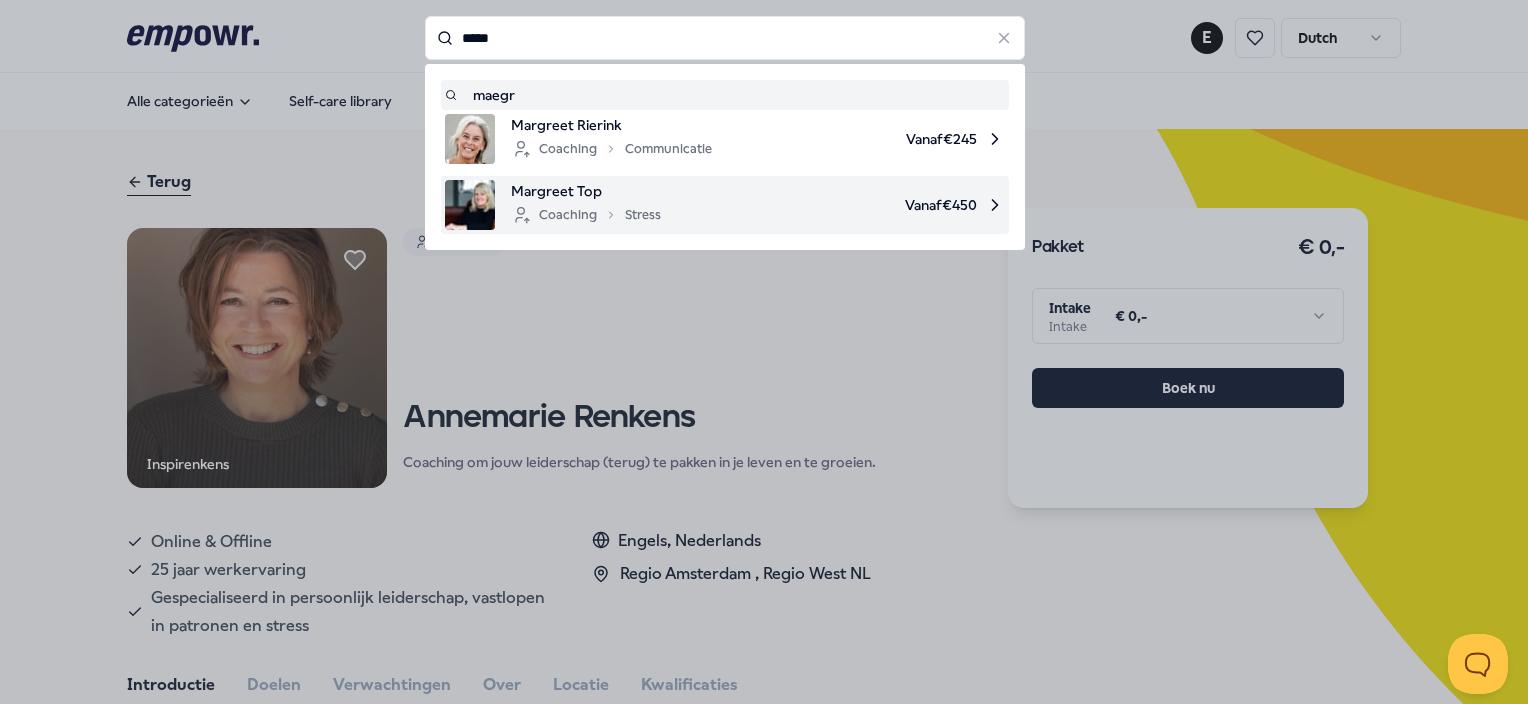 click on "Coaching Stress" at bounding box center [586, 215] 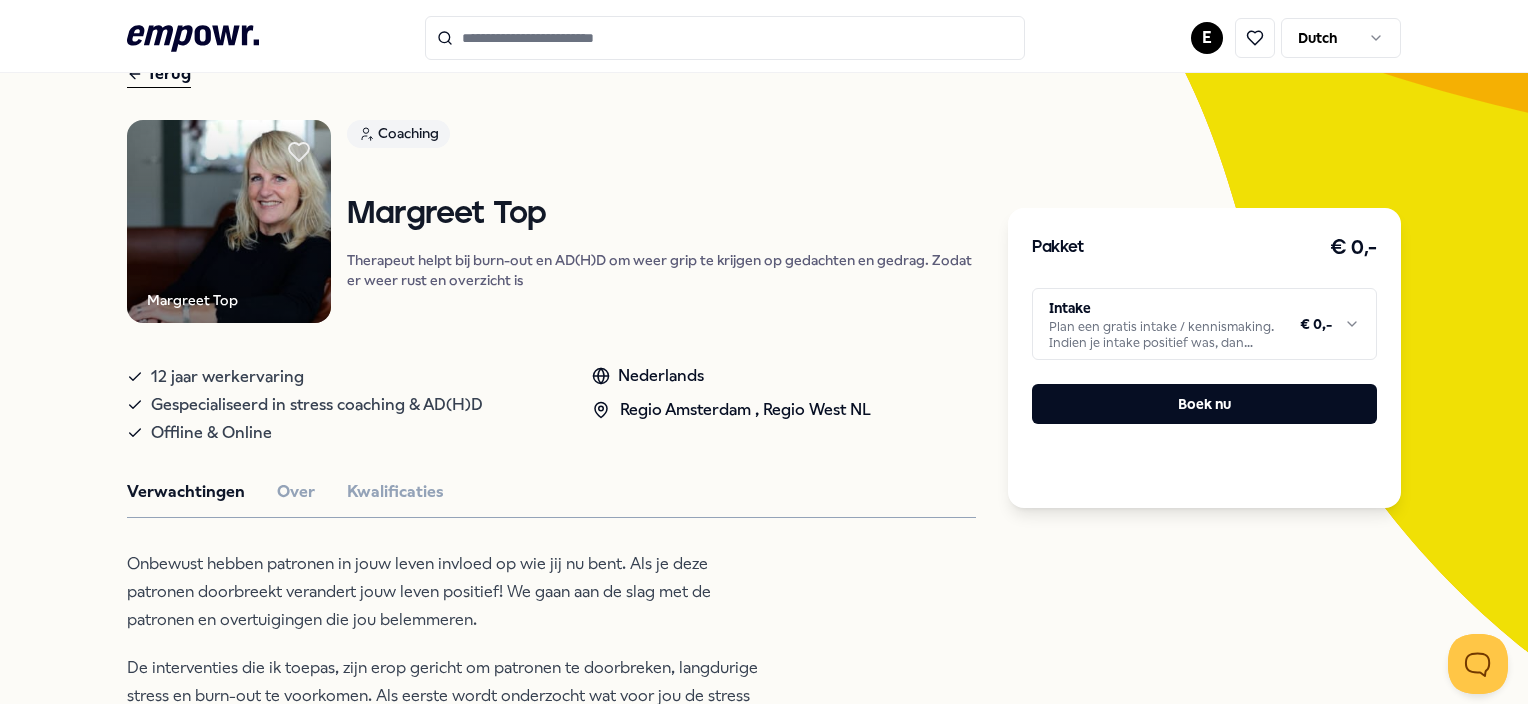 scroll, scrollTop: 127, scrollLeft: 0, axis: vertical 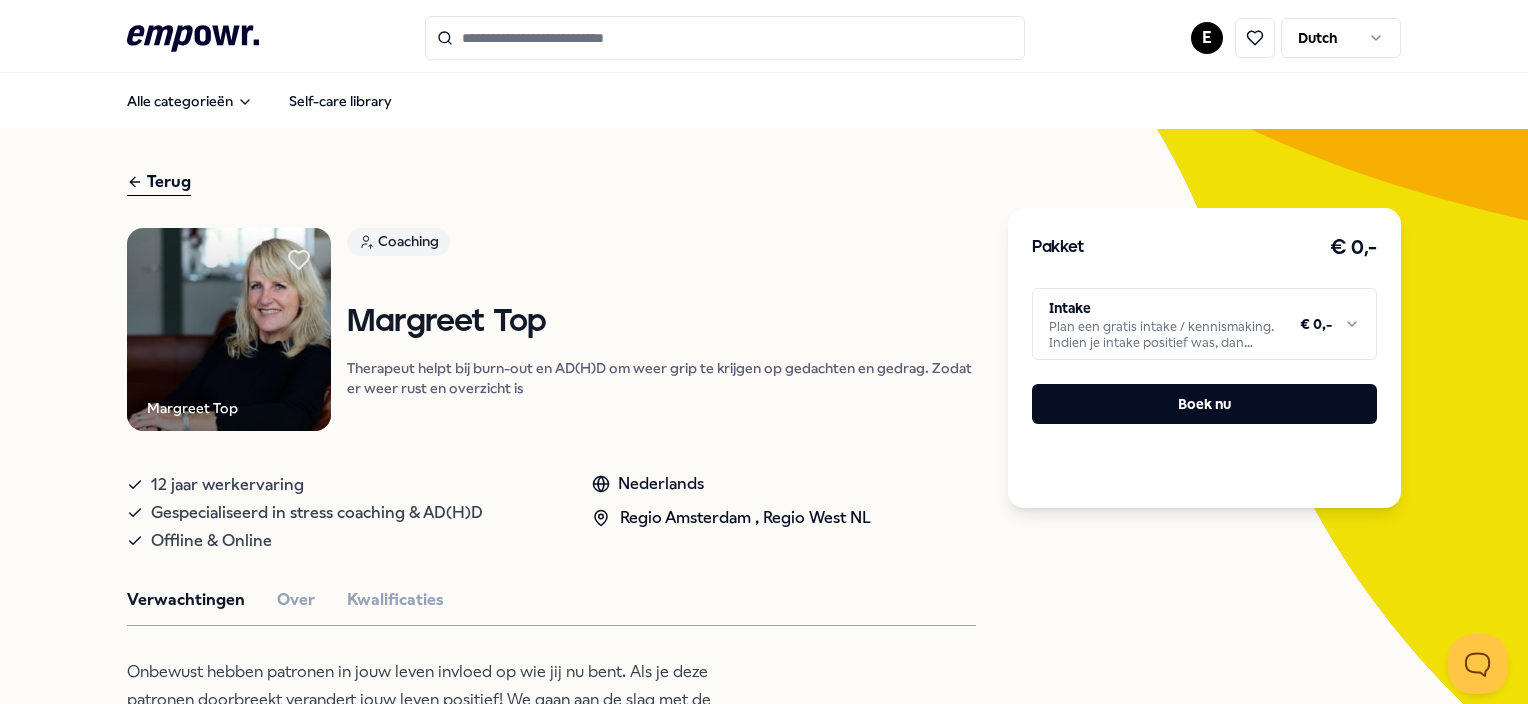 click at bounding box center [725, 38] 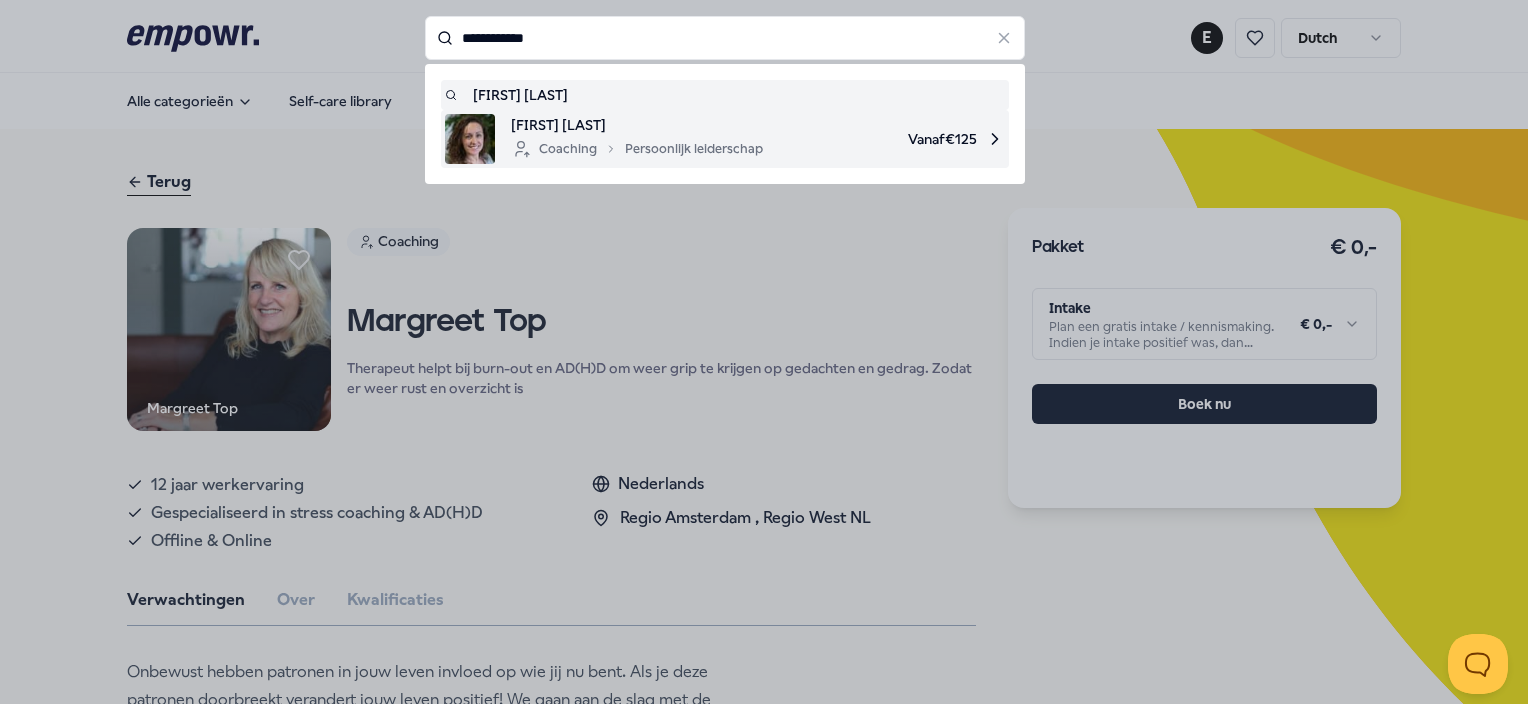 click on "Coaching Persoonlijk leiderschap" at bounding box center (637, 149) 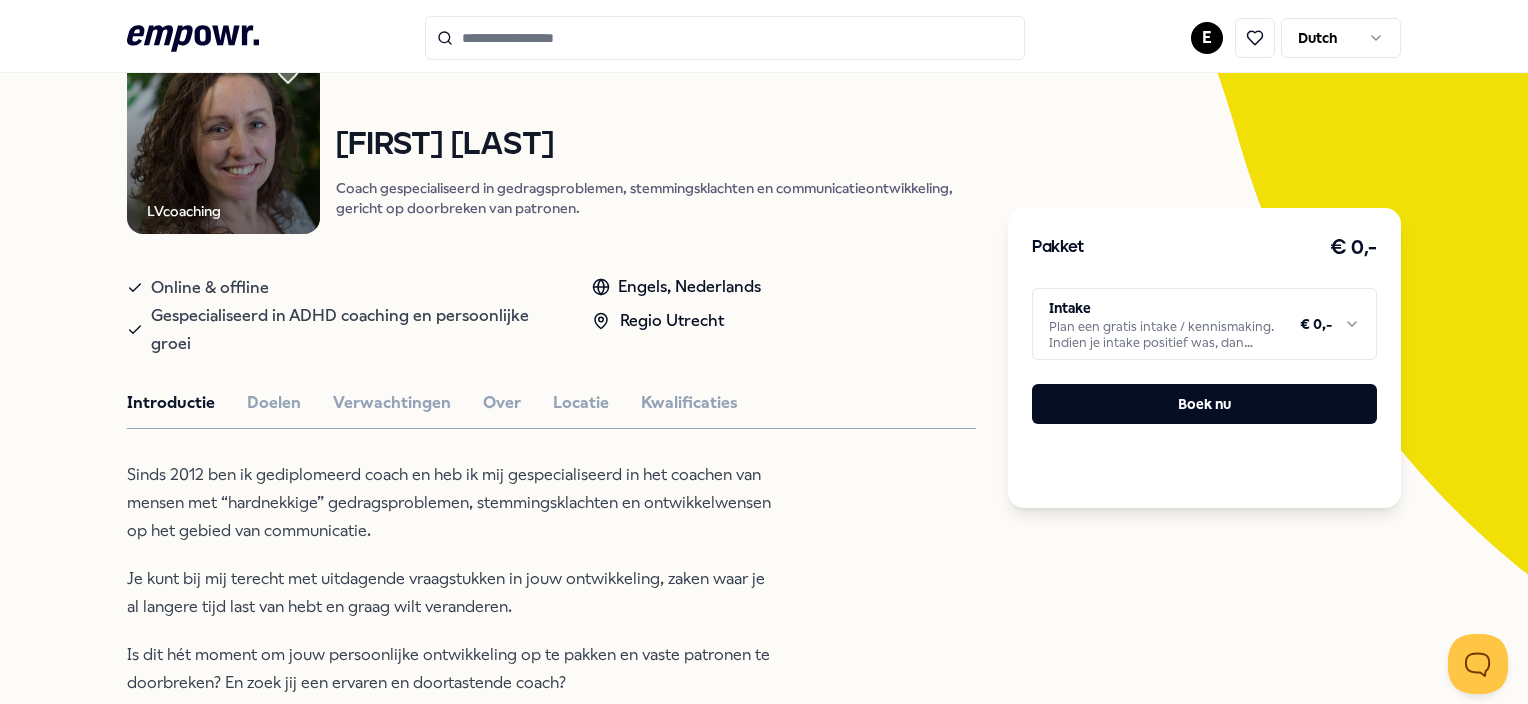 scroll, scrollTop: 188, scrollLeft: 0, axis: vertical 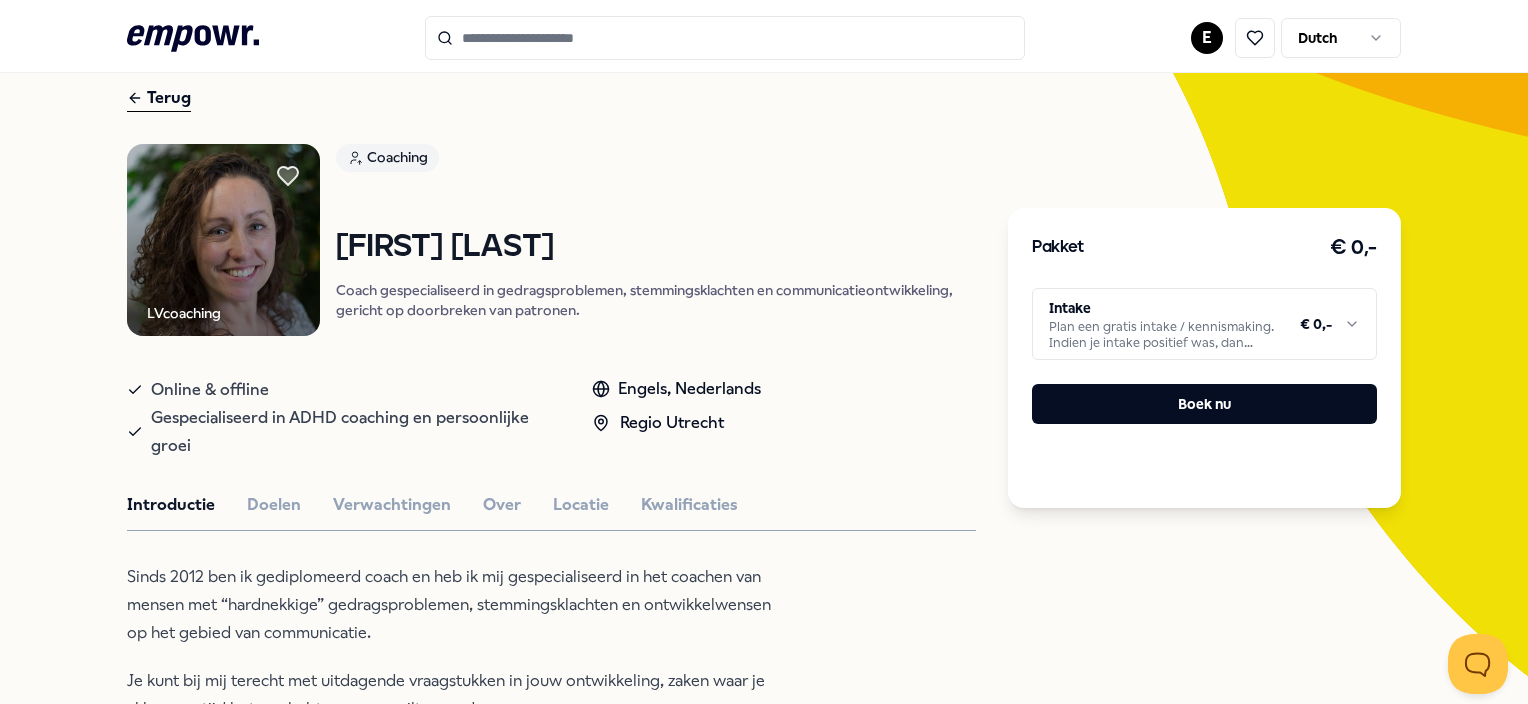 click on ".empowr-logo_svg__cls-1{fill:#03032f} E Dutch Alle categorieën Self-care library Terug LVcoaching Coaching [FIRST] [LAST] Coach gespecialiseerd in gedragsproblemen, stemmingsklachten en communicatieontwikkeling, gericht op doorbreken van patronen. Online & offline Gespecialiseerd in ADHD coaching en persoonlijke groei Engels, Nederlands Regio [CITY] Introductie Doelen Verwachtingen Over Locatie Kwalificaties Sinds [AGE] ben ik gediplomeerd coach en heb ik mij gespecialiseerd in het coachen van mensen met “hardnekkige” gedragsproblemen, stemmingsklachten en ontwikkelwensen op het gebied van communicatie. Je kunt bij mij terecht met uitdagende vraagstukken in jouw ontwikkeling, zaken waar je al langere tijd last van hebt en graag wilt veranderen. Is dit hét moment om jouw persoonlijke ontwikkeling op te pakken en vaste patronen te doorbreken? En zoek jij een ervaren en doortastende coach? Aanbevolen Coaching Regio [CITY] NL + 1 Bedrijfsmaatschappelijk werk [FIRST] [LAST] Nederlands Vanaf + 1" at bounding box center (764, 352) 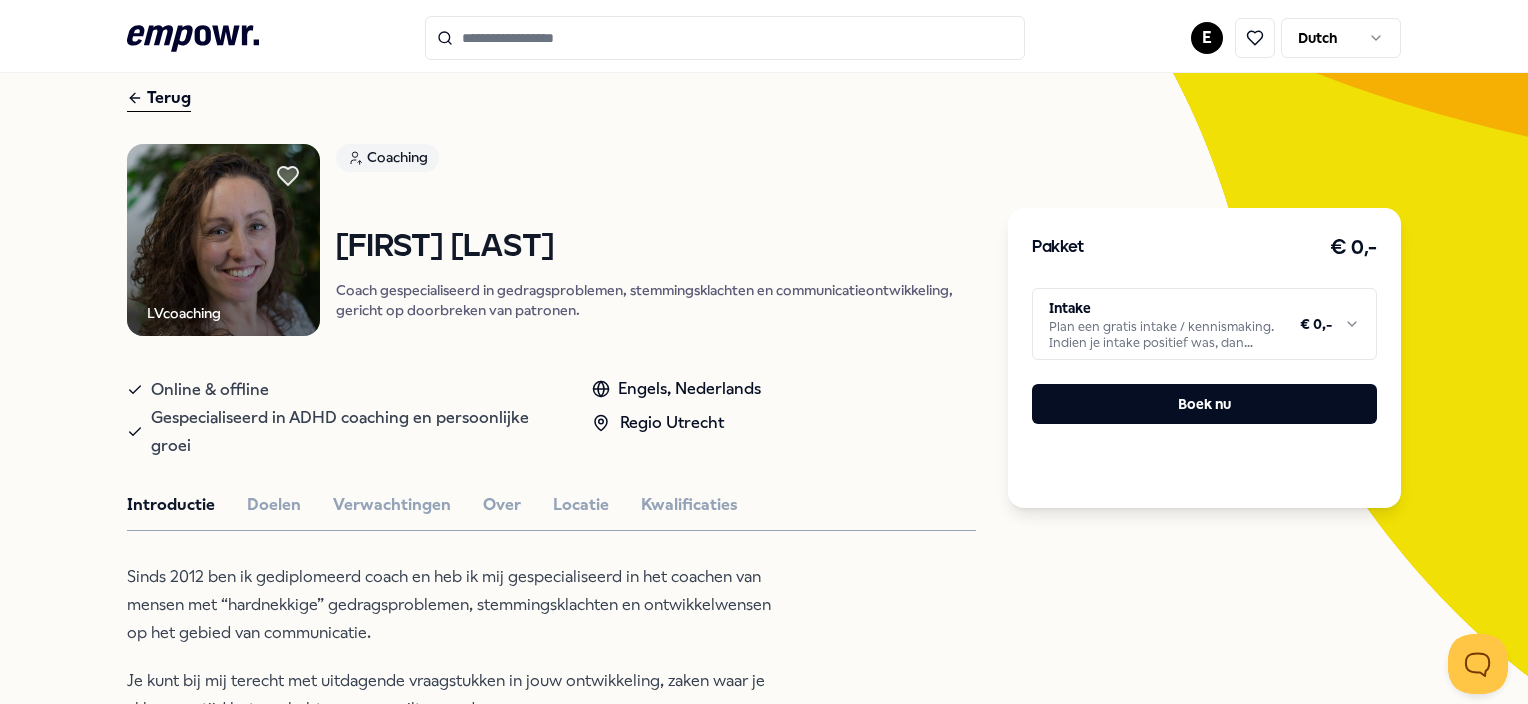 click on ".empowr-logo_svg__cls-1{fill:#03032f} E Dutch Alle categorieën Self-care library Terug LVcoaching Coaching [FIRST] [LAST] Coach gespecialiseerd in gedragsproblemen, stemmingsklachten en communicatieontwikkeling, gericht op doorbreken van patronen. Online & offline Gespecialiseerd in ADHD coaching en persoonlijke groei Engels, Nederlands Regio [CITY] Introductie Doelen Verwachtingen Over Locatie Kwalificaties Sinds [AGE] ben ik gediplomeerd coach en heb ik mij gespecialiseerd in het coachen van mensen met “hardnekkige” gedragsproblemen, stemmingsklachten en ontwikkelwensen op het gebied van communicatie. Je kunt bij mij terecht met uitdagende vraagstukken in jouw ontwikkeling, zaken waar je al langere tijd last van hebt en graag wilt veranderen. Is dit hét moment om jouw persoonlijke ontwikkeling op te pakken en vaste patronen te doorbreken? En zoek jij een ervaren en doortastende coach? Aanbevolen Coaching Regio [CITY] NL + 1 Bedrijfsmaatschappelijk werk [FIRST] [LAST] Nederlands Vanaf + 1" at bounding box center (764, 352) 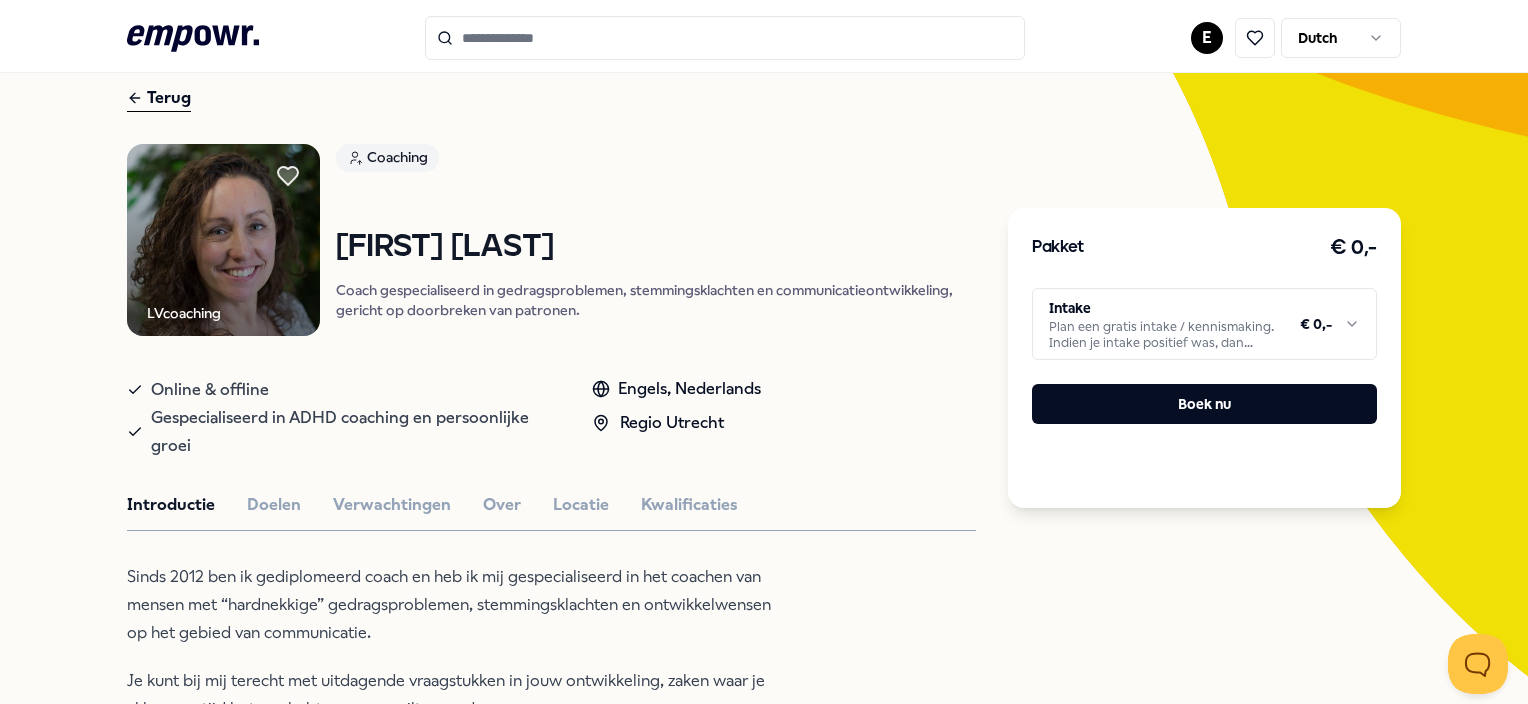 click at bounding box center [725, 38] 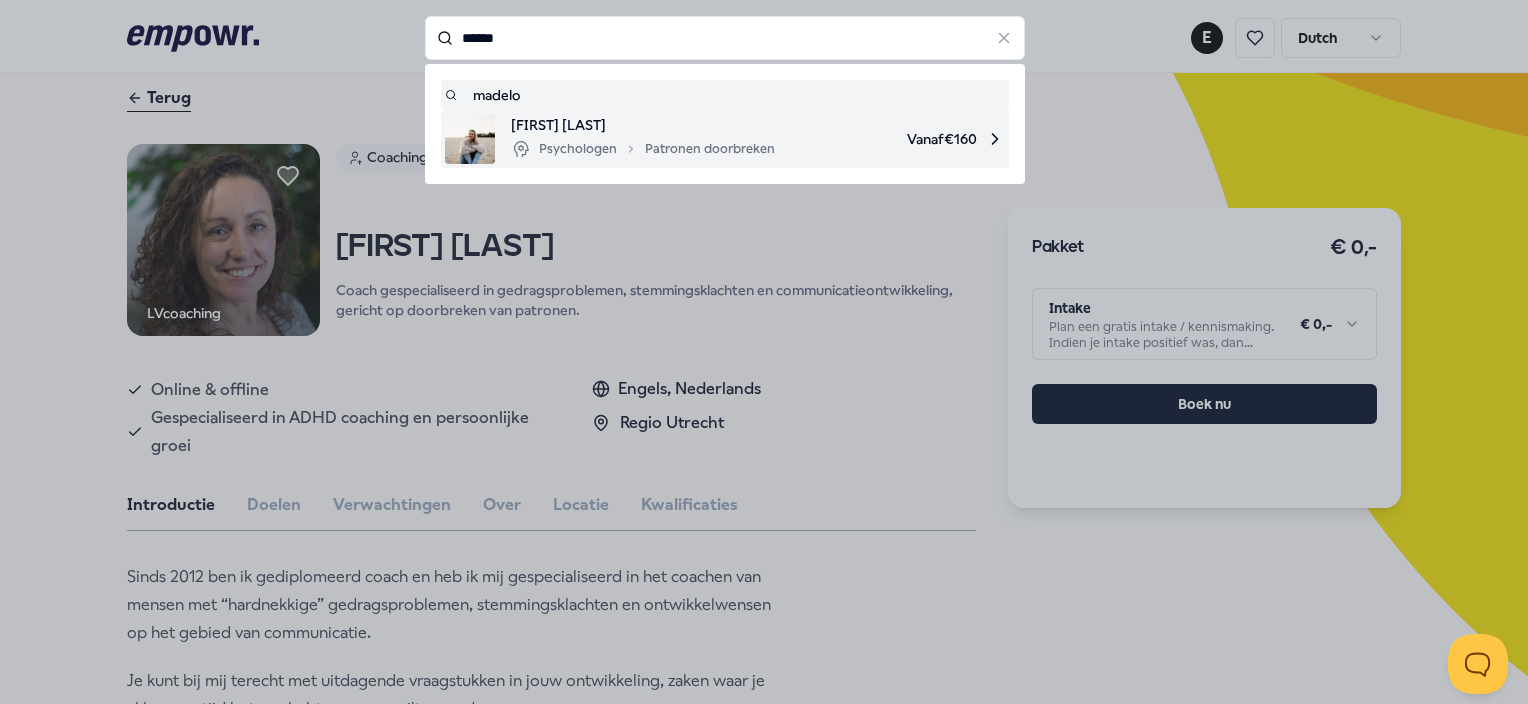click on "[FIRST] [LAST]" at bounding box center (643, 125) 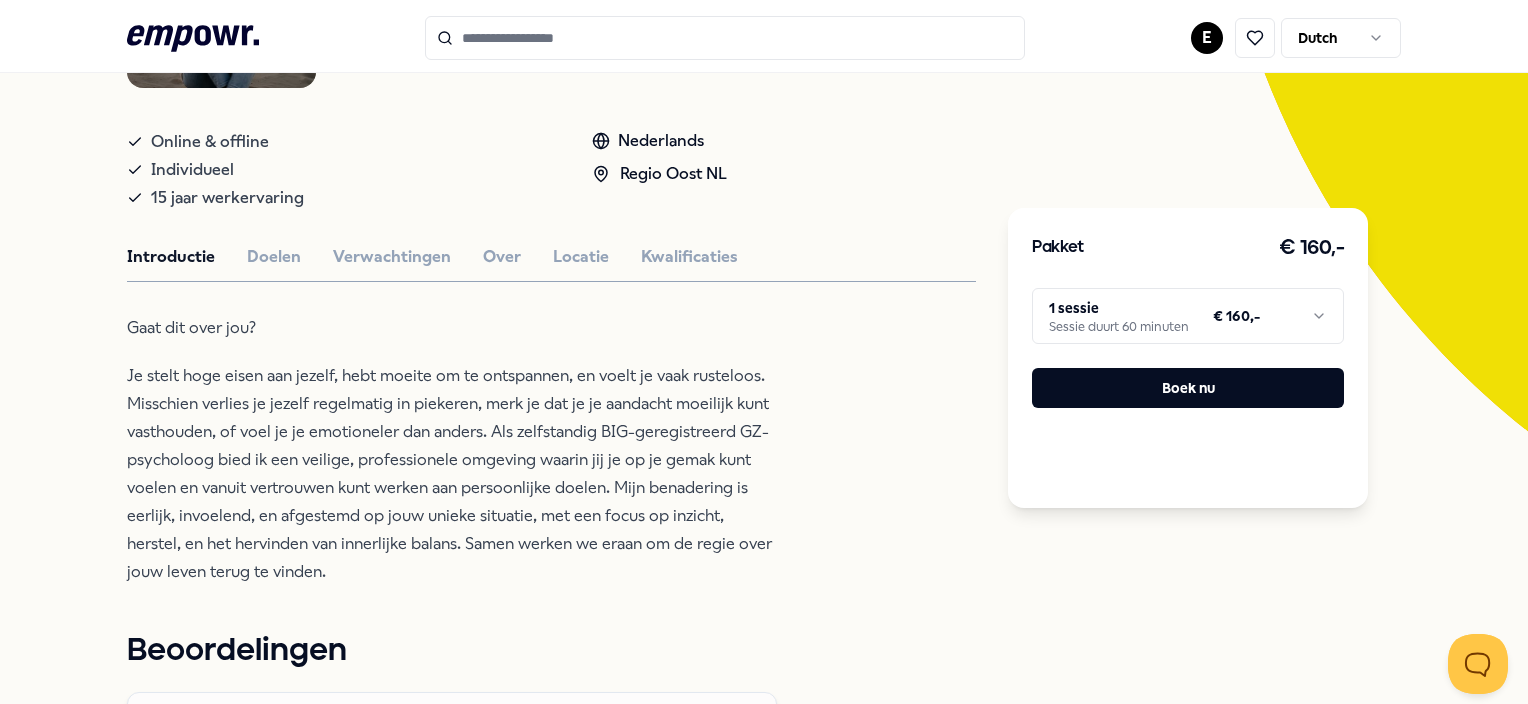 scroll, scrollTop: 325, scrollLeft: 0, axis: vertical 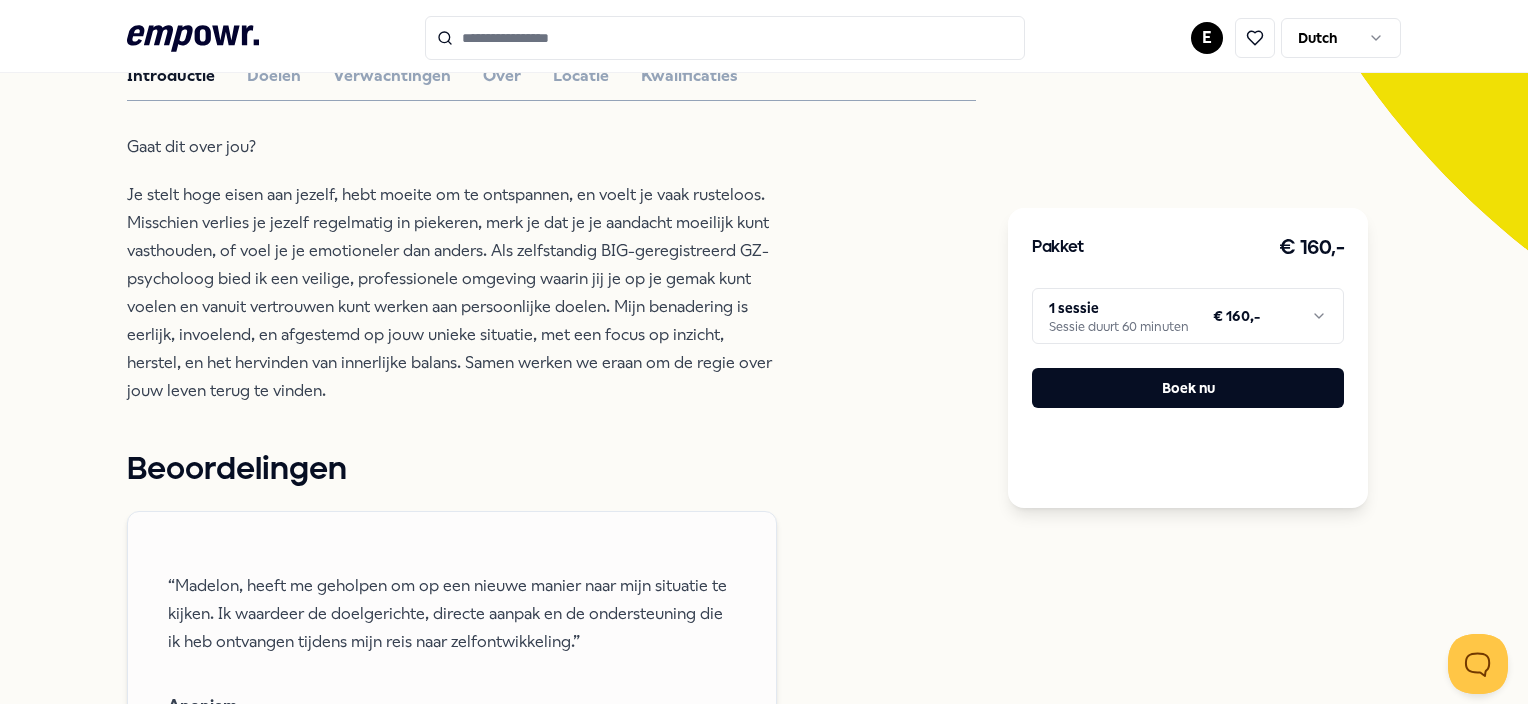 click on ".empowr-logo_svg__cls-1{fill:#03032f} E Dutch Alle categorieën   Self-care library Terug Praktijk4Change Psychologen Madelon Evers Als GZ-psycholoog bied ik een veilige ruimte voor inzicht, herstel en het herwinnen van balans, zodat jij weer controle krijgt over je leven. Online & offline Individueel 15 jaar werkervaring Nederlands Regio Oost NL Introductie Doelen Verwachtingen Over Locatie Kwalificaties Gaat dit over jou? Beoordelingen “Madelon, heeft me geholpen om op een nieuwe manier naar mijn situatie te kijken. Ik waardeer de doelgerichte, directe aanpak en de ondersteuning die ik heb ontvangen tijdens mijn reis naar zelfontwikkeling.” Anoniem Anoniem Anoniem Anoniem "Madelon heeft een hele prettige manier van werken, ze is open en kan vanuit meerdere invalshoeken naar gedragingen kijken. Ze deelt openlijk haar gedachtegang en keuzes betreffende behandelingmethoden. Haar EMDR behandeling is erg effectief! Heel fijn dat ik hier behandeld kon worden." Anoniem Aanbevolen Coaching + 1" at bounding box center [764, 352] 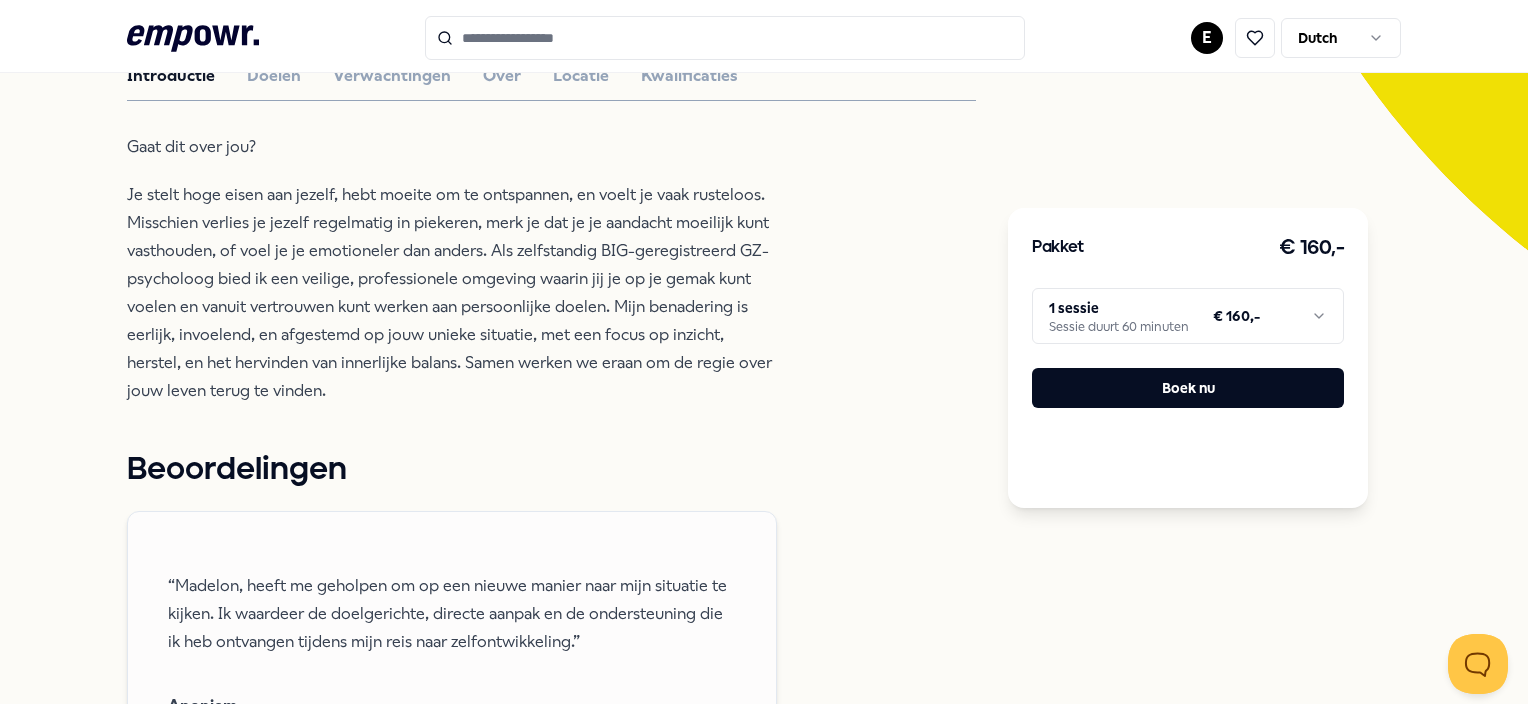 click on ".empowr-logo_svg__cls-1{fill:#03032f} E Dutch Alle categorieën   Self-care library Terug Praktijk4Change Psychologen Madelon Evers Als GZ-psycholoog bied ik een veilige ruimte voor inzicht, herstel en het herwinnen van balans, zodat jij weer controle krijgt over je leven. Online & offline Individueel 15 jaar werkervaring Nederlands Regio Oost NL Introductie Doelen Verwachtingen Over Locatie Kwalificaties Gaat dit over jou? Beoordelingen “Madelon, heeft me geholpen om op een nieuwe manier naar mijn situatie te kijken. Ik waardeer de doelgerichte, directe aanpak en de ondersteuning die ik heb ontvangen tijdens mijn reis naar zelfontwikkeling.” Anoniem Anoniem Anoniem Anoniem "Madelon heeft een hele prettige manier van werken, ze is open en kan vanuit meerdere invalshoeken naar gedragingen kijken. Ze deelt openlijk haar gedachtegang en keuzes betreffende behandelingmethoden. Haar EMDR behandeling is erg effectief! Heel fijn dat ik hier behandeld kon worden." Anoniem Aanbevolen Coaching + 1" at bounding box center [764, 352] 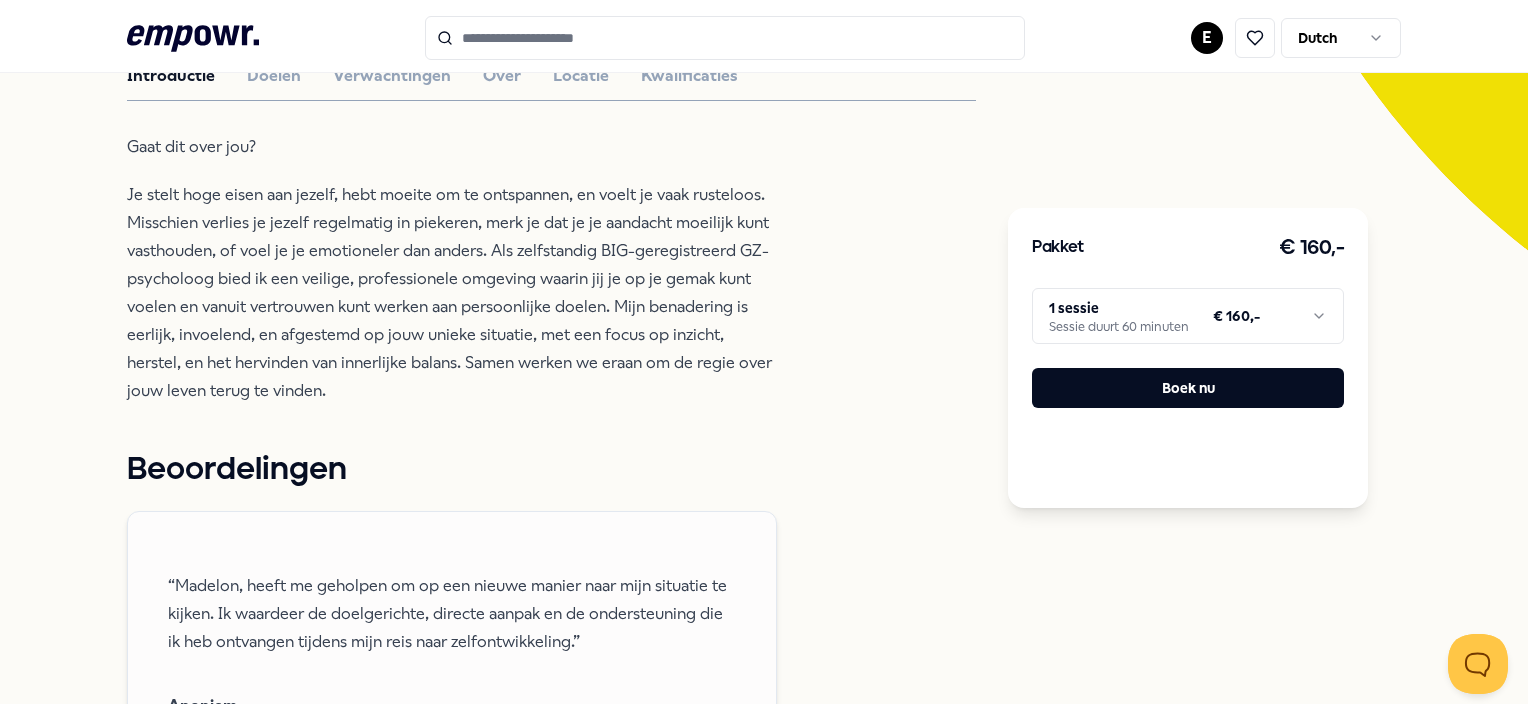 scroll, scrollTop: 0, scrollLeft: 0, axis: both 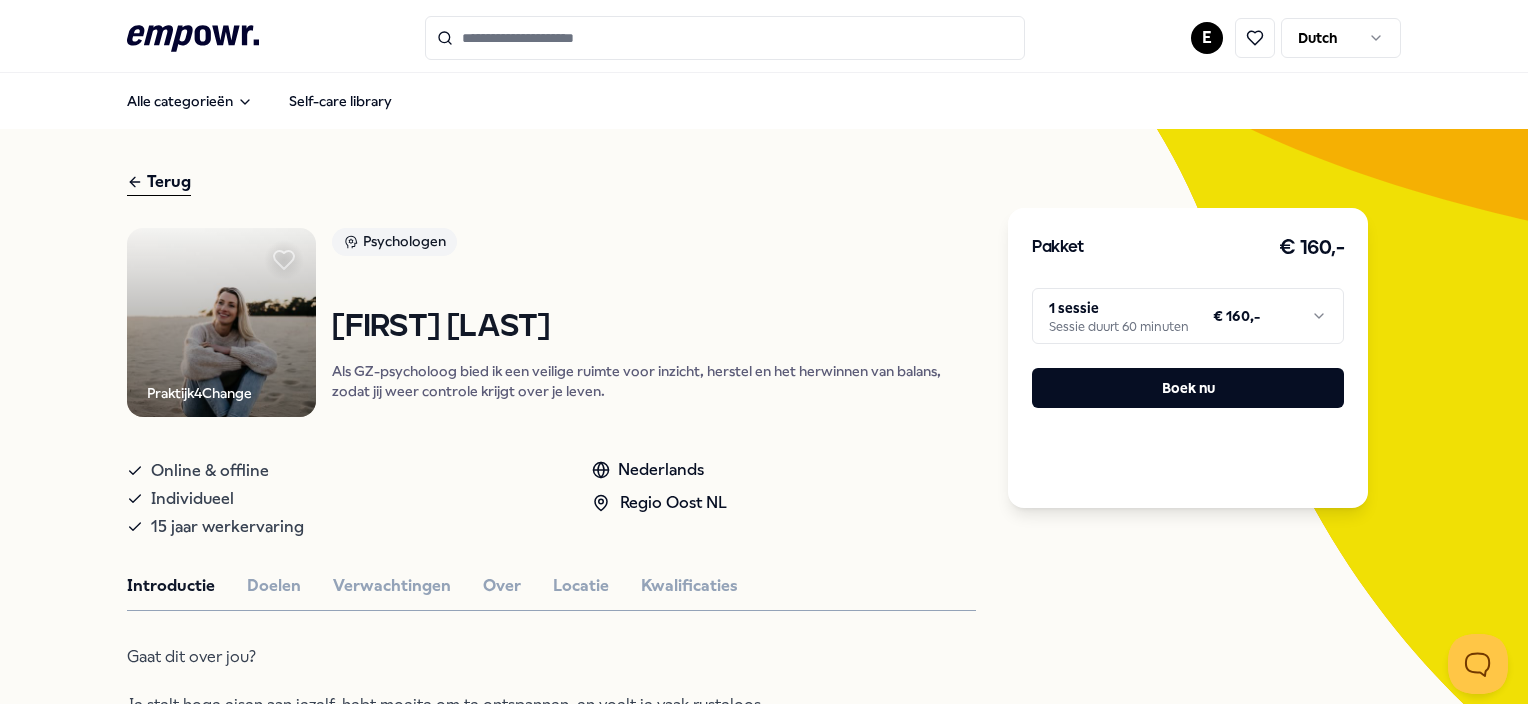 click at bounding box center (725, 38) 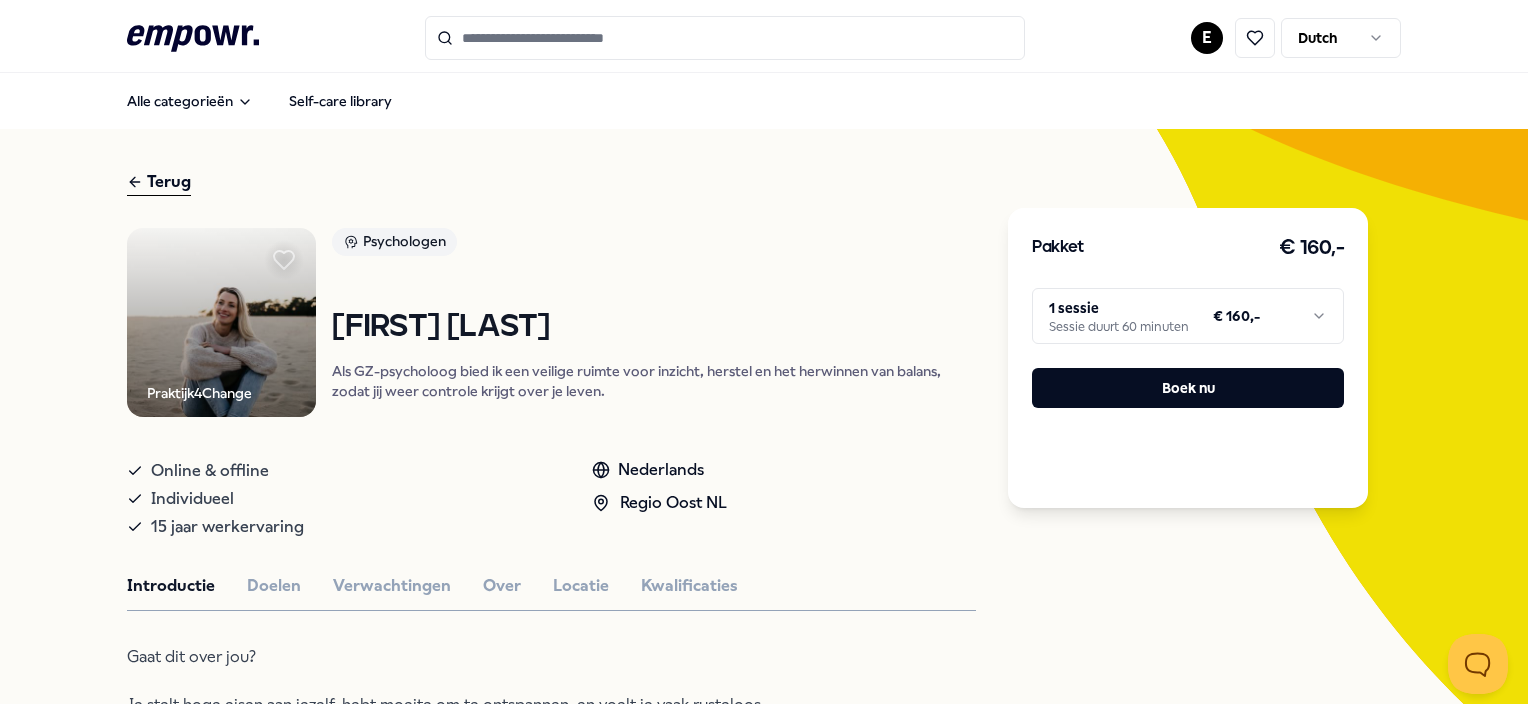 click 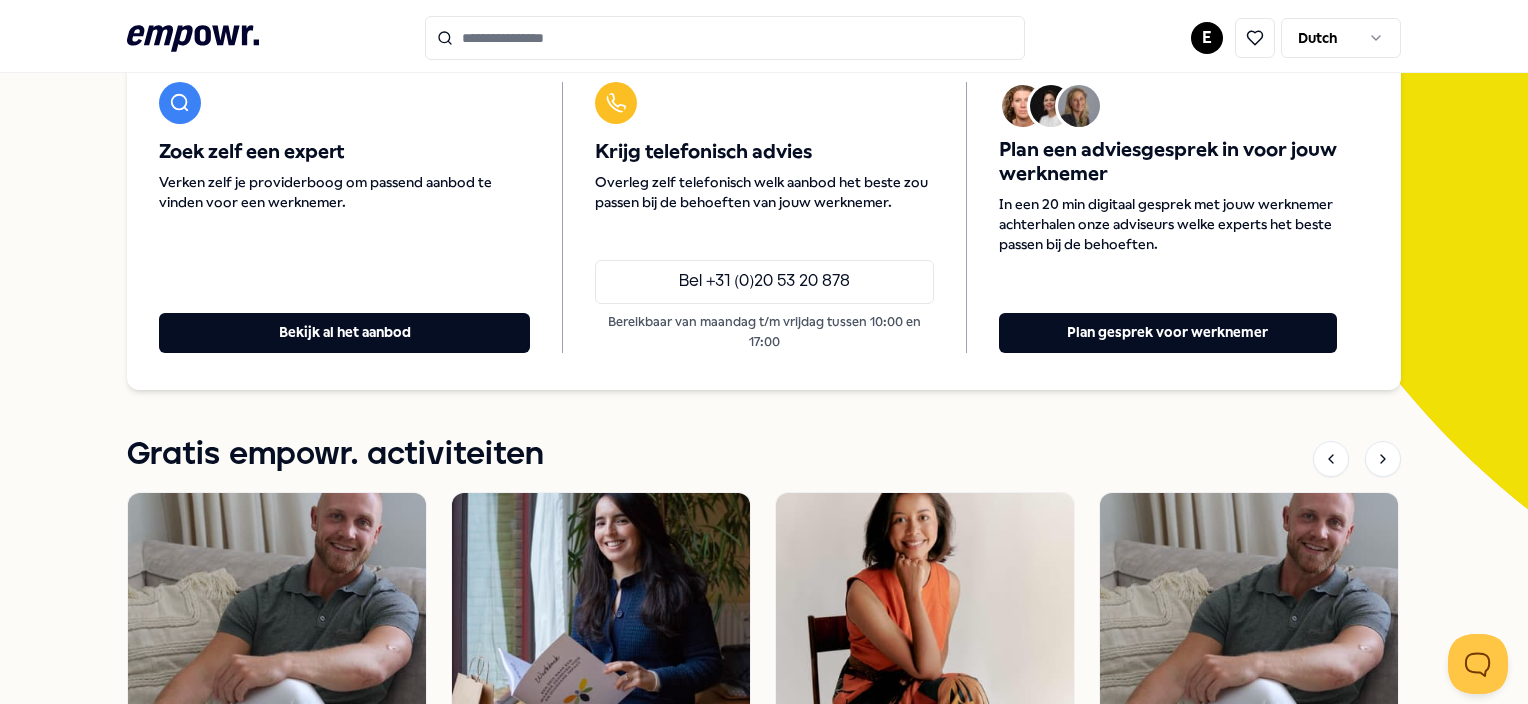 scroll, scrollTop: 248, scrollLeft: 0, axis: vertical 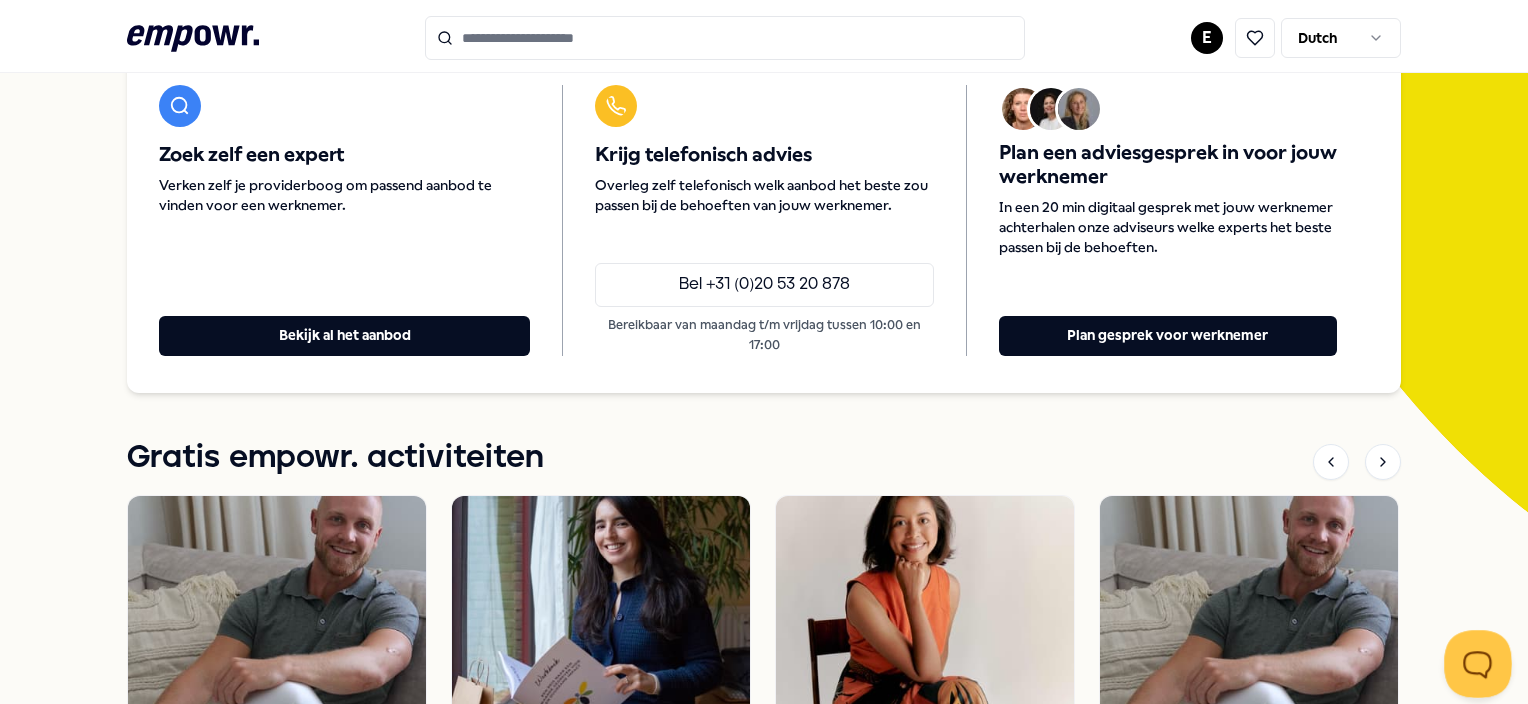 click at bounding box center [1474, 660] 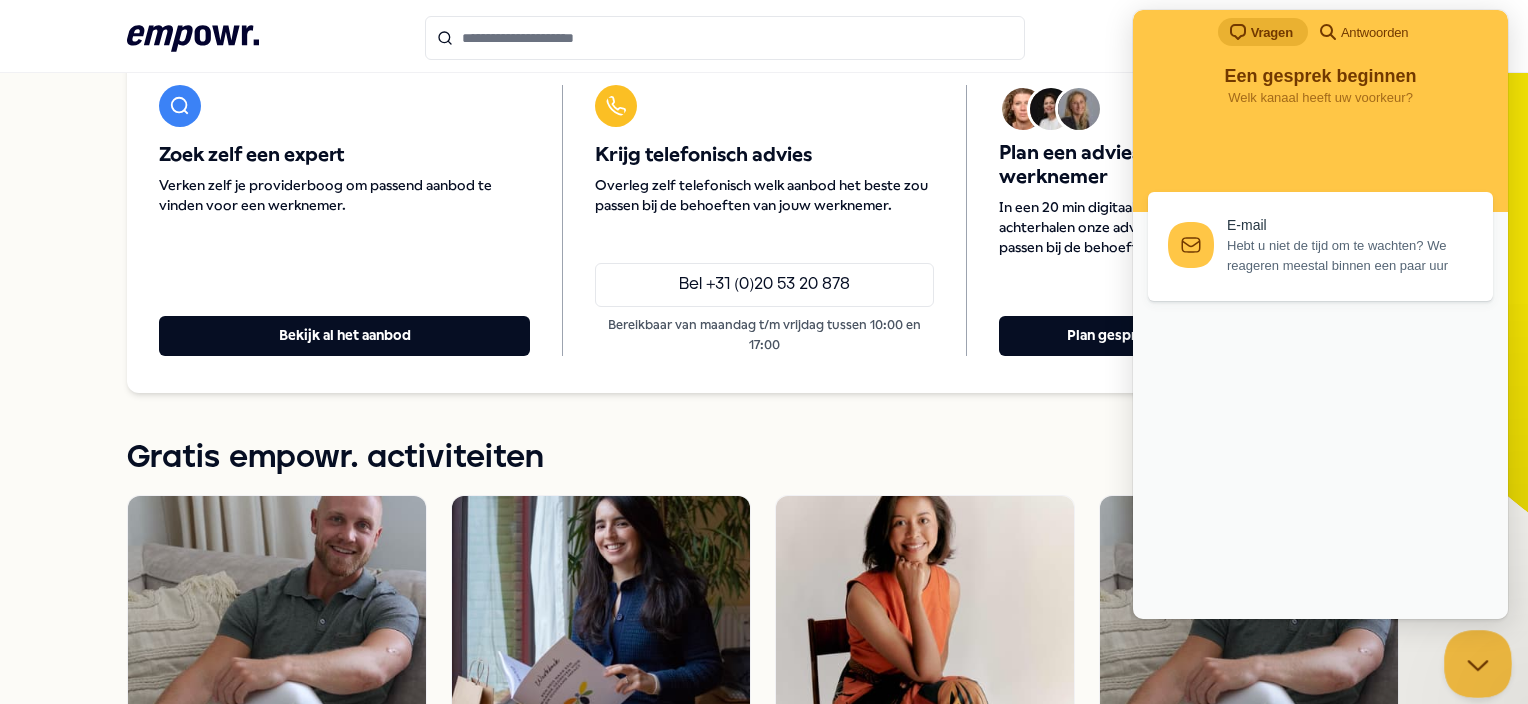 scroll, scrollTop: 0, scrollLeft: 0, axis: both 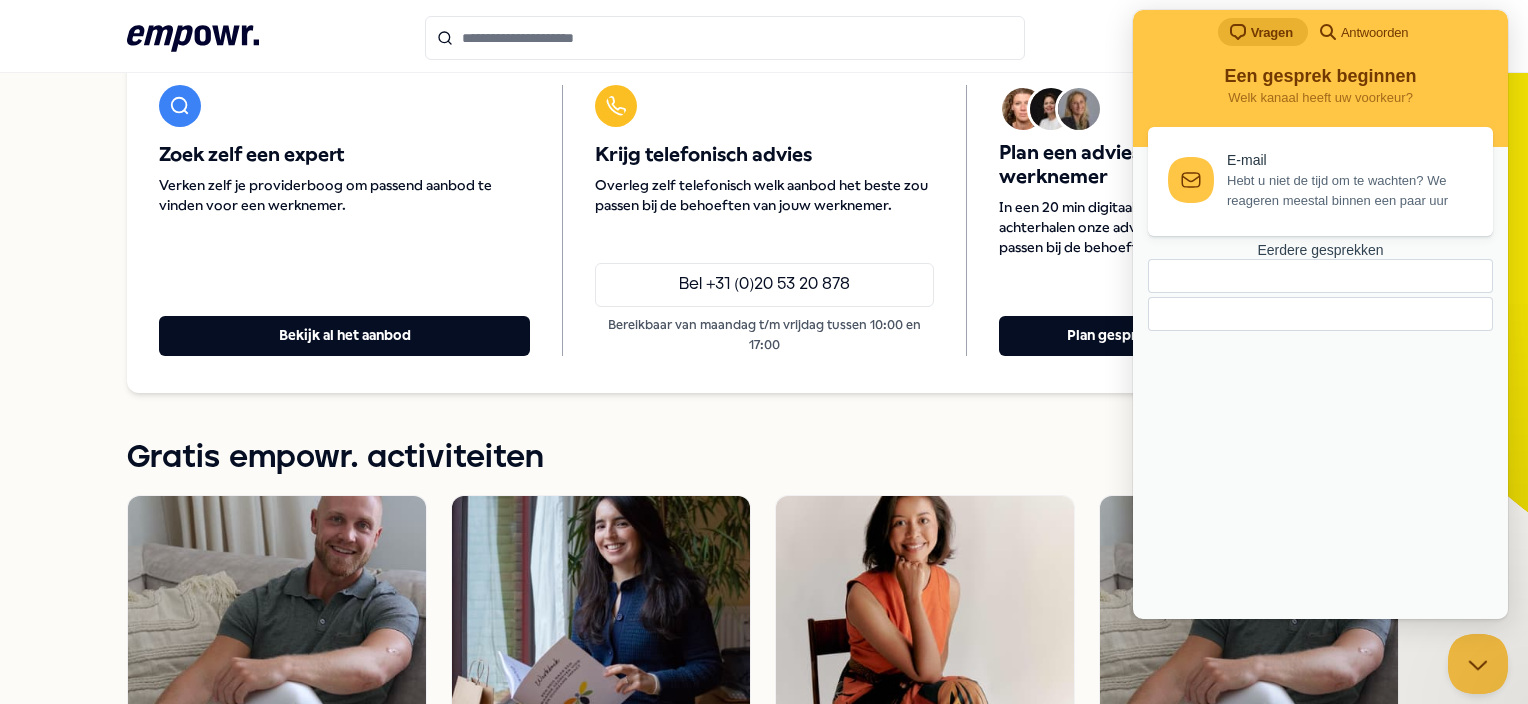click at bounding box center (725, 38) 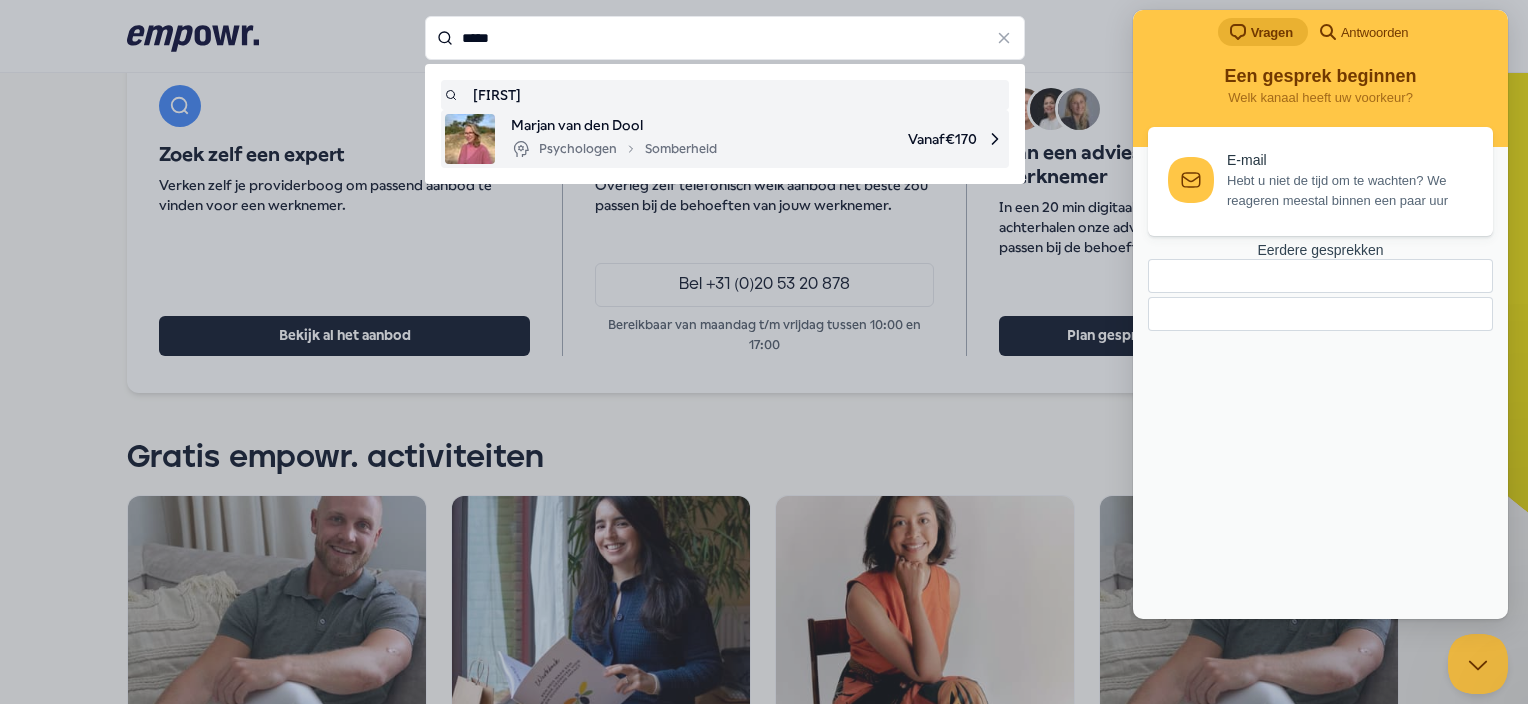 click on "Psychologen Somberheid" at bounding box center (614, 149) 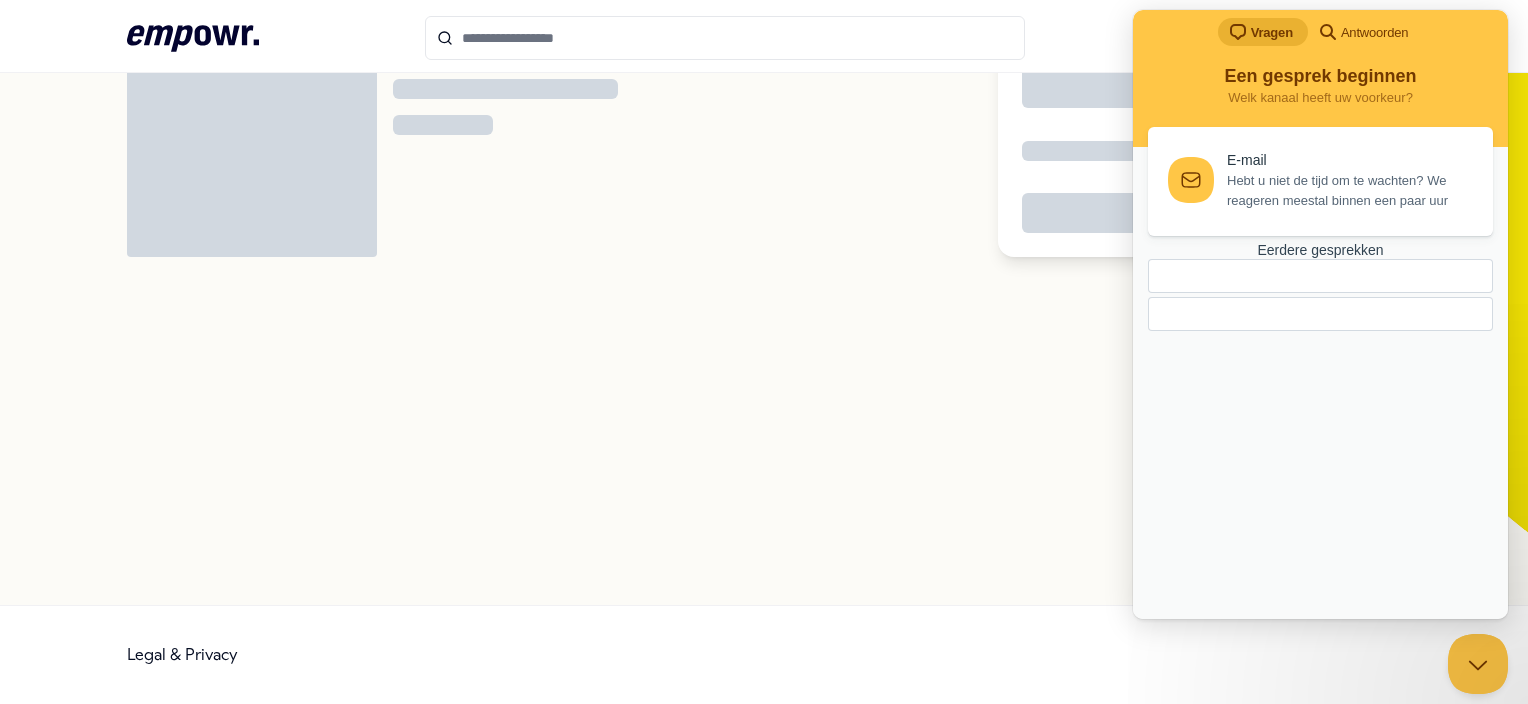 scroll, scrollTop: 128, scrollLeft: 0, axis: vertical 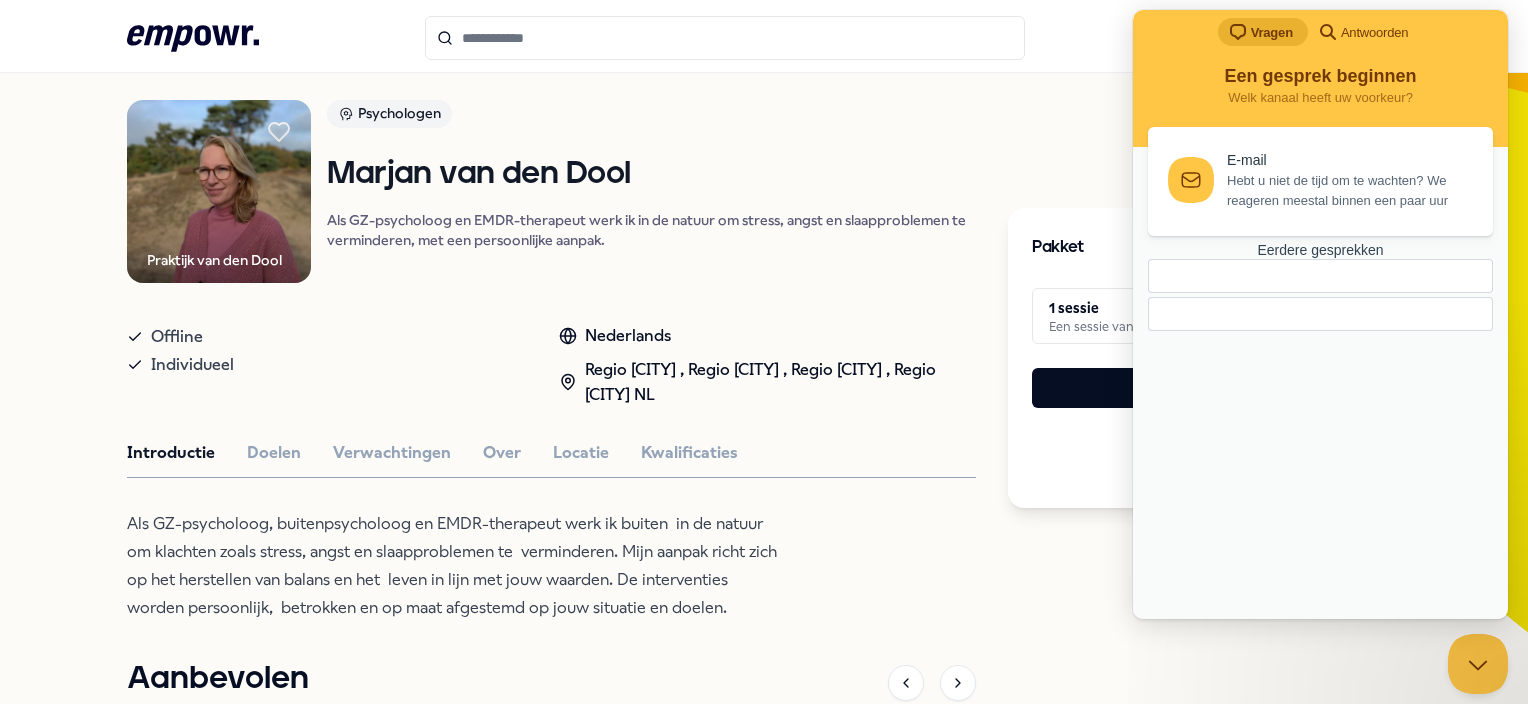 click on "Praktijk van den Dool Psychologen Marjan van den Dool Als GZ-psycholoog en EMDR-therapeut werk ik in de natuur om stress, angst en slaapproblemen te verminderen, met een persoonlijke aanpak. Offline Individueel Nederlands Regio Den Haag , Regio Rotterdam , Regio Utrecht , Regio West NL Introductie Doelen Verwachtingen Over Locatie Kwalificaties Als GZ-psycholoog, buitenpsycholoog en EMDR-therapeut werk ik buiten in de natuur om klachten zoals stress, angst en slaapproblemen te verminderen. Mijn aanpak richt zich op het herstellen van balans en het leven in lijn met jouw waarden. De interventies worden persoonlijk, betrokken en op maat afgestemd op jouw situatie en doelen. Aanbevolen Psychologen Regio Oost NL Patronen doorbreken Madelon Evers Als GZ-psycholoog bied ik een veilige ruimte voor inzicht, herstel en het
herwinnen van balans, zodat jij weer controle krijgt over je leven. Nederlands Vanaf € 160,- Coaching Regio Utrecht Persoonlijk leiderschap Linda de Vos Engels, Nederlands" at bounding box center [551, 626] 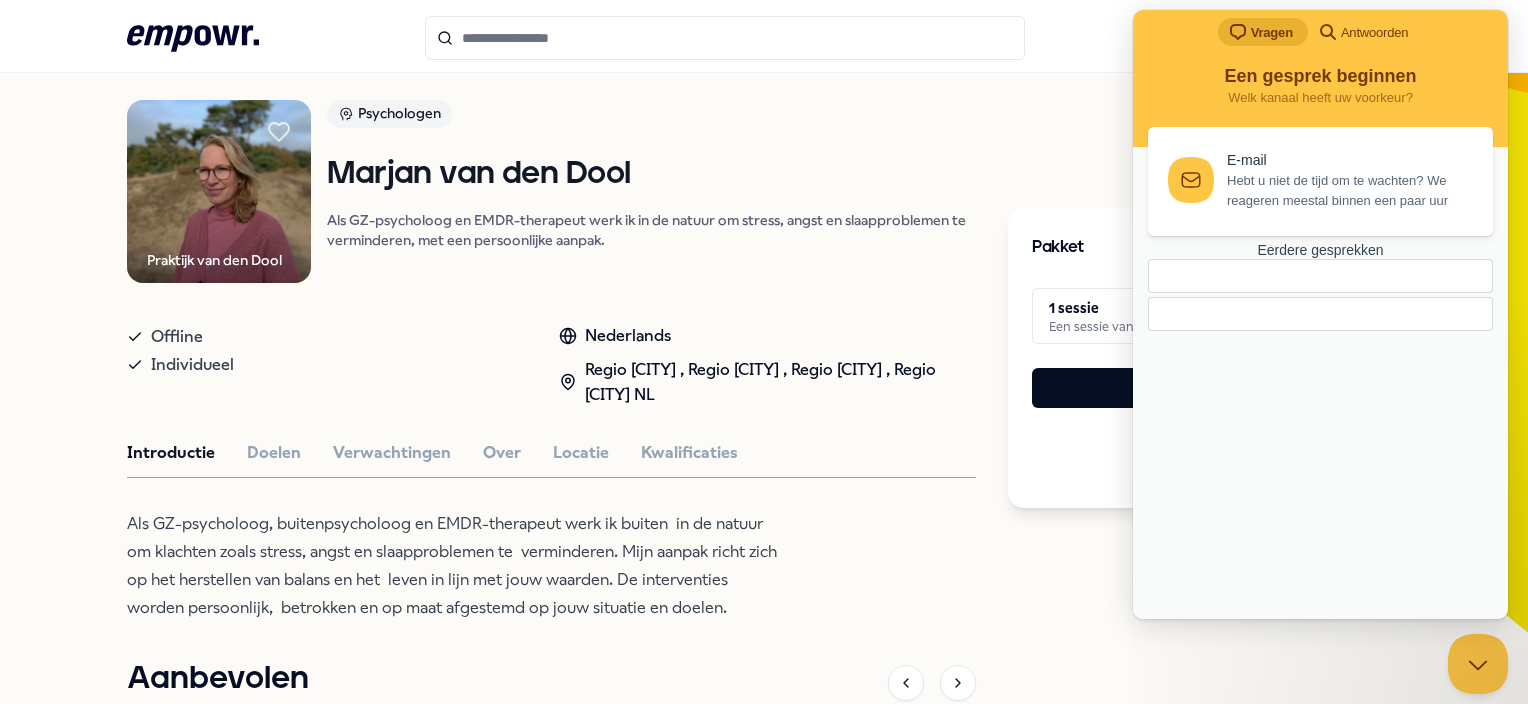 click on "Psychologen [FIRST] [LAST] Als GZ-psycholoog en EMDR-therapeut werk ik in de natuur om stress, angst en slaapproblemen te verminderen, met een persoonlijke aanpak." at bounding box center (651, 192) 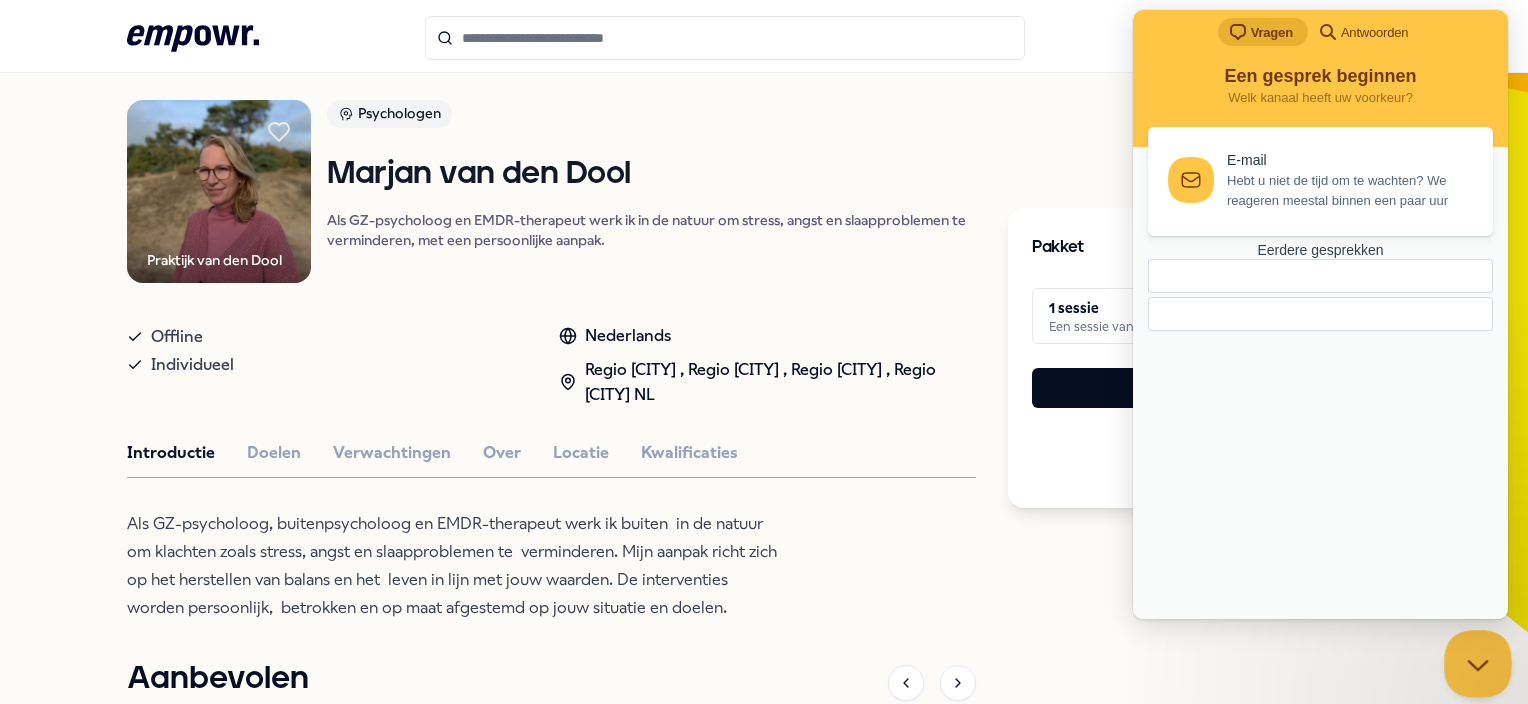 click at bounding box center [1474, 660] 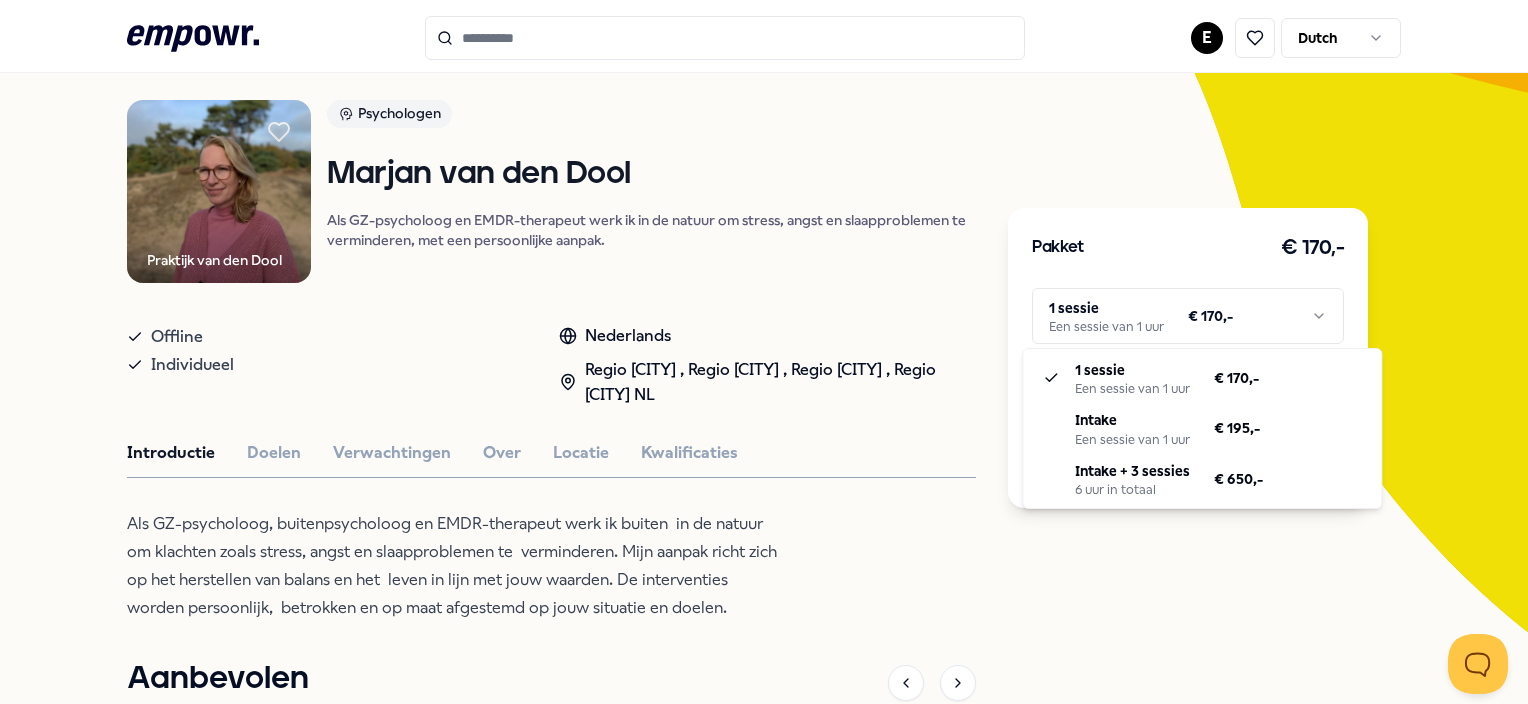 click on ".empowr-logo_svg__cls-1{fill:#03032f} E Dutch Alle categorieën   Self-care library Terug Praktijk van den Dool Psychologen Marjan van den Dool Als GZ-psycholoog en EMDR-therapeut werk ik in de natuur om stress, angst en slaapproblemen te verminderen, met een persoonlijke aanpak. Offline Individueel Nederlands Regio Den Haag , Regio Rotterdam , Regio Utrecht , Regio West NL Introductie Doelen Verwachtingen Over Locatie Kwalificaties Als GZ-psycholoog, buitenpsycholoog en EMDR-therapeut werk ik buiten in de natuur om klachten zoals stress, angst en slaapproblemen te verminderen. Mijn aanpak richt zich op het herstellen van balans en het leven in lijn met jouw waarden. De interventies worden persoonlijk, betrokken en op maat afgestemd op jouw situatie en doelen. Aanbevolen Psychologen Regio Oost NL Patronen doorbreken Madelon Evers Als GZ-psycholoog bied ik een veilige ruimte voor inzicht, herstel en het
herwinnen van balans, zodat jij weer controle krijgt over je leven. Nederlands Vanaf" at bounding box center [764, 352] 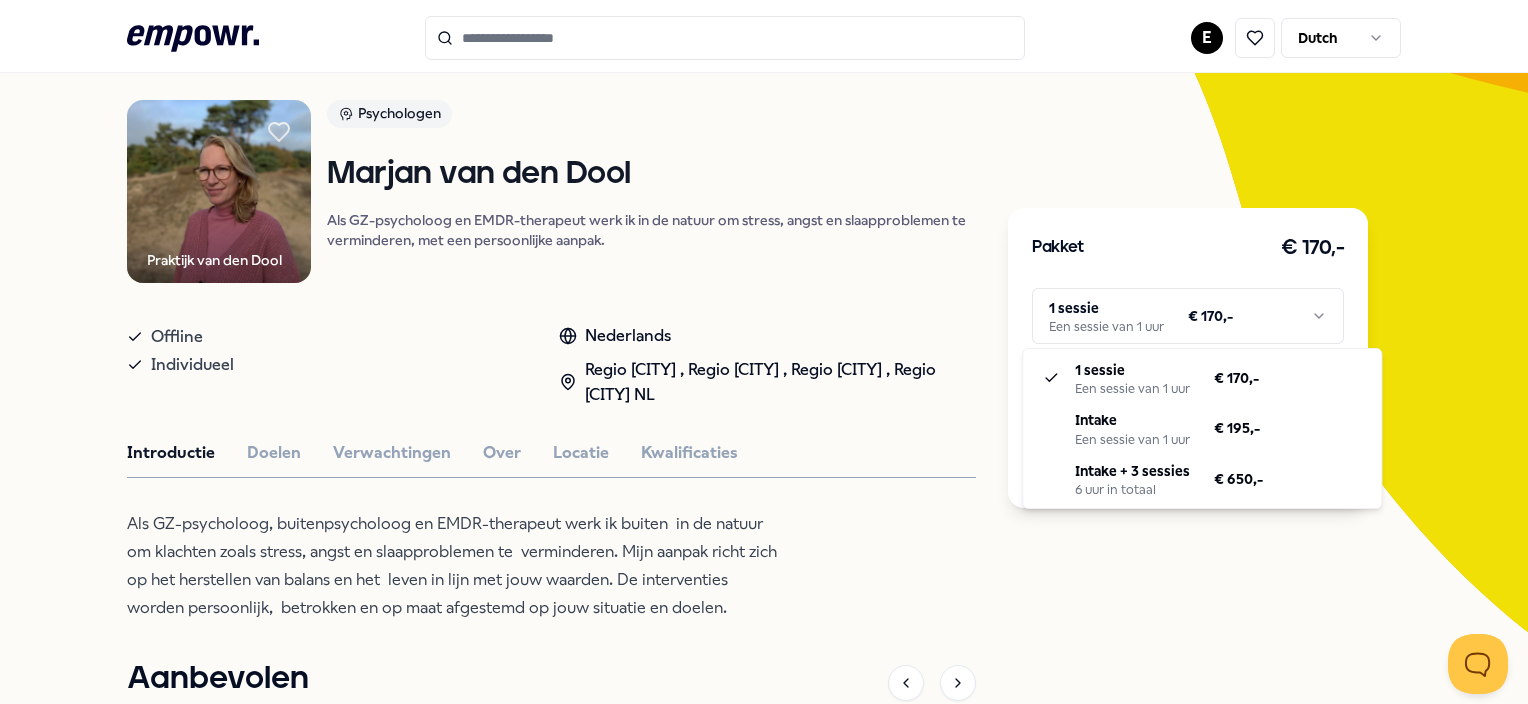 click on ".empowr-logo_svg__cls-1{fill:#03032f} E Dutch Alle categorieën   Self-care library Terug Praktijk van den Dool Psychologen Marjan van den Dool Als GZ-psycholoog en EMDR-therapeut werk ik in de natuur om stress, angst en slaapproblemen te verminderen, met een persoonlijke aanpak. Offline Individueel Nederlands Regio Den Haag , Regio Rotterdam , Regio Utrecht , Regio West NL Introductie Doelen Verwachtingen Over Locatie Kwalificaties Als GZ-psycholoog, buitenpsycholoog en EMDR-therapeut werk ik buiten in de natuur om klachten zoals stress, angst en slaapproblemen te verminderen. Mijn aanpak richt zich op het herstellen van balans en het leven in lijn met jouw waarden. De interventies worden persoonlijk, betrokken en op maat afgestemd op jouw situatie en doelen. Aanbevolen Psychologen Regio Oost NL Patronen doorbreken Madelon Evers Als GZ-psycholoog bied ik een veilige ruimte voor inzicht, herstel en het
herwinnen van balans, zodat jij weer controle krijgt over je leven. Nederlands Vanaf" at bounding box center (764, 352) 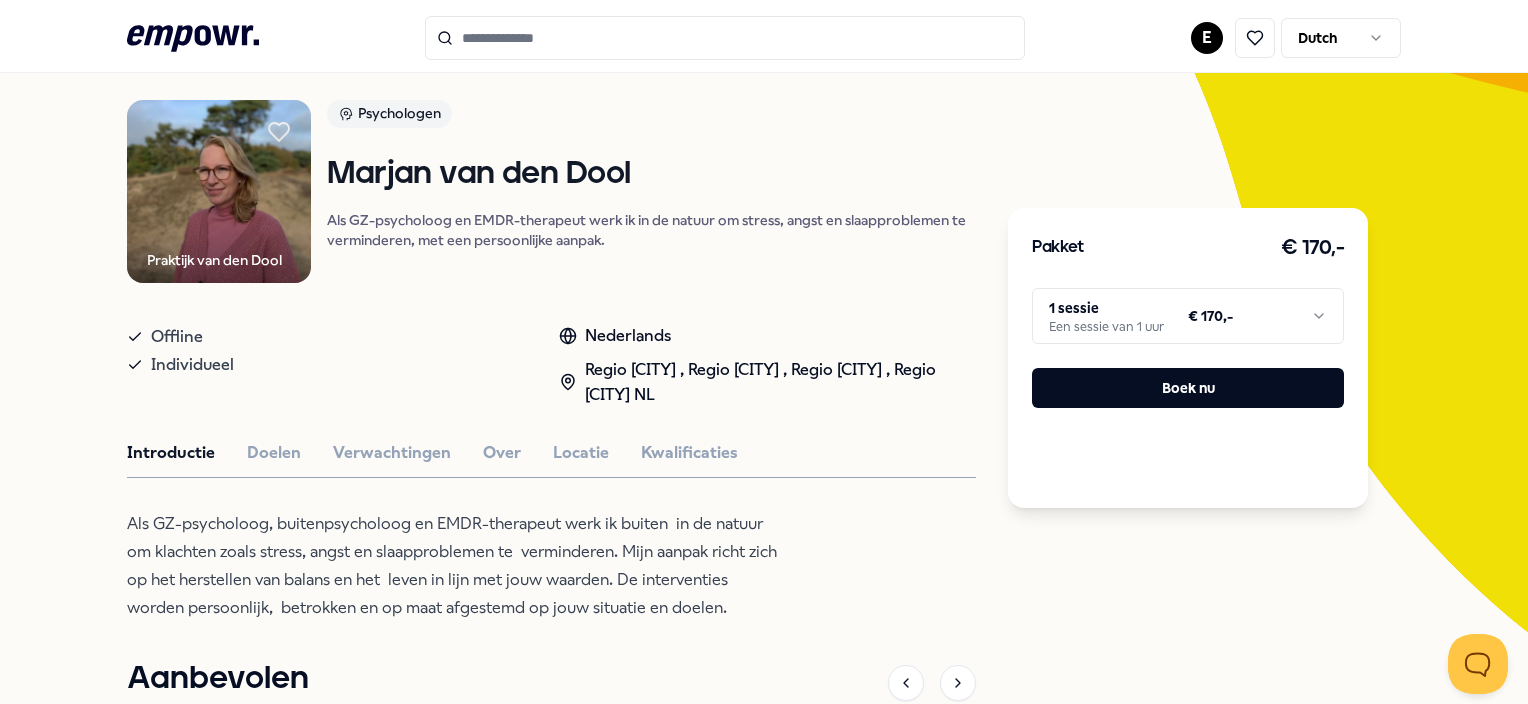 click at bounding box center [725, 38] 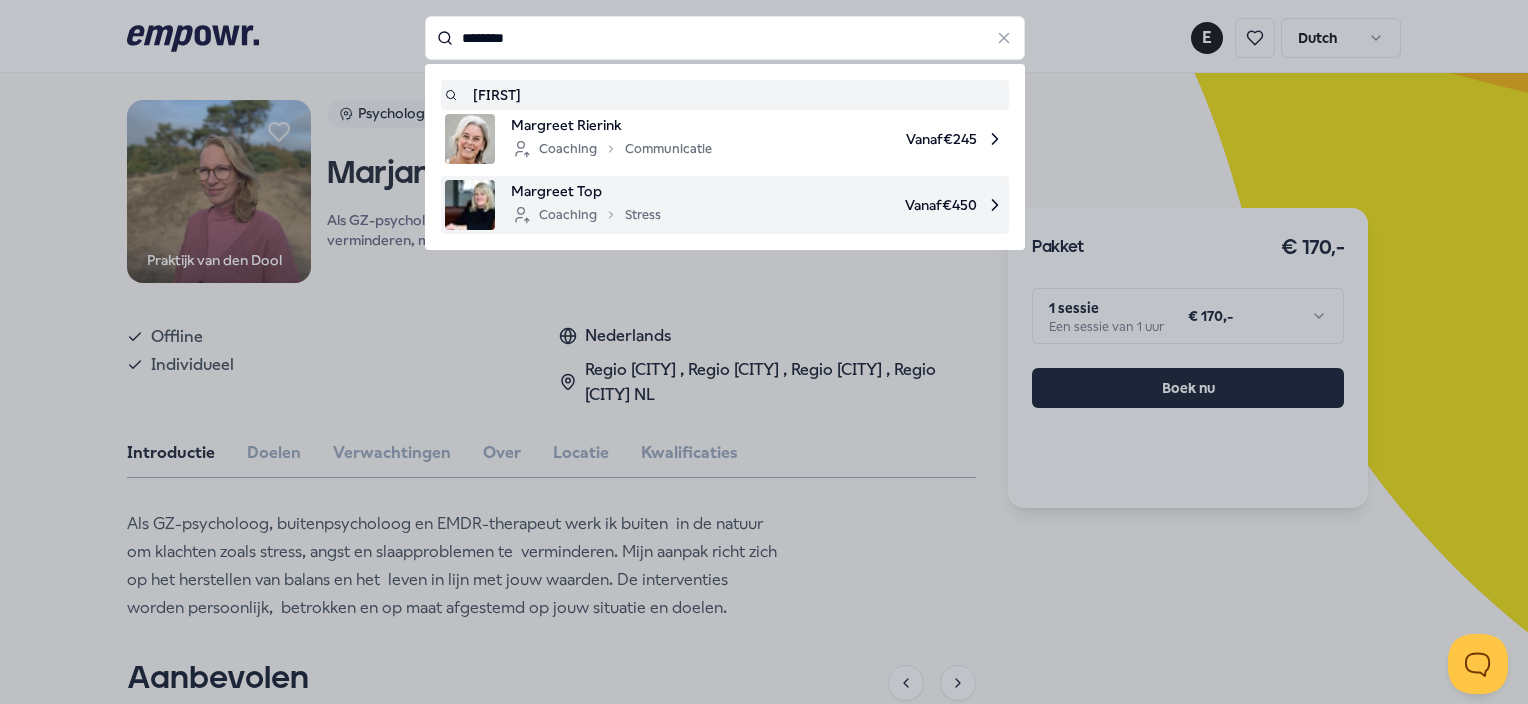click on "Coaching Stress" at bounding box center [586, 215] 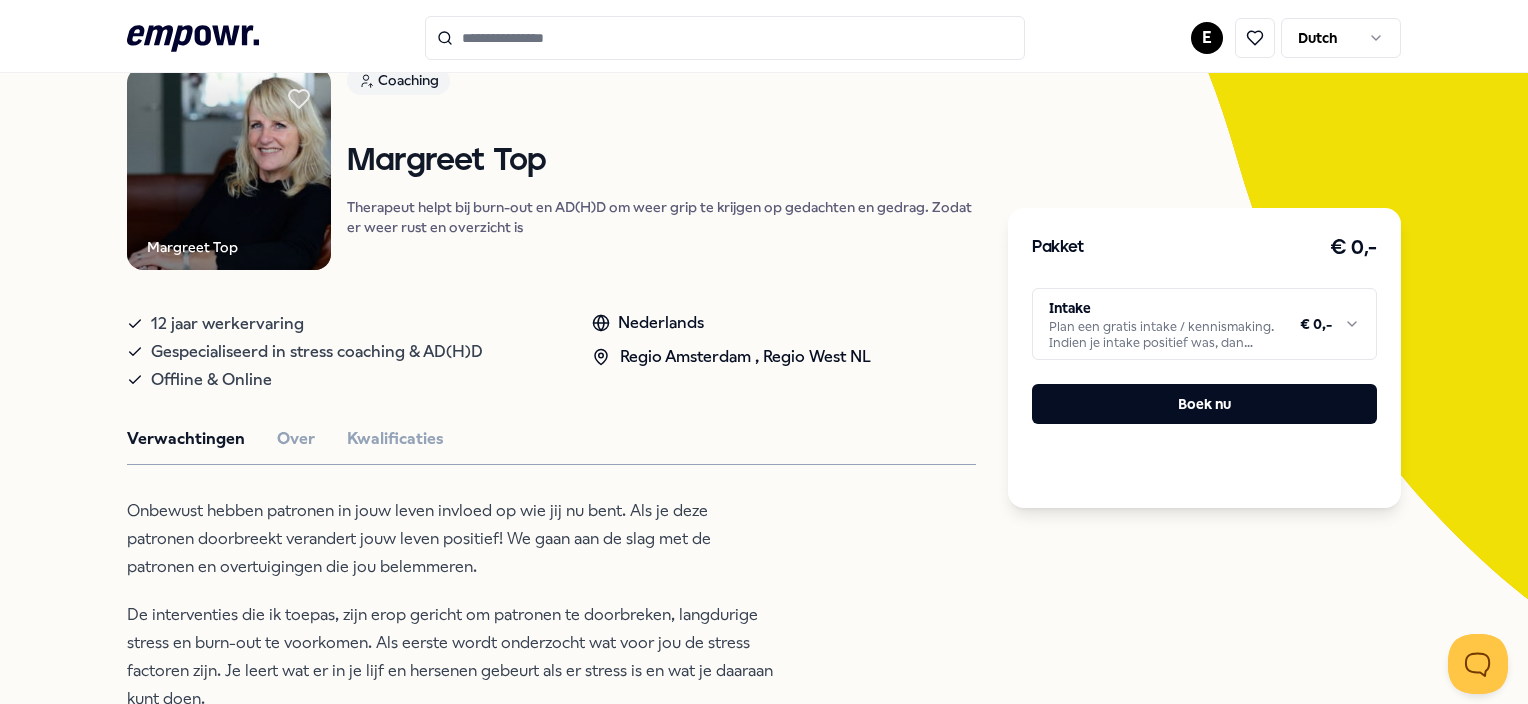 scroll, scrollTop: 142, scrollLeft: 0, axis: vertical 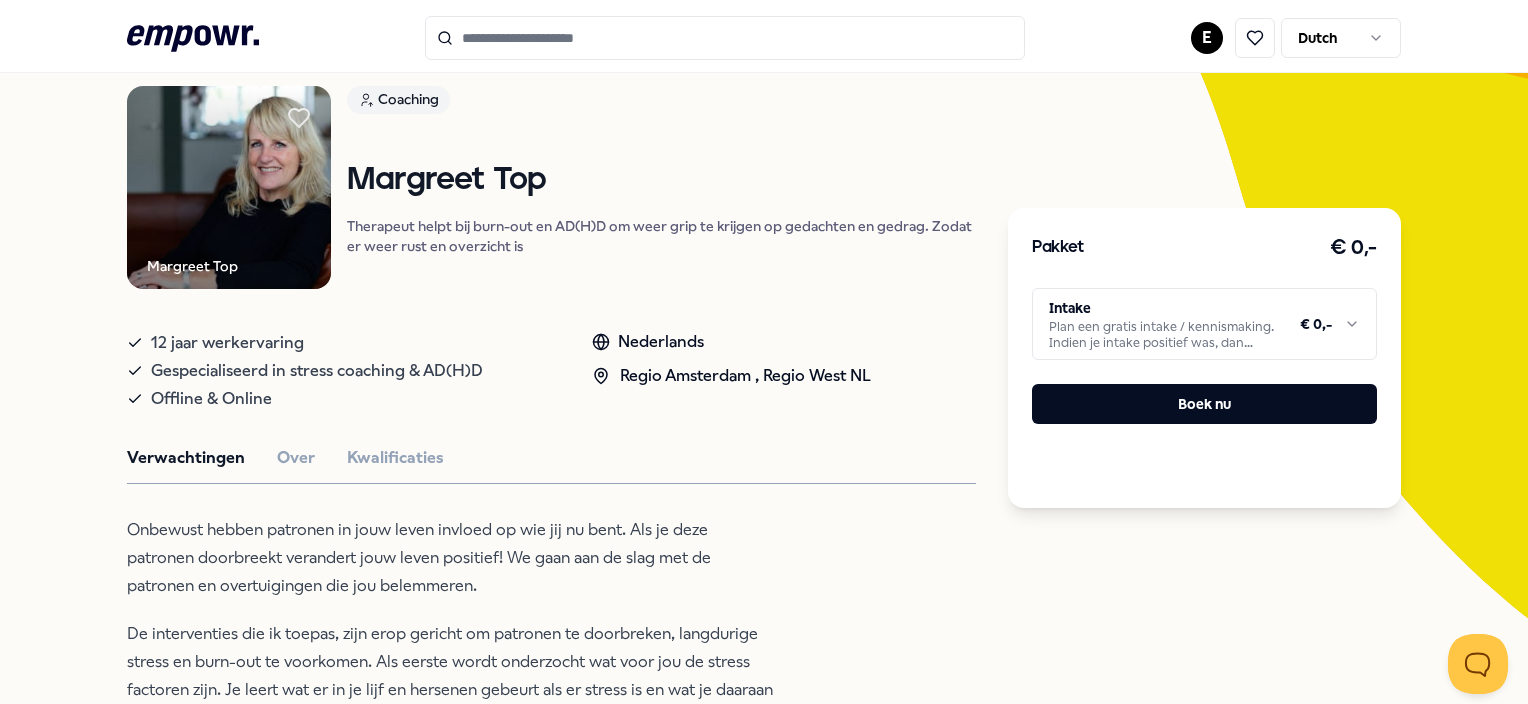 click at bounding box center [725, 38] 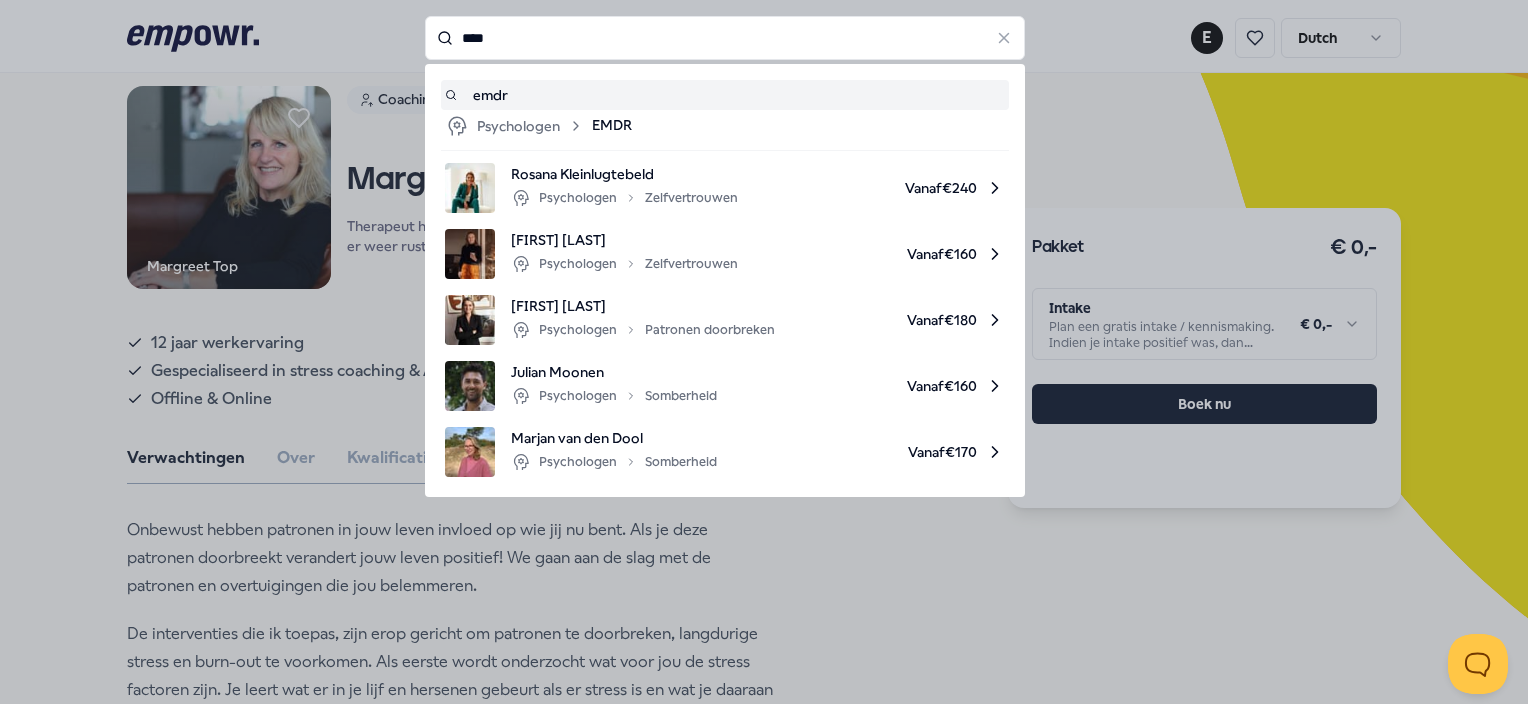 type on "****" 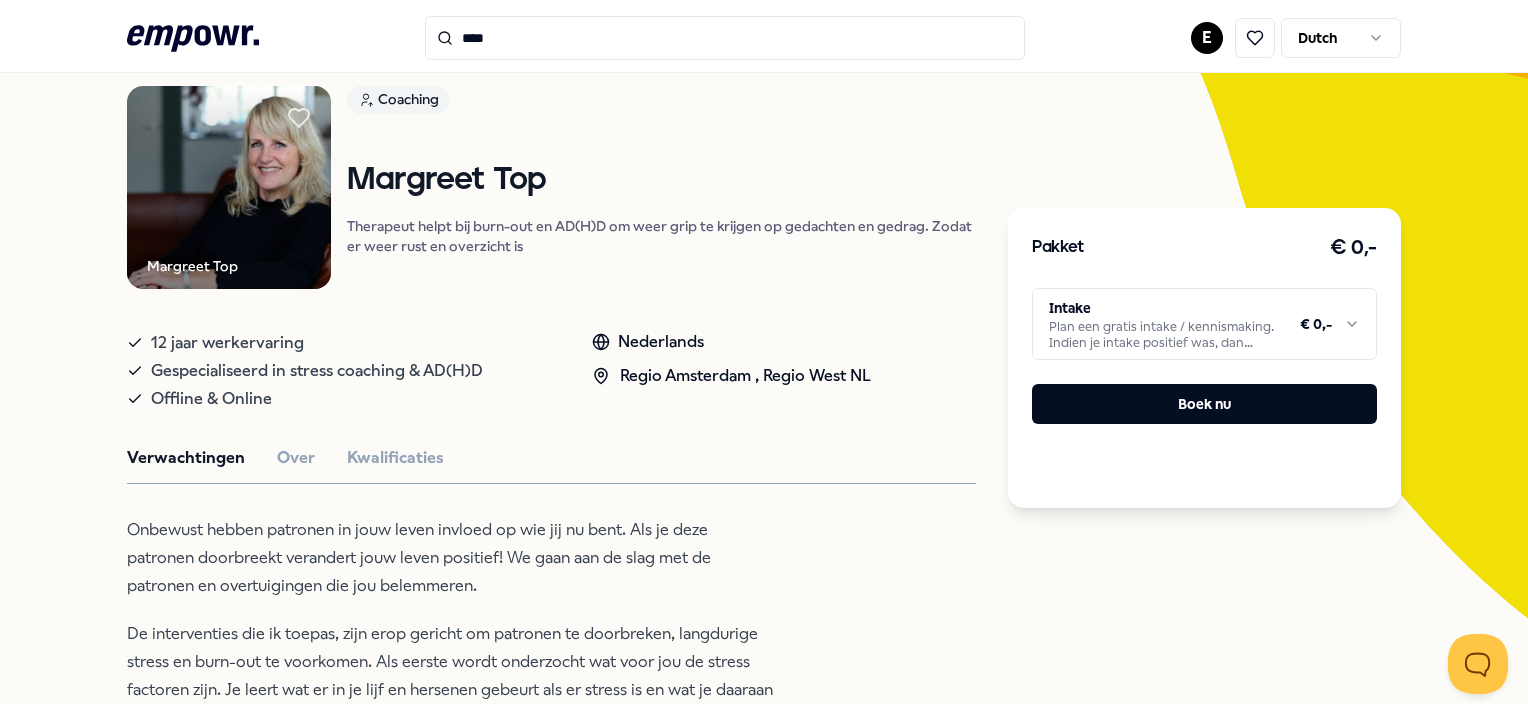 scroll, scrollTop: 128, scrollLeft: 0, axis: vertical 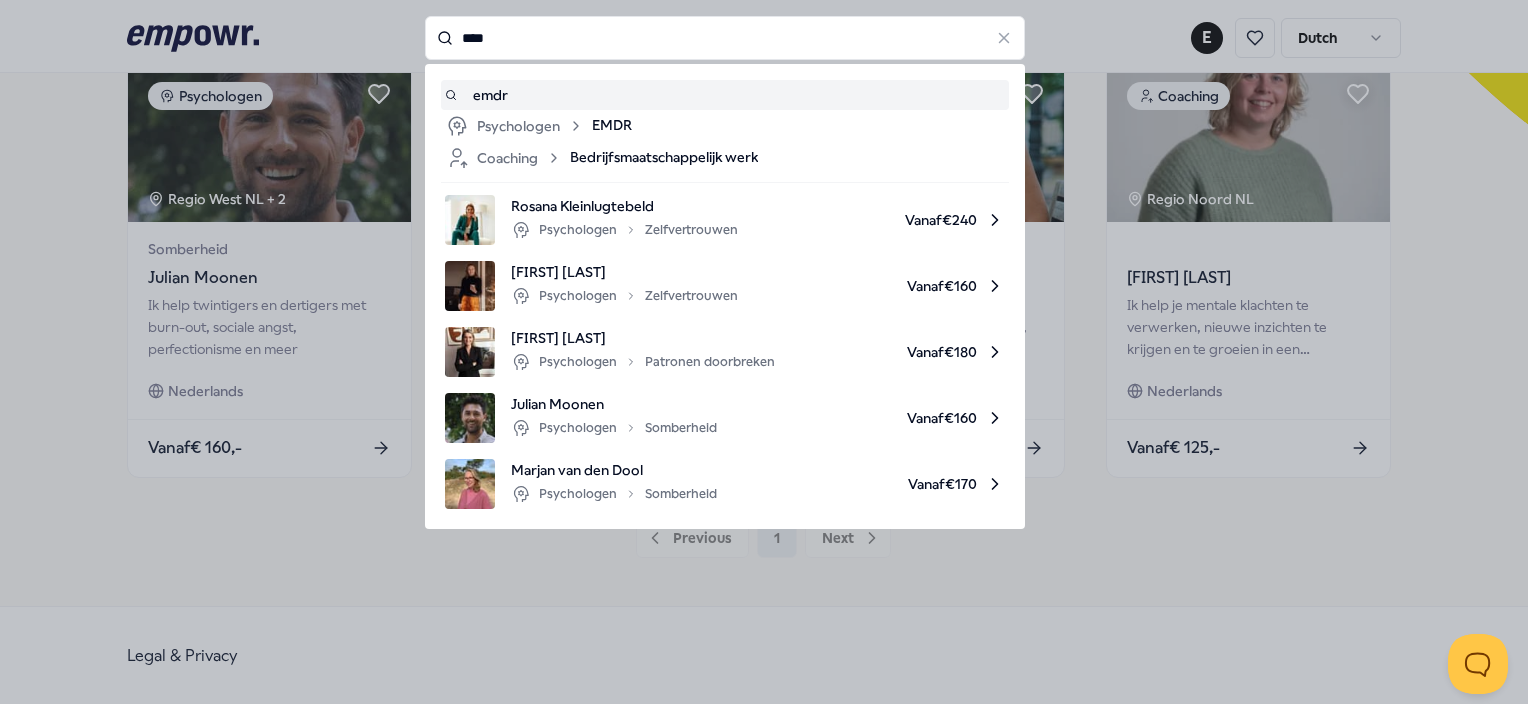 drag, startPoint x: 492, startPoint y: 43, endPoint x: 378, endPoint y: 27, distance: 115.11733 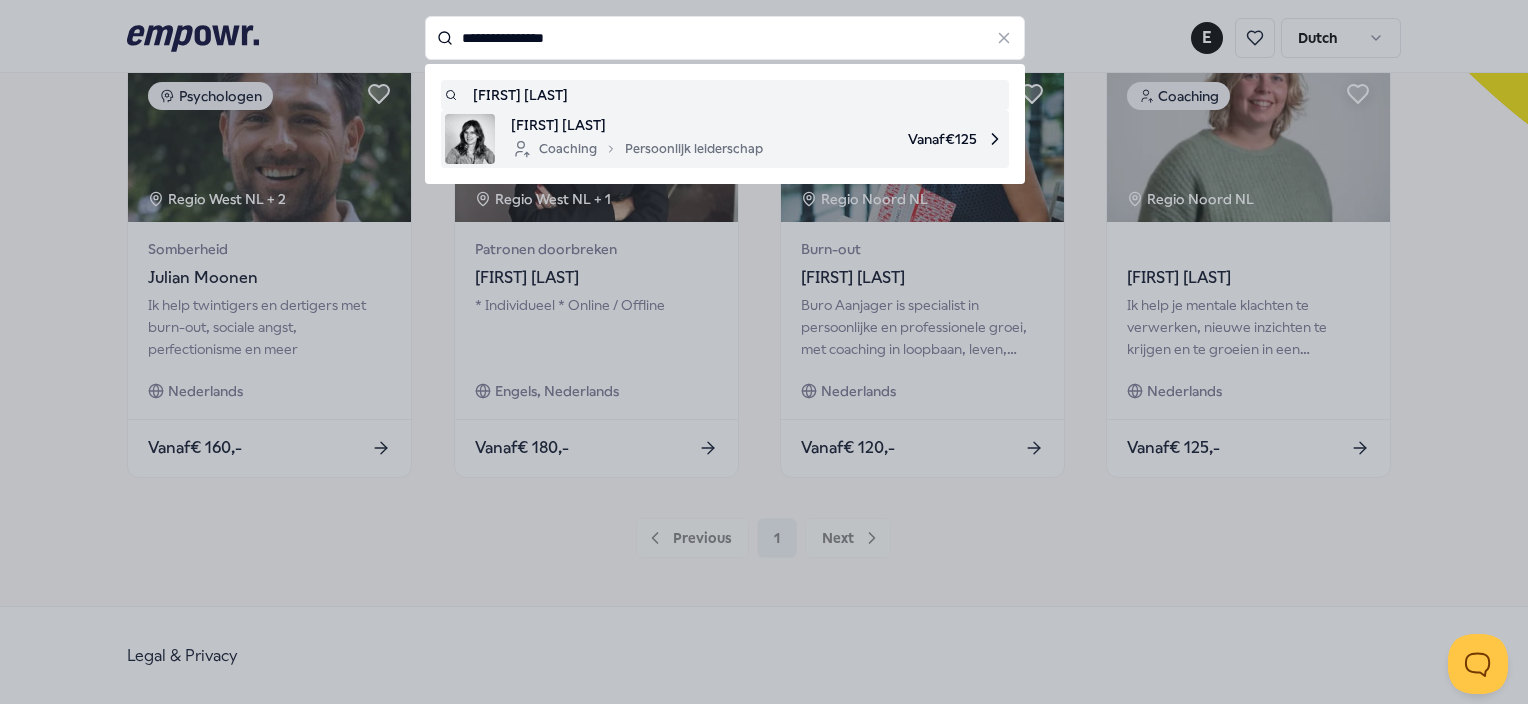 click on "[FIRST] [LAST]" at bounding box center (637, 125) 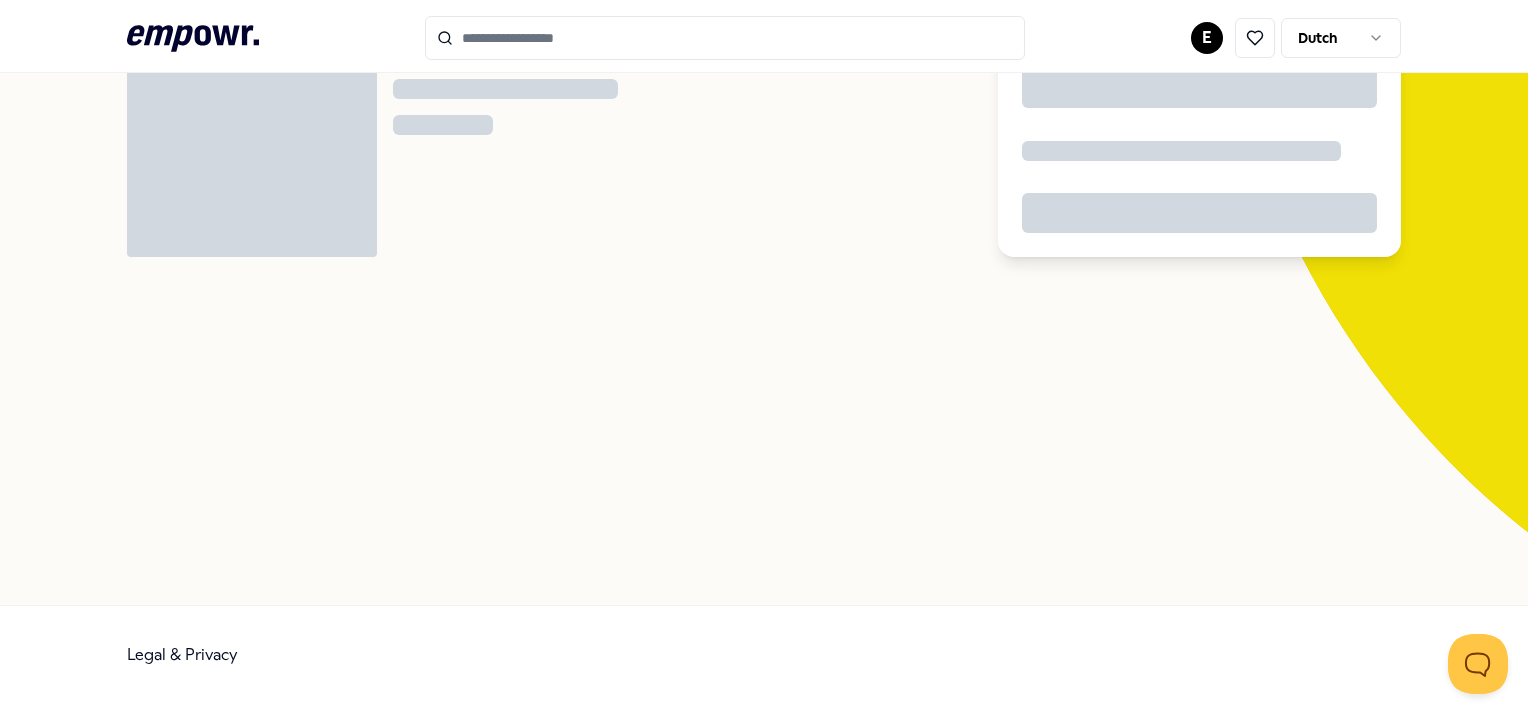 scroll, scrollTop: 128, scrollLeft: 0, axis: vertical 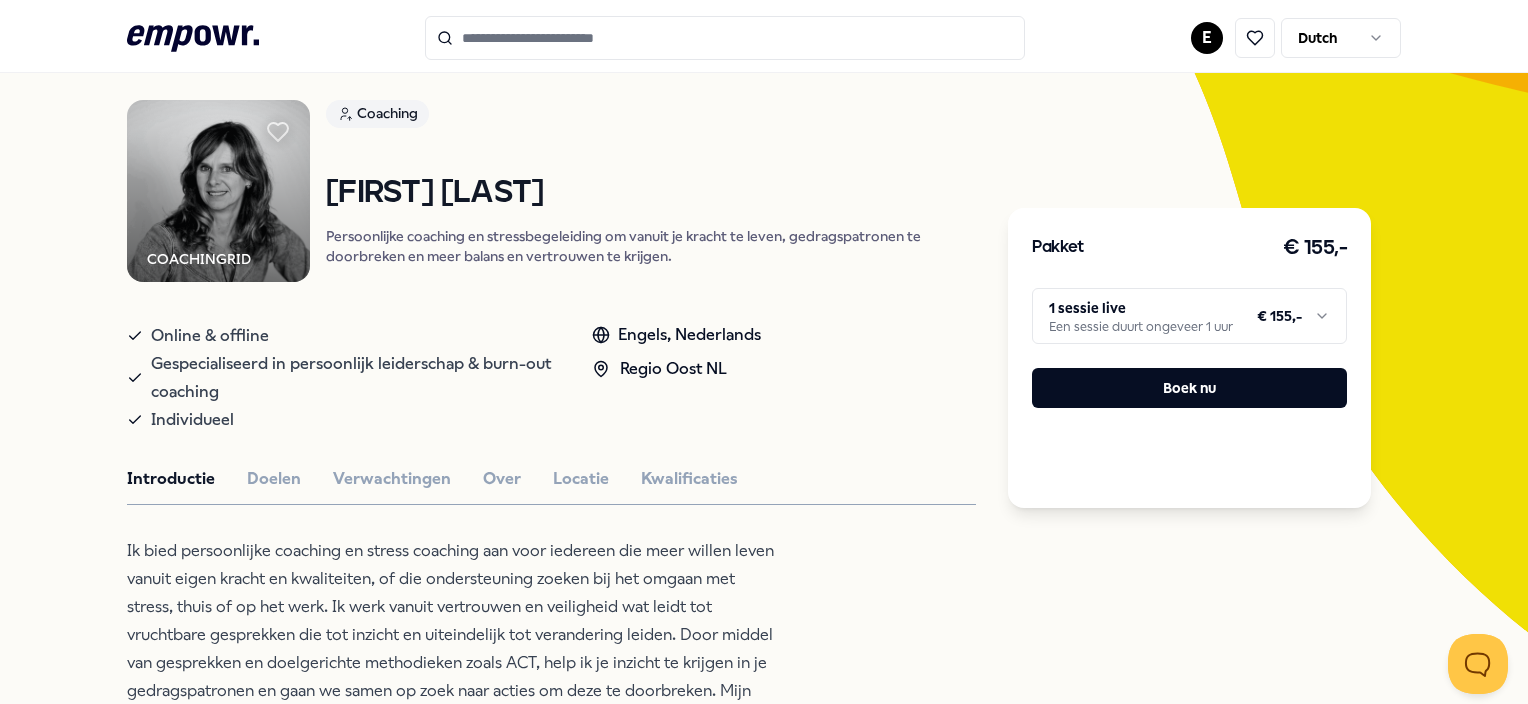 click at bounding box center (725, 38) 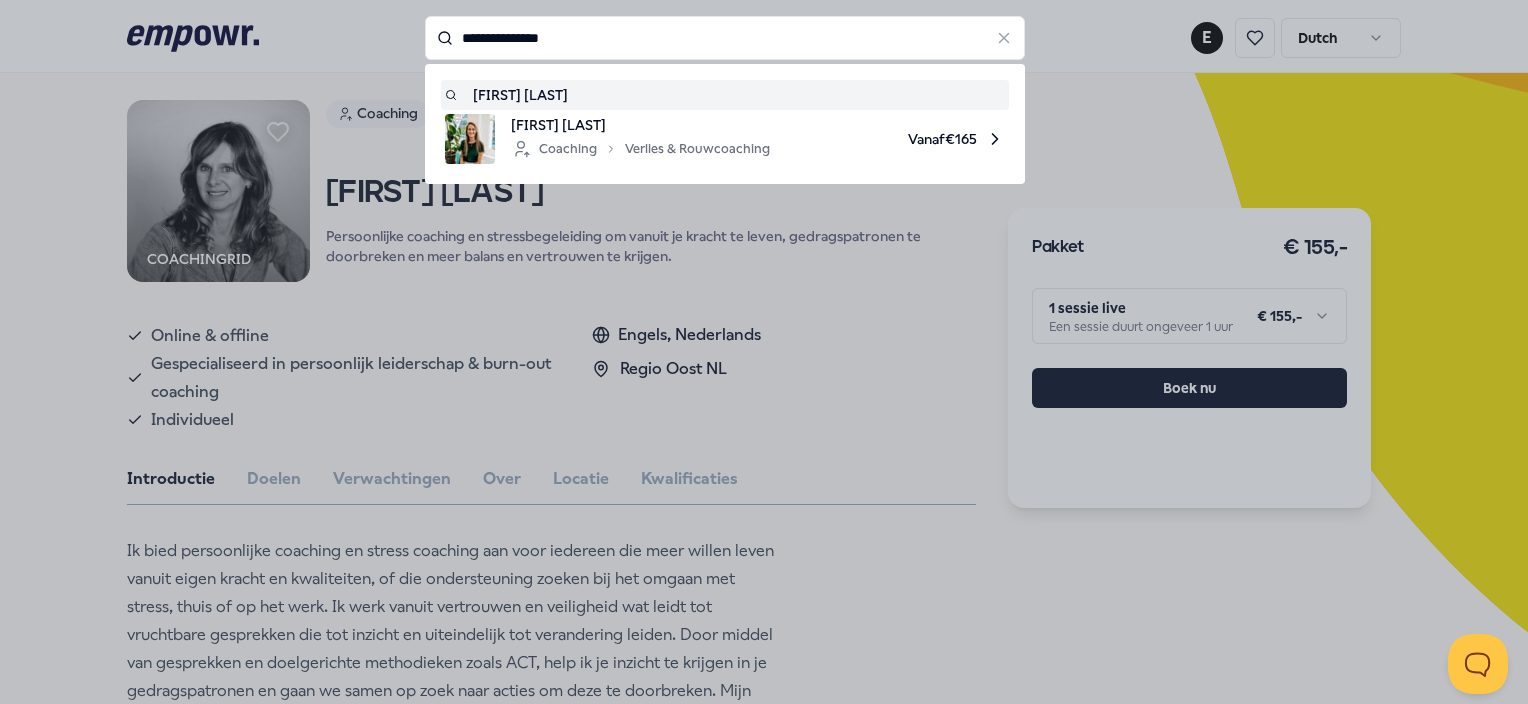 type on "**********" 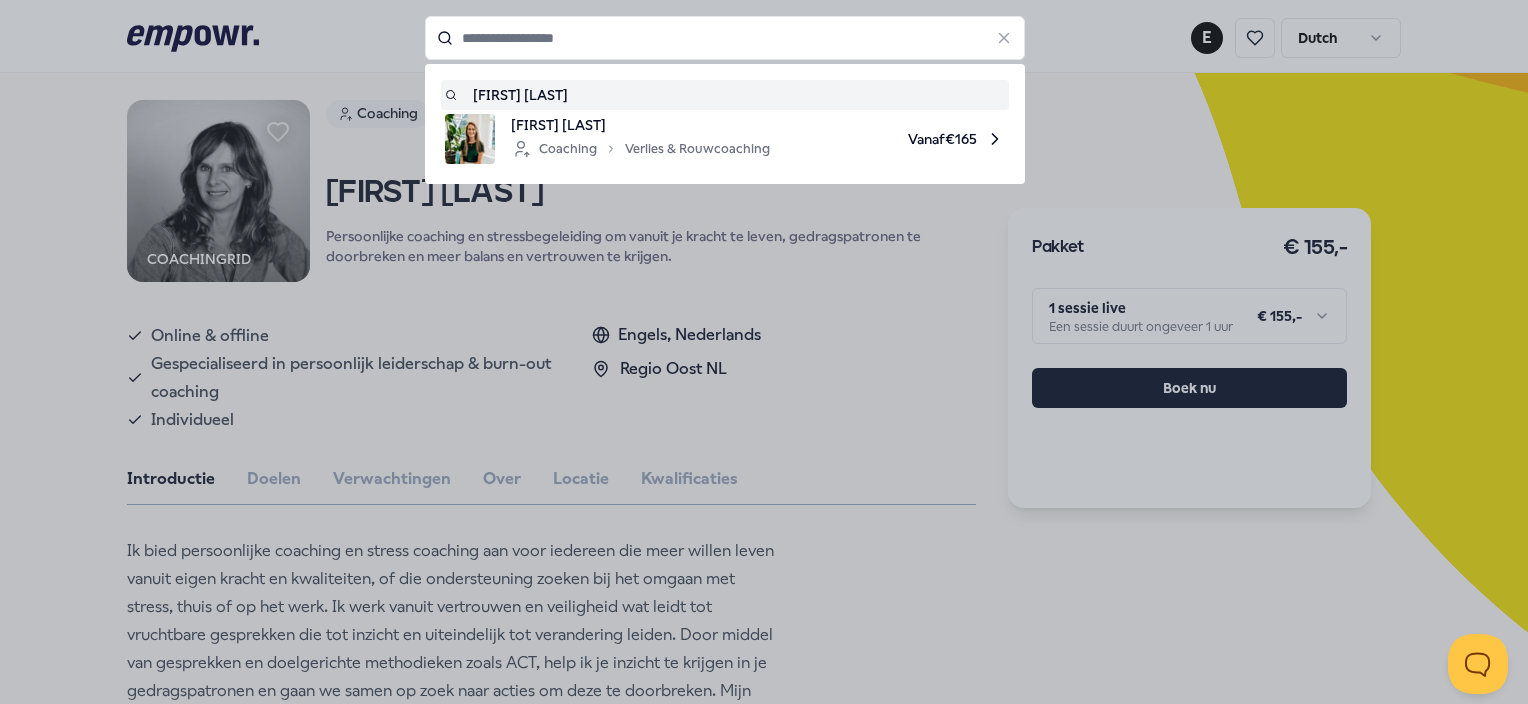 type on "**********" 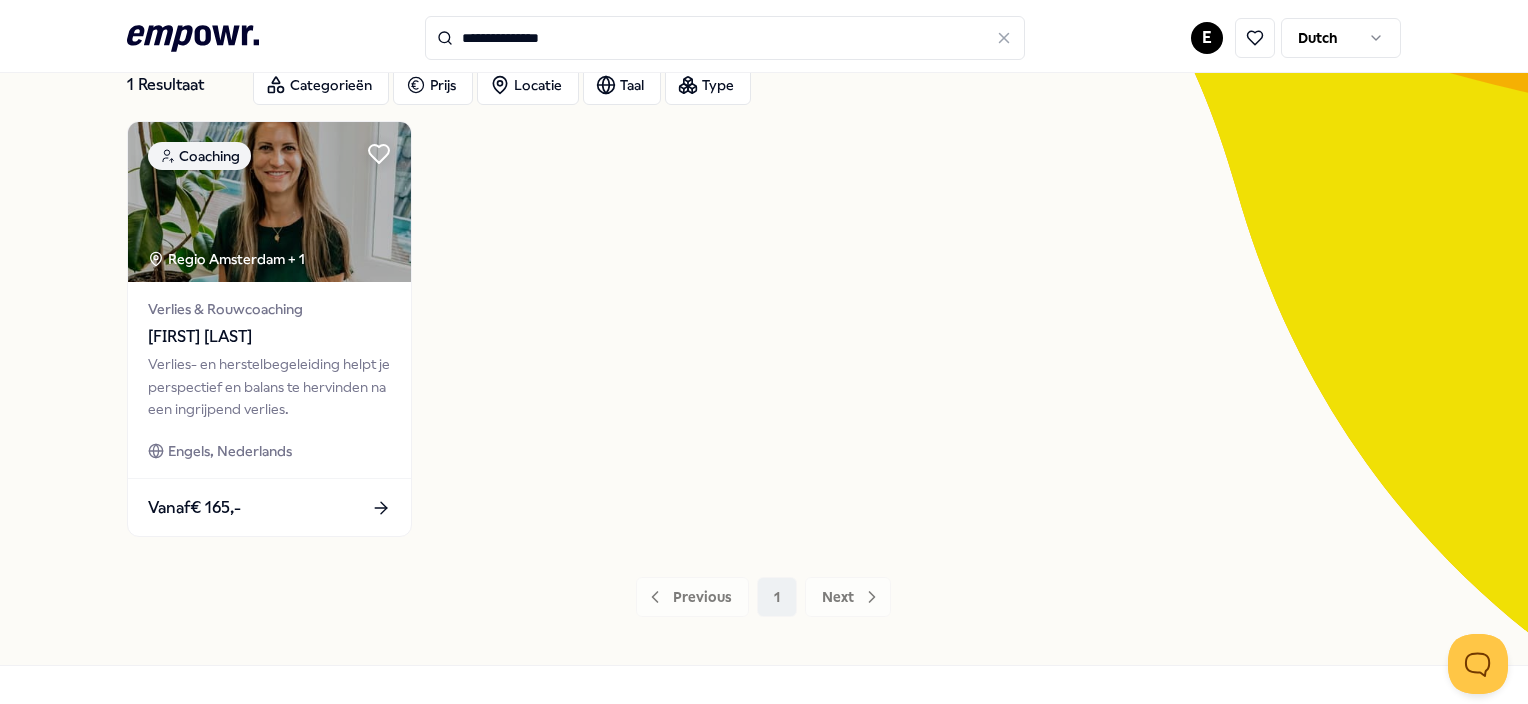 type 